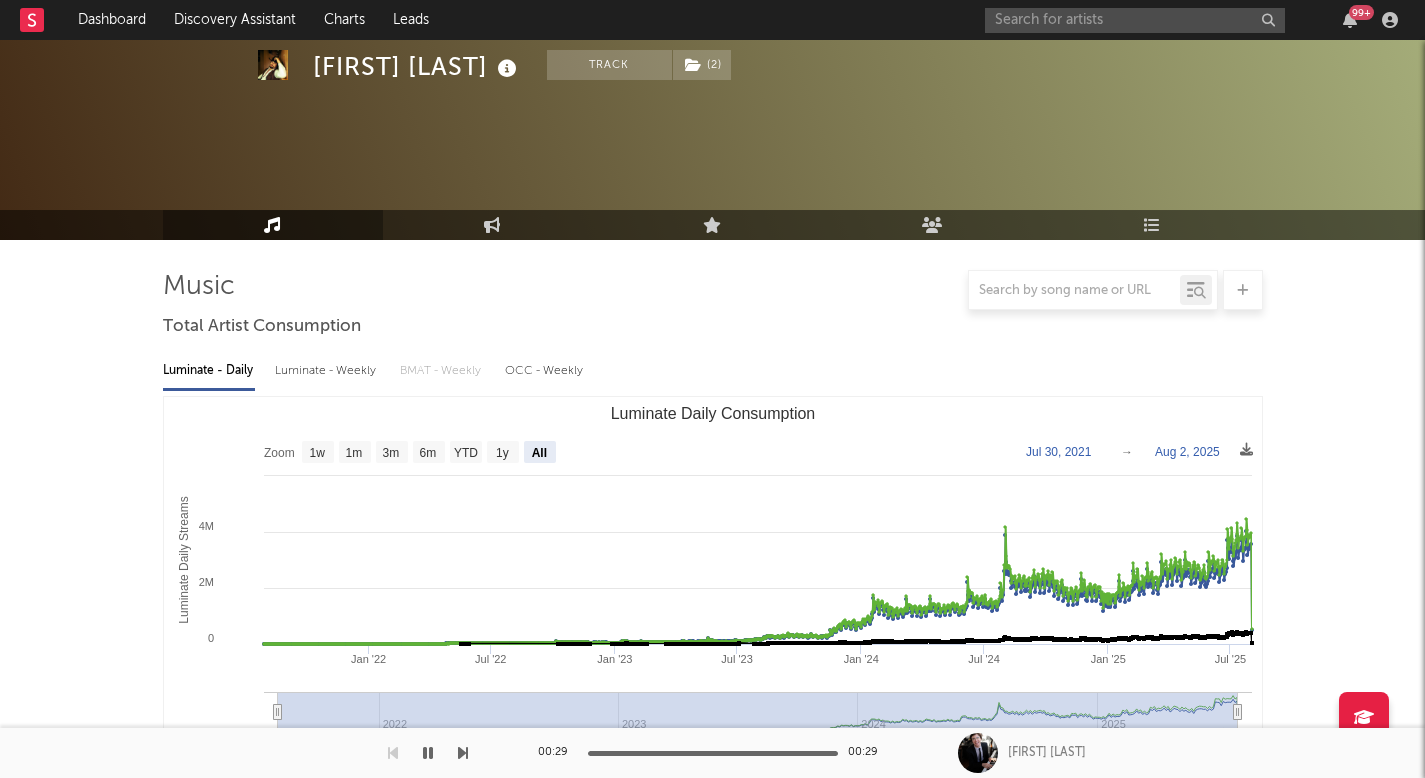 select on "All" 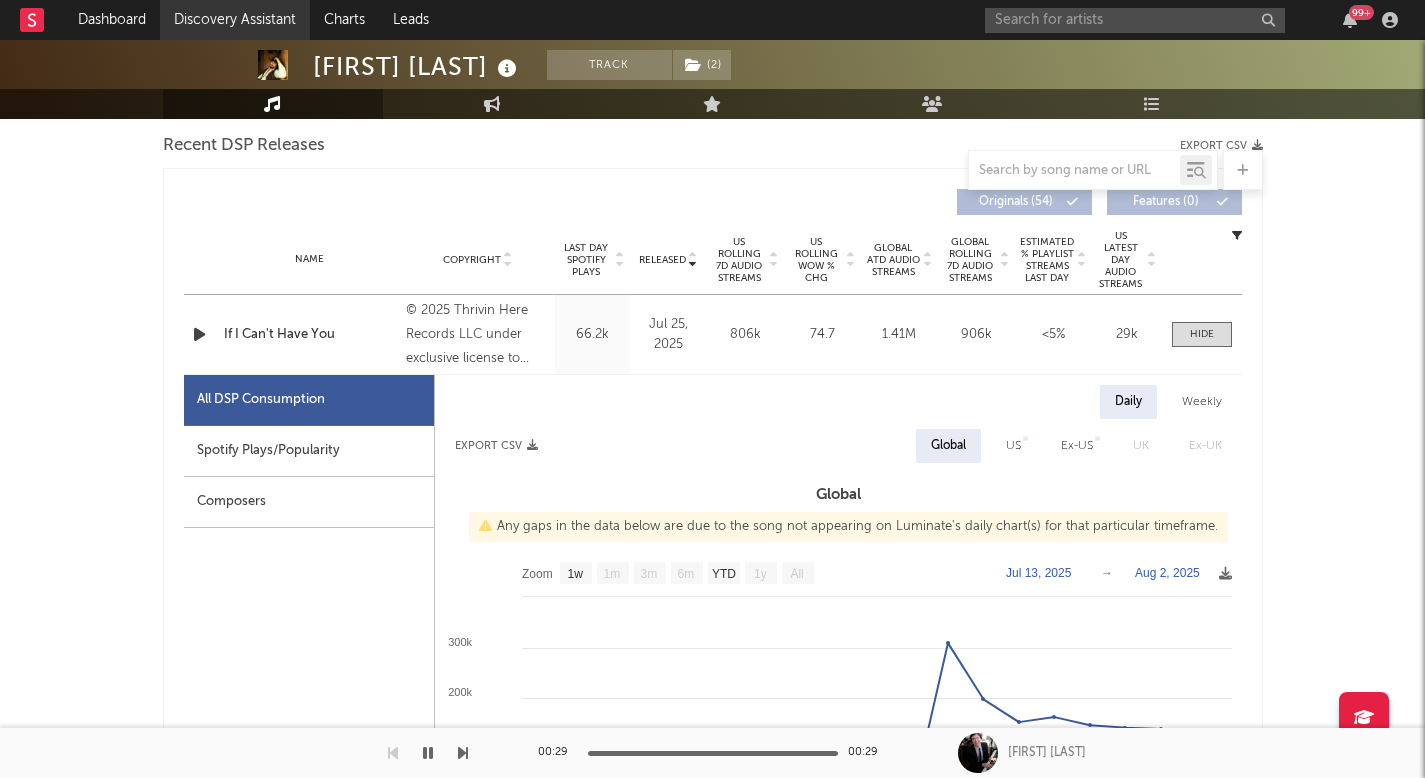click on "Discovery Assistant" at bounding box center [235, 20] 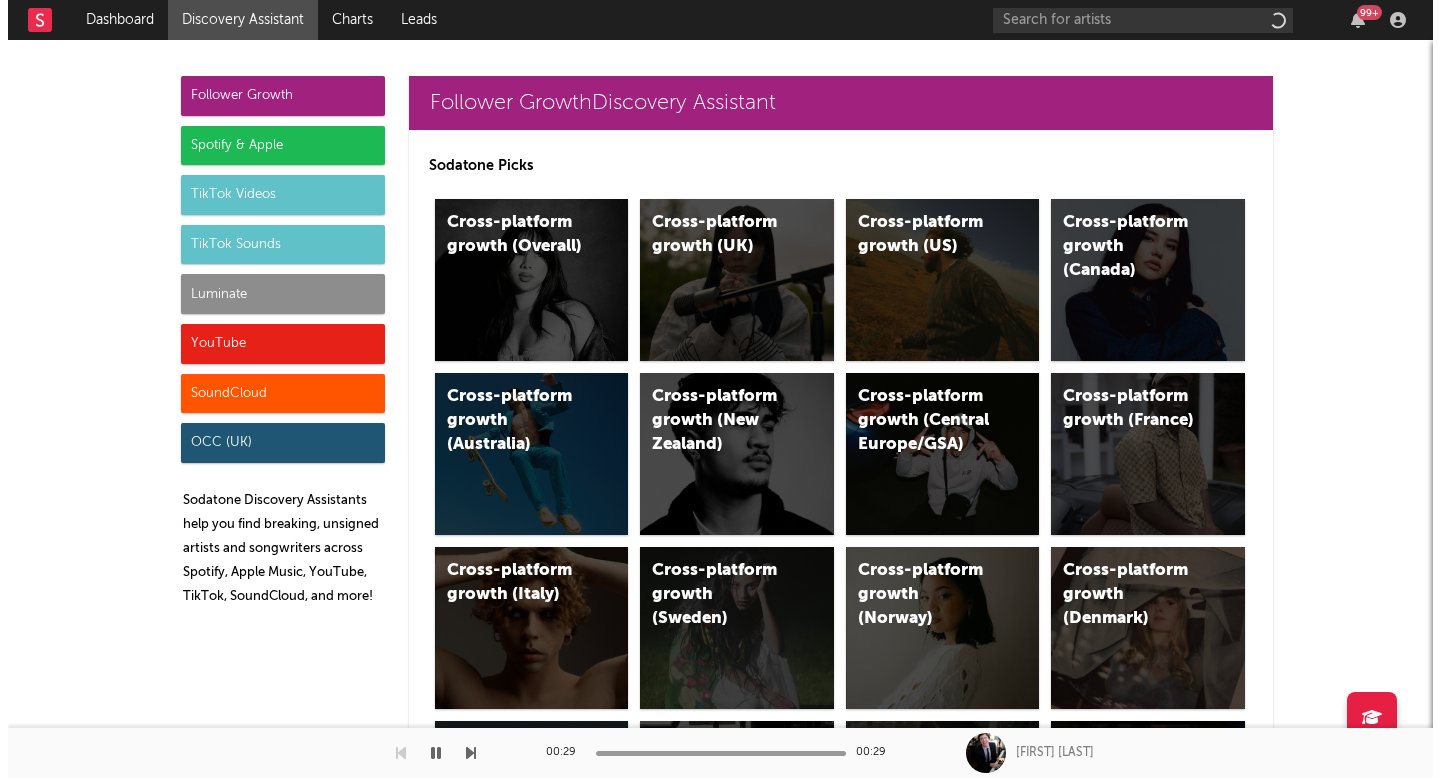 scroll, scrollTop: 0, scrollLeft: 0, axis: both 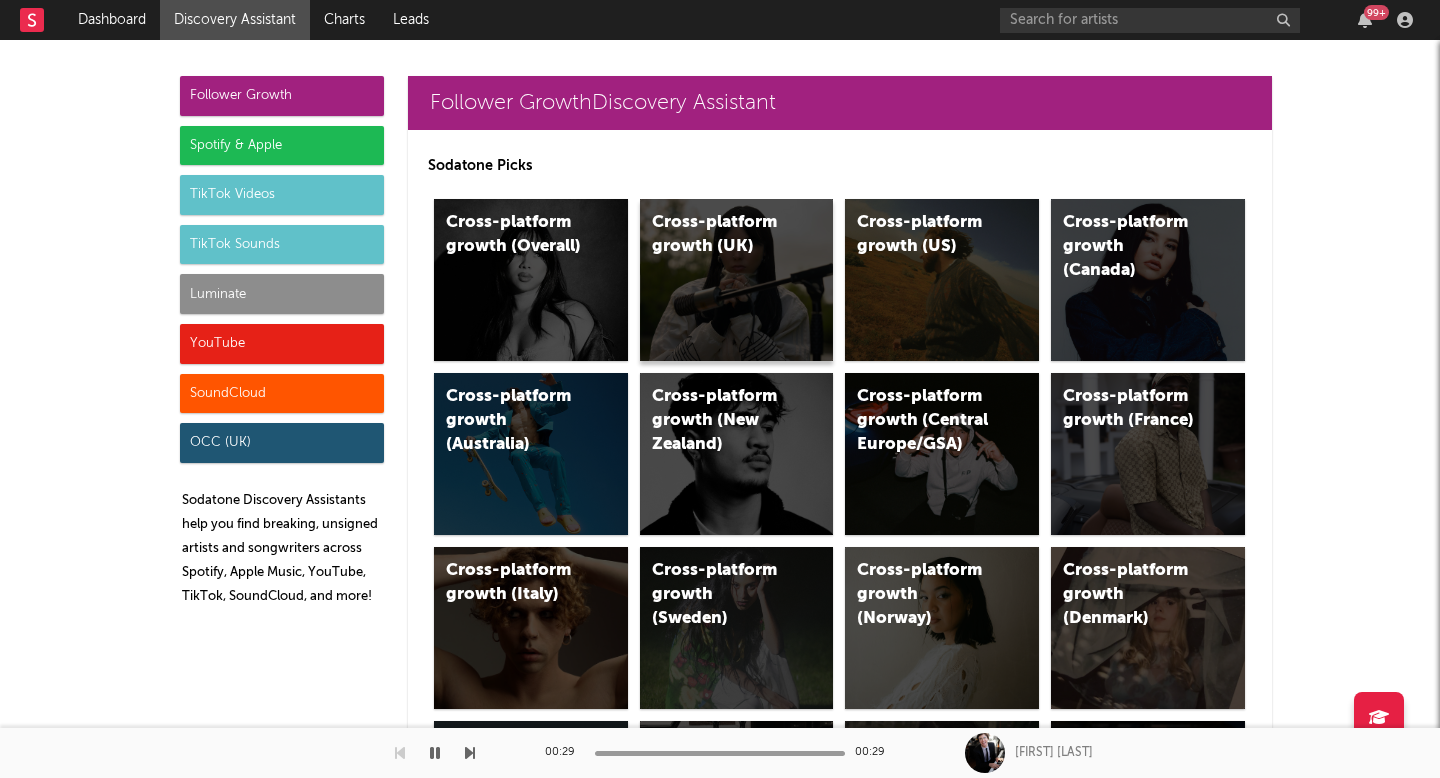 click on "Cross-platform growth (UK)" at bounding box center [720, 235] 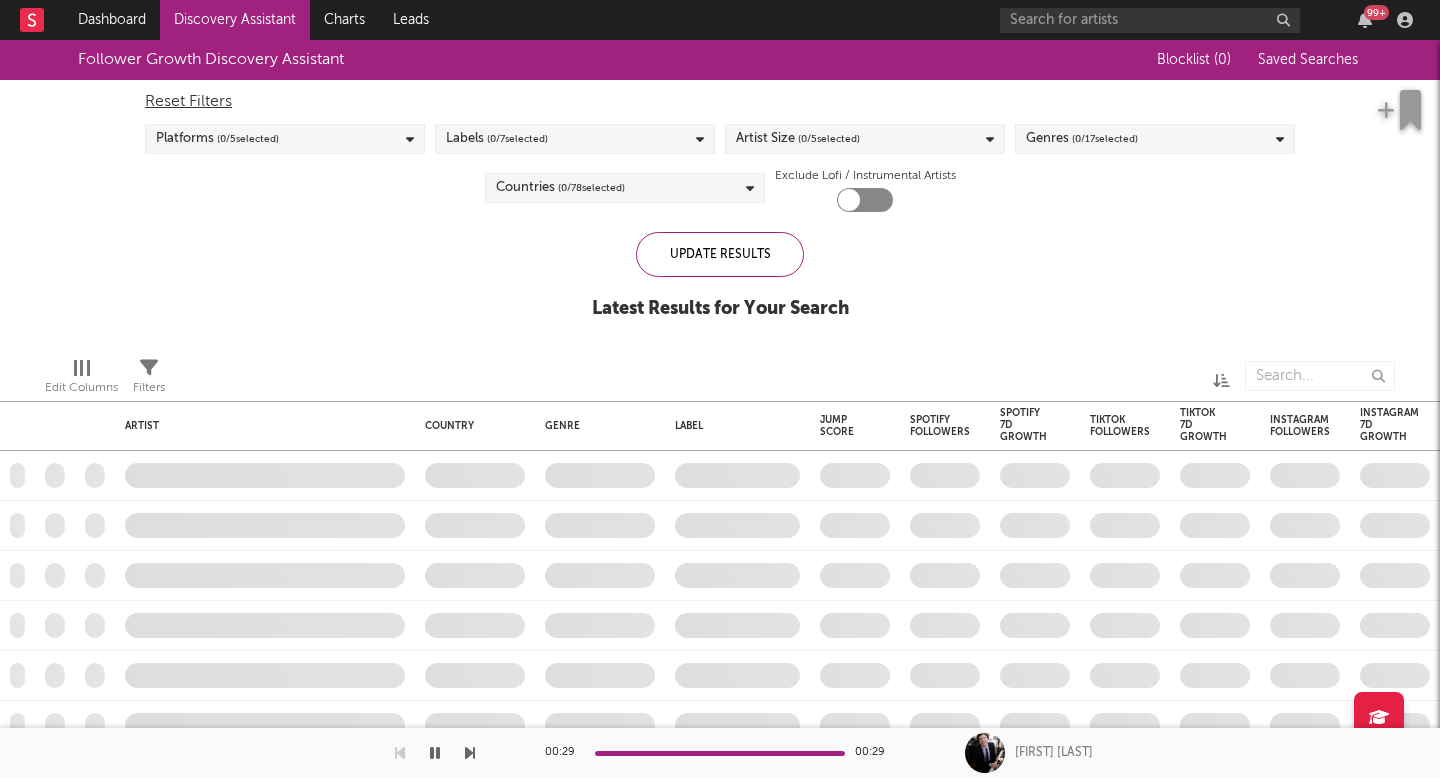 click on "Discovery Assistant" at bounding box center (235, 20) 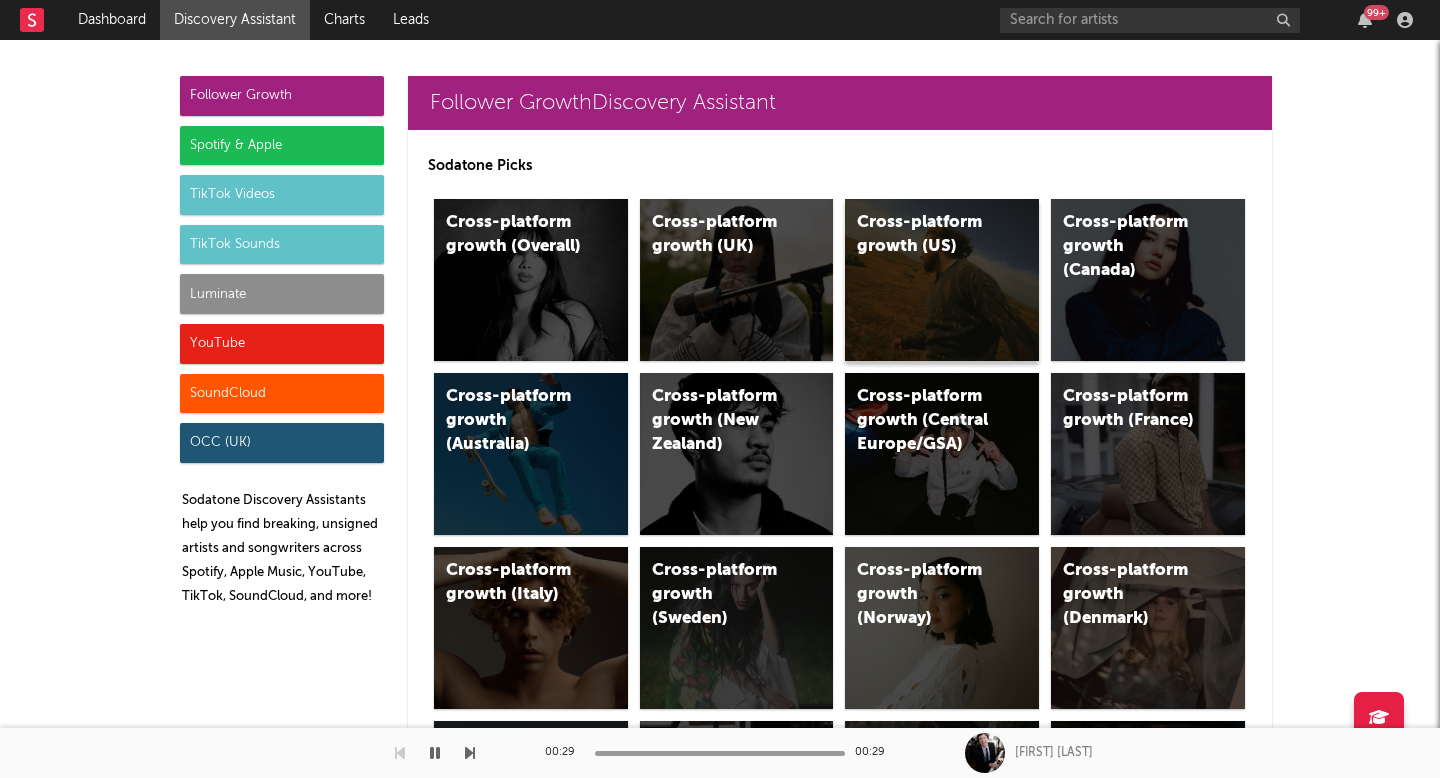 click on "Cross-platform growth (US)" at bounding box center (942, 280) 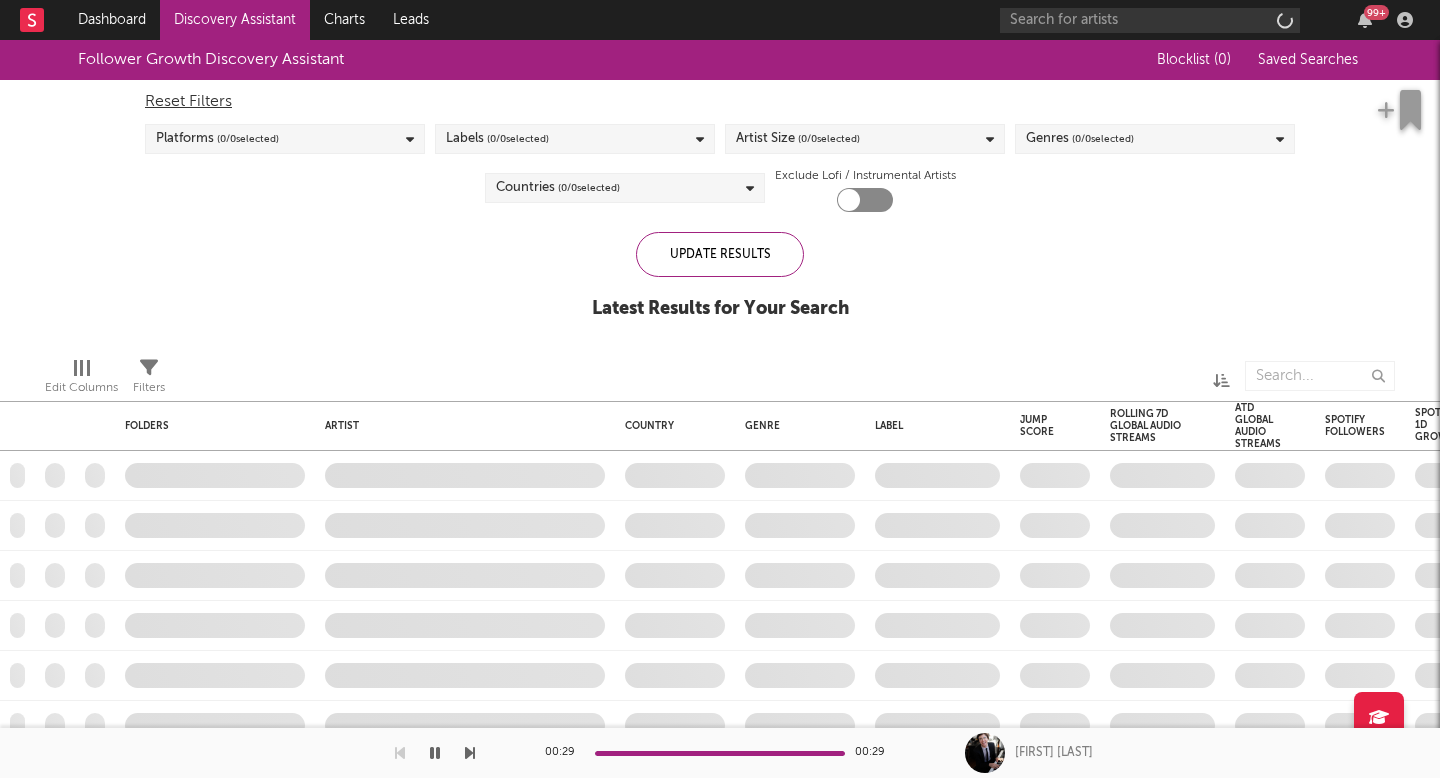 checkbox on "true" 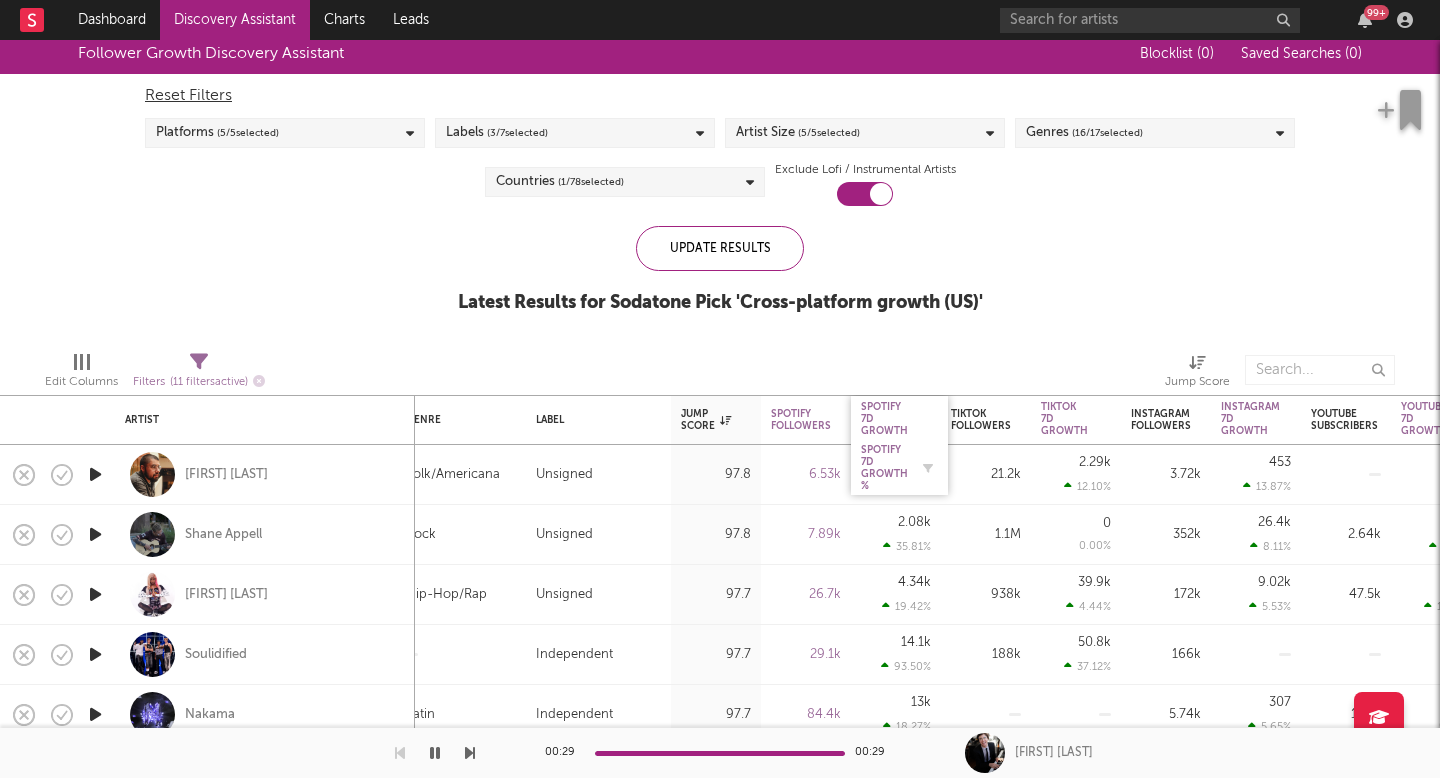click on "Spotify 7D Growth %" at bounding box center (884, 468) 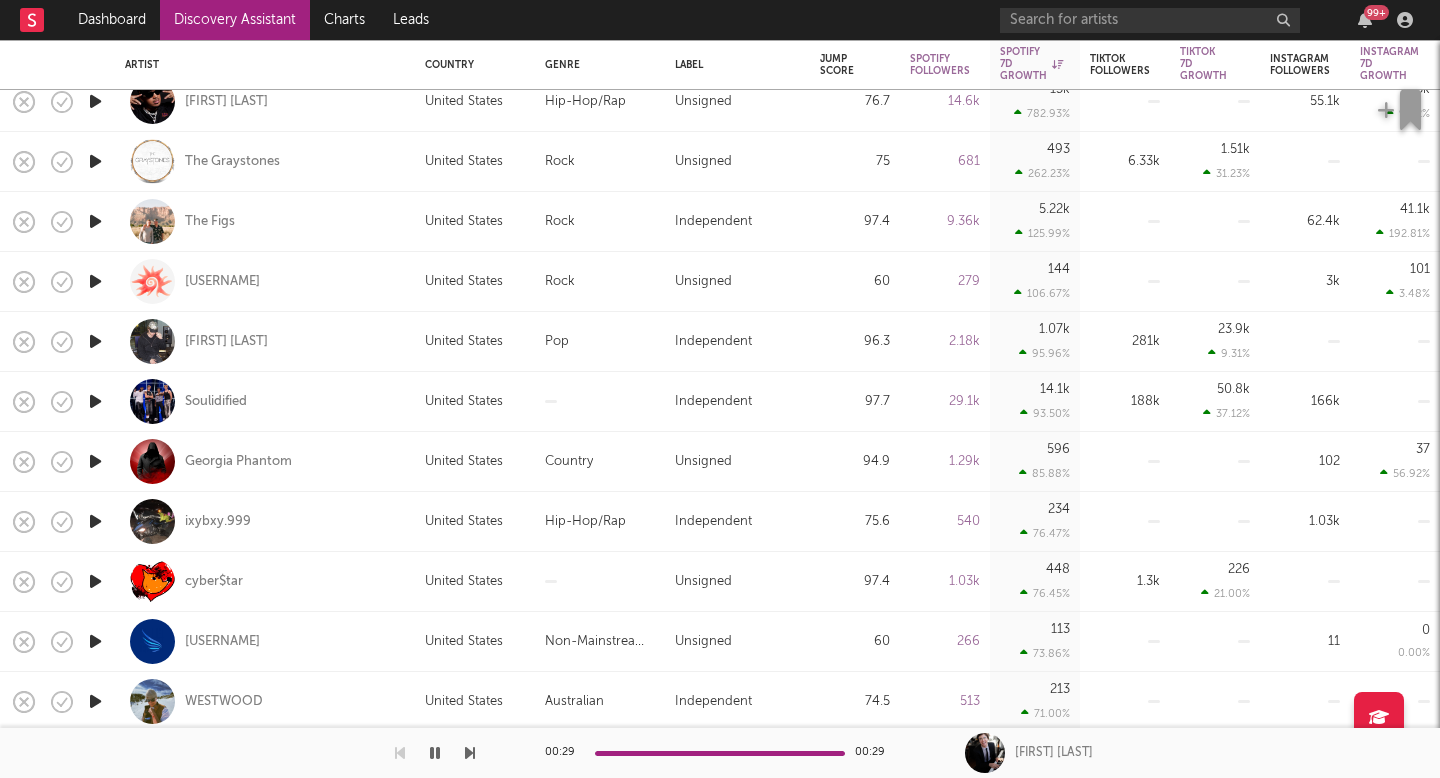 click on "Soulidified" at bounding box center (265, 401) 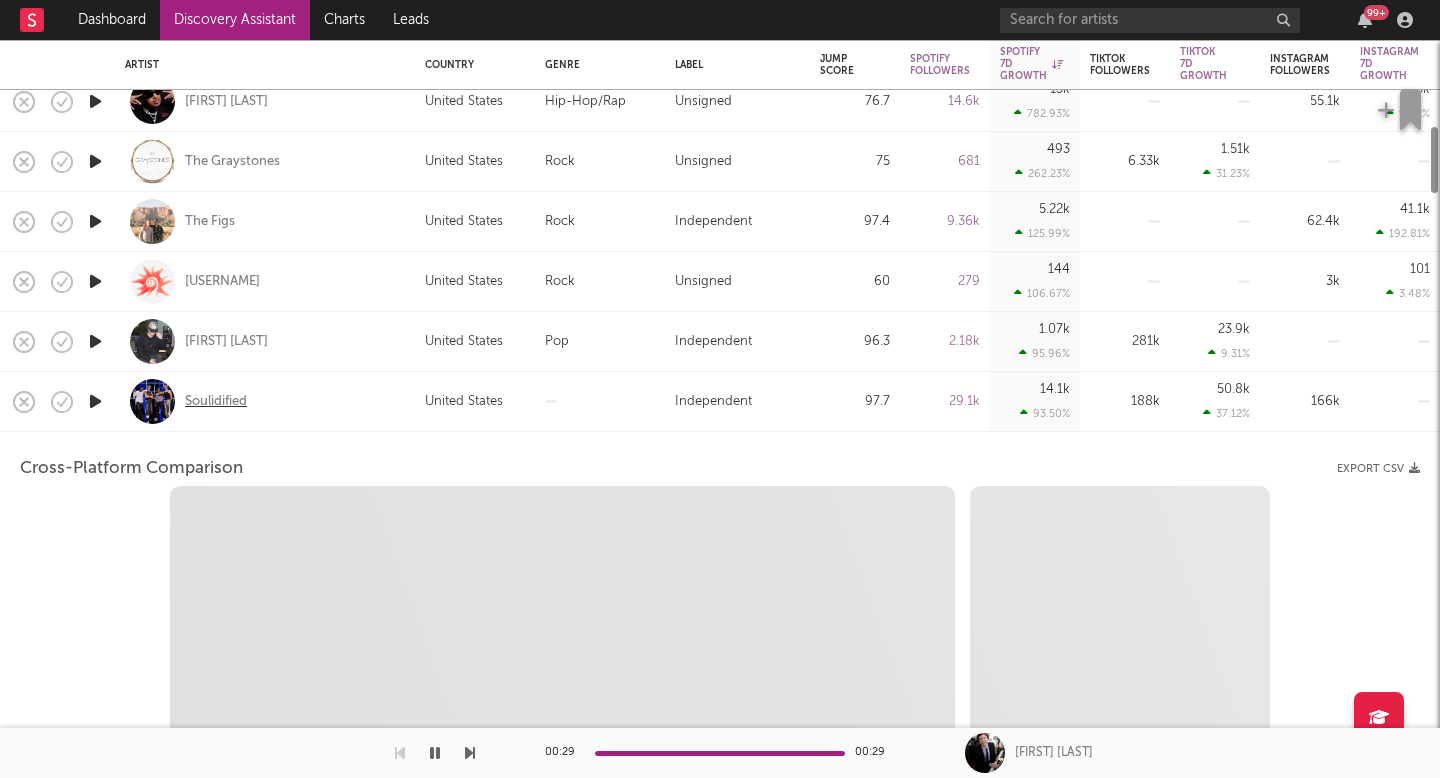 click on "Soulidified" at bounding box center (216, 402) 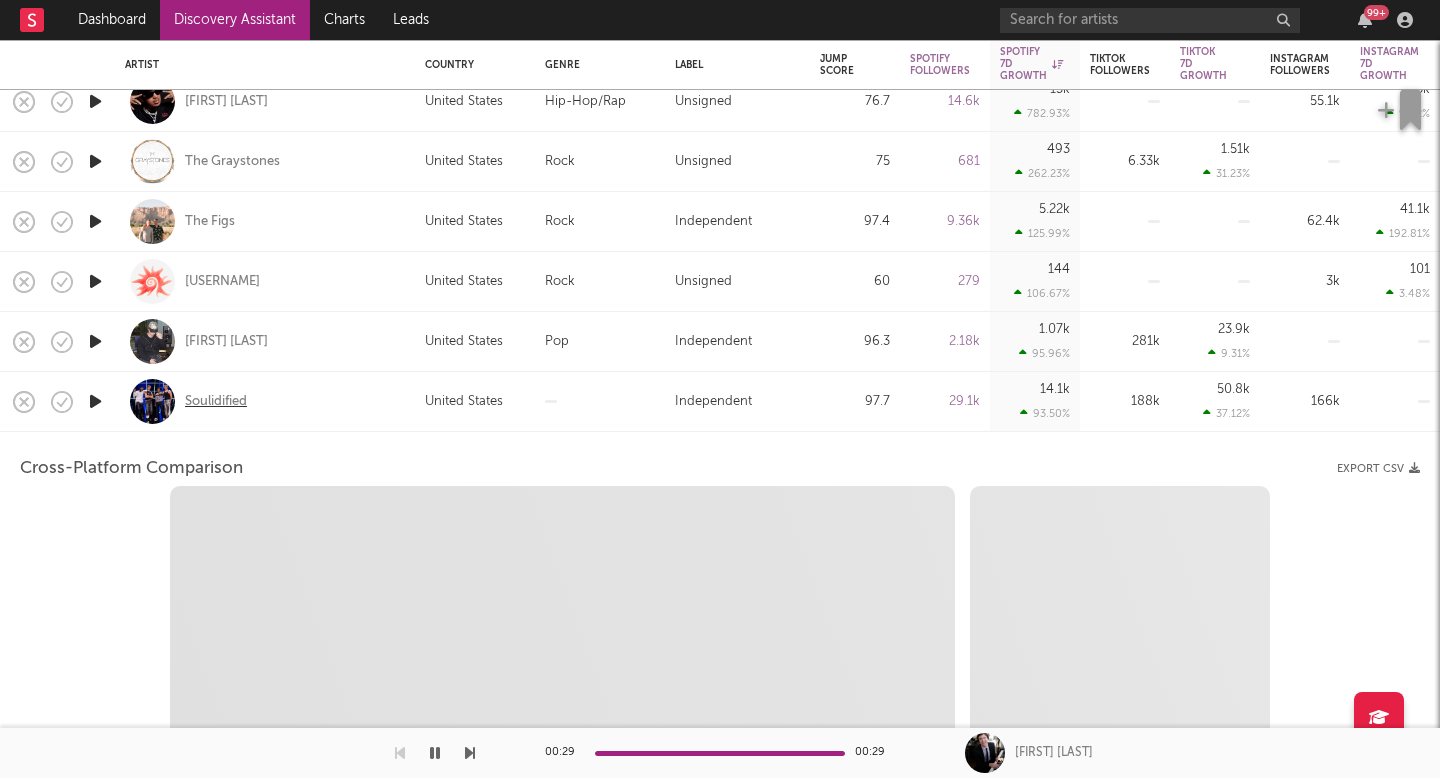 select on "1m" 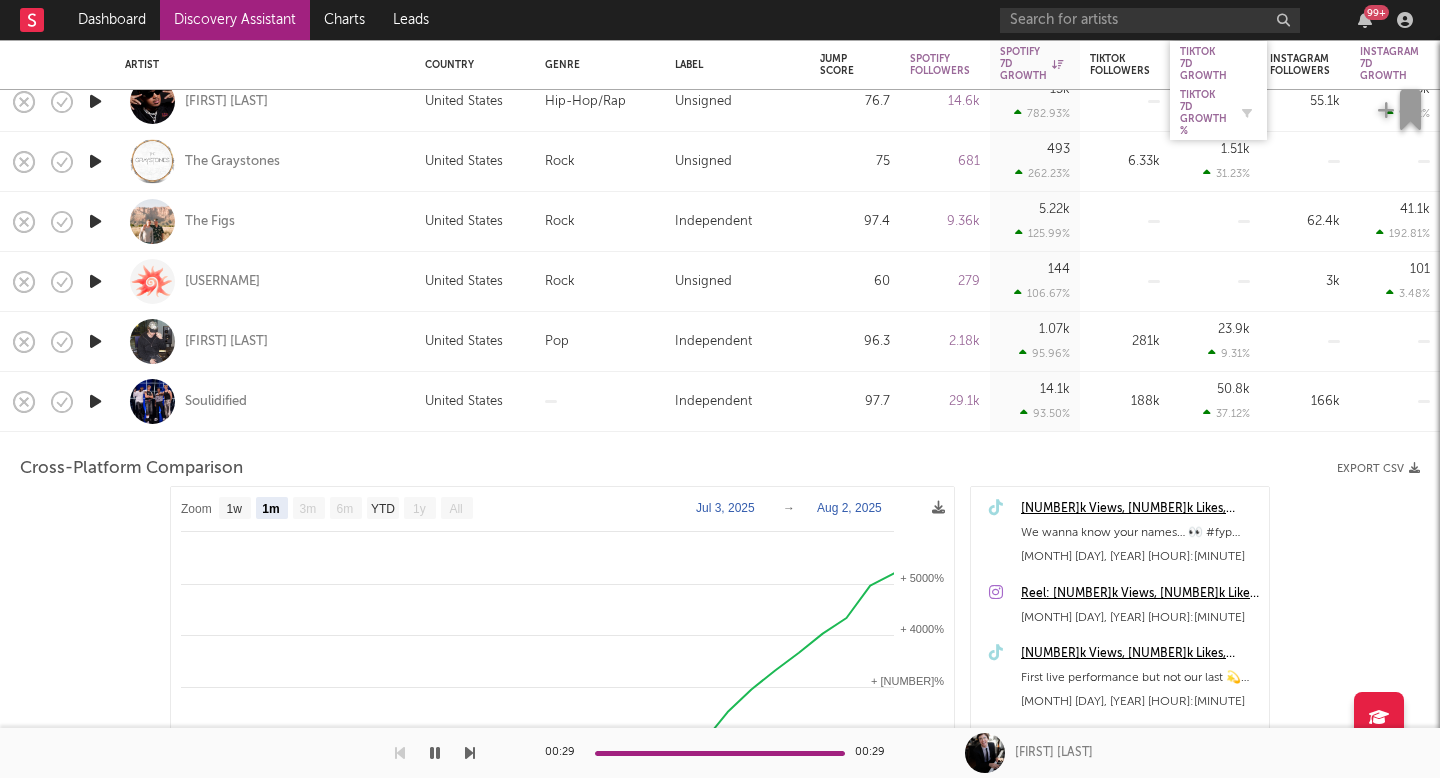 click on "Tiktok 7D Growth %" at bounding box center (1203, 113) 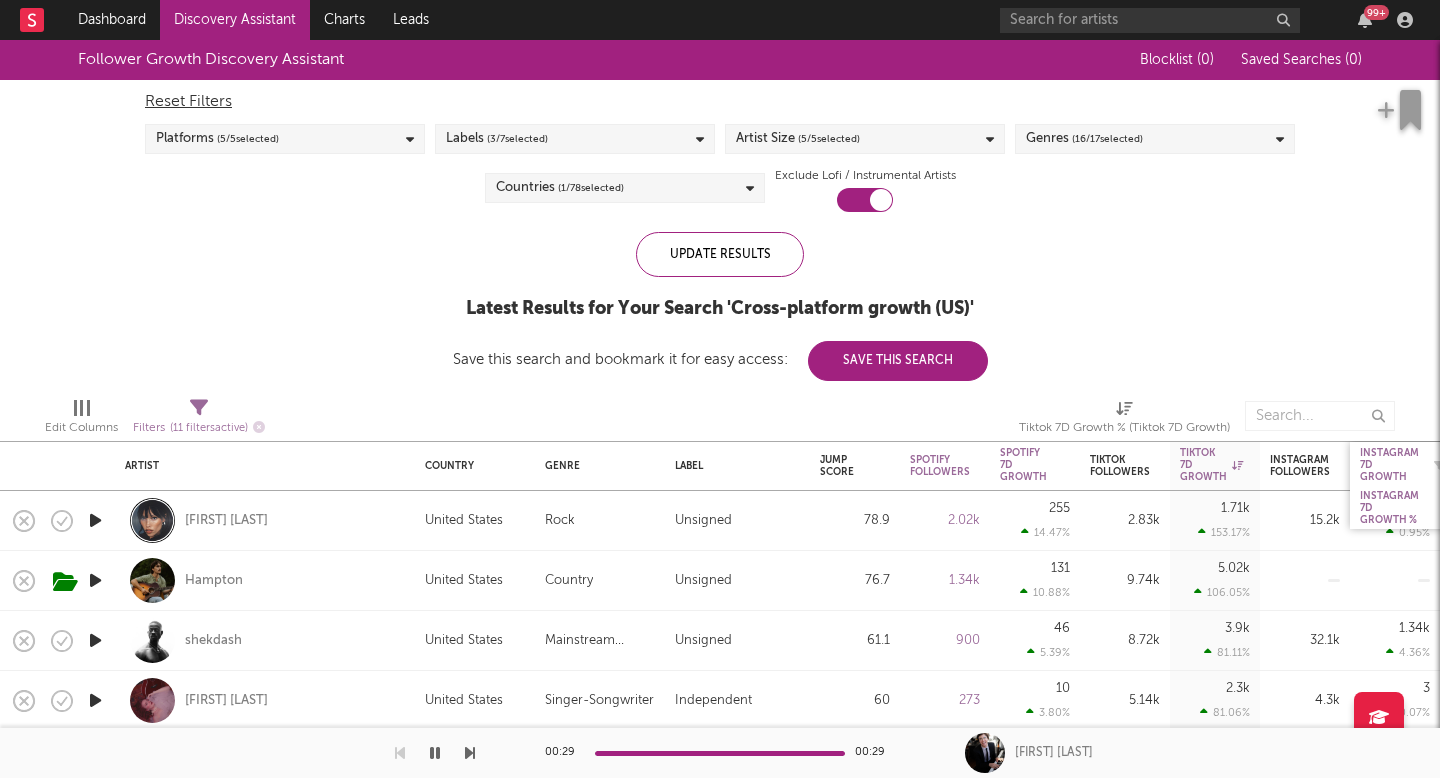 click on "Instagram 7D Growth" at bounding box center (1389, 465) 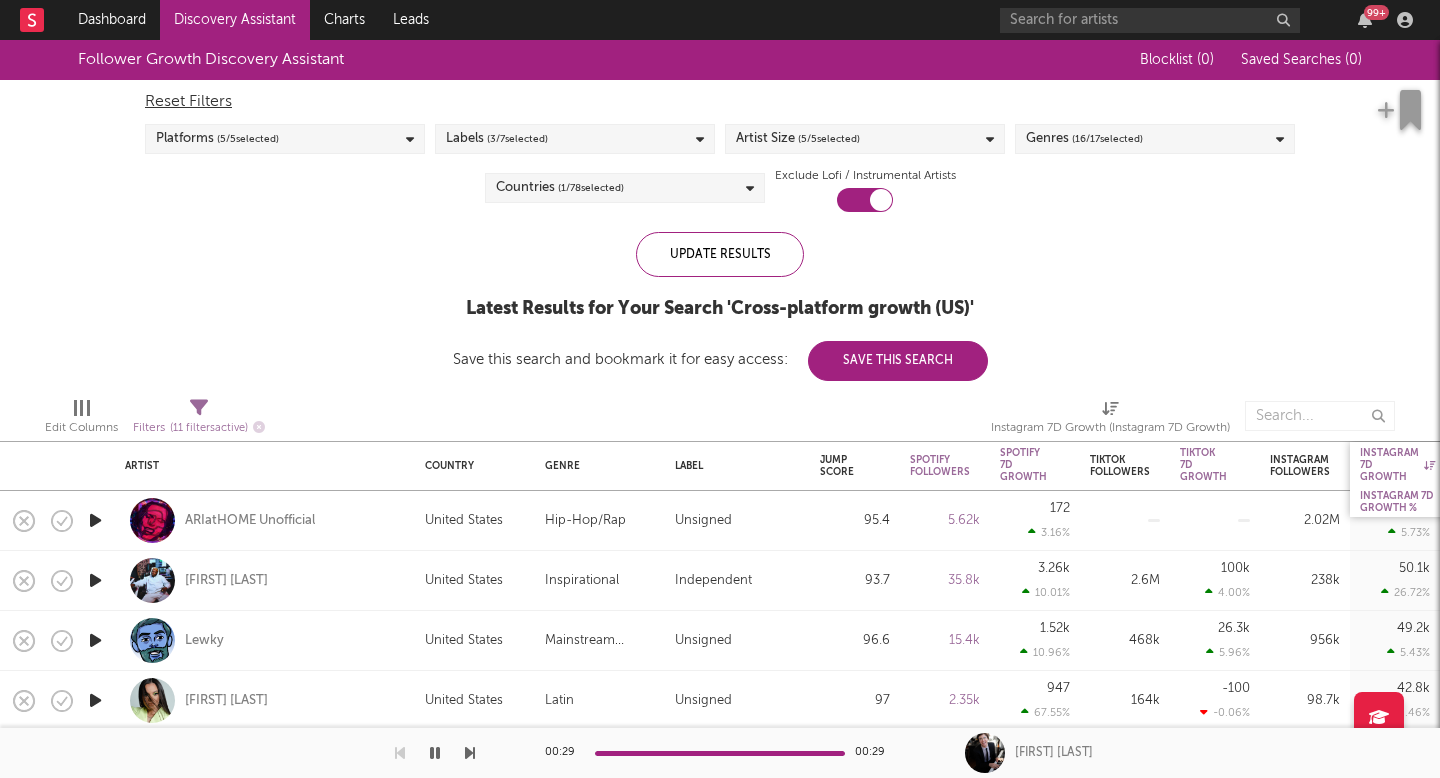 click on "Instagram 7D Growth" at bounding box center (1397, 465) 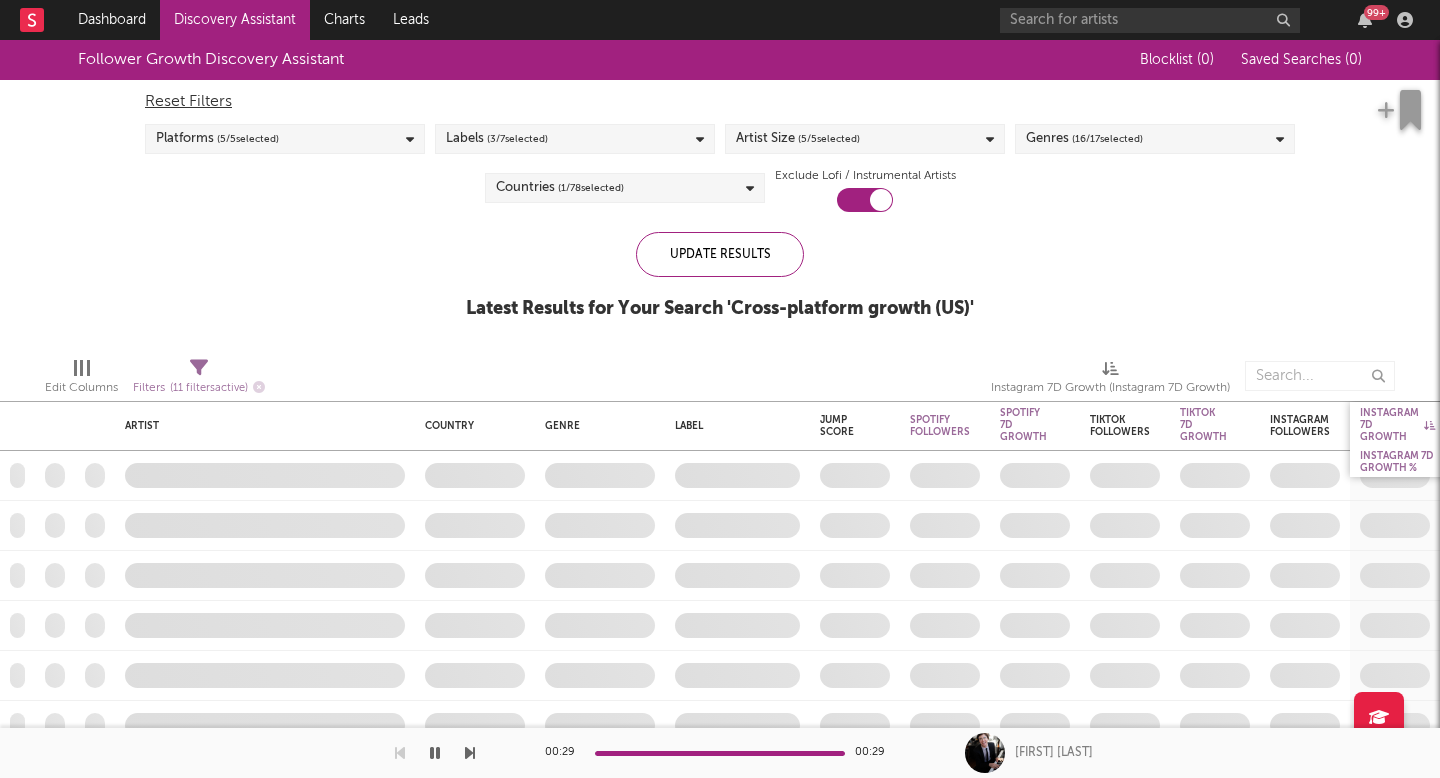 click on "Instagram 7D Growth %" at bounding box center [1397, 462] 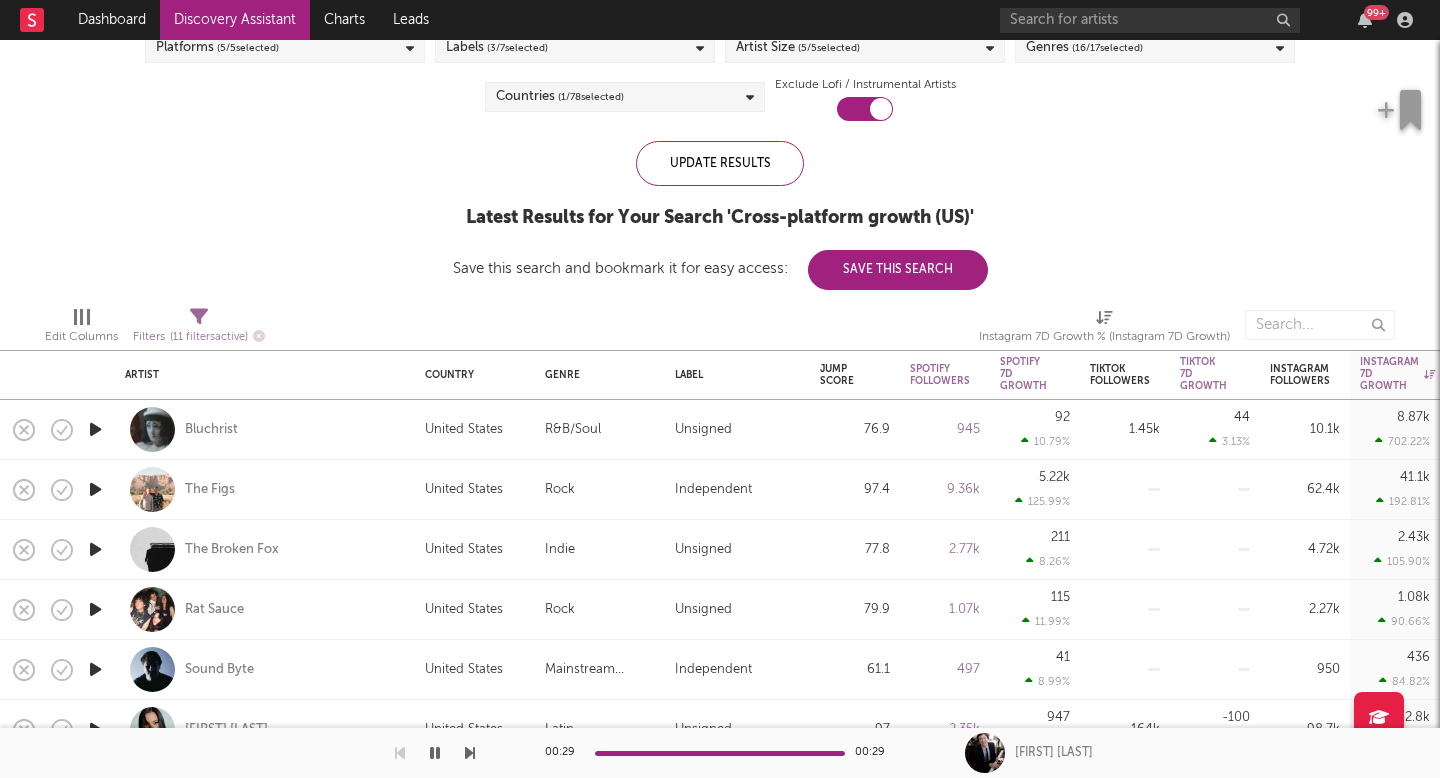 click on "The Figs" at bounding box center [265, 489] 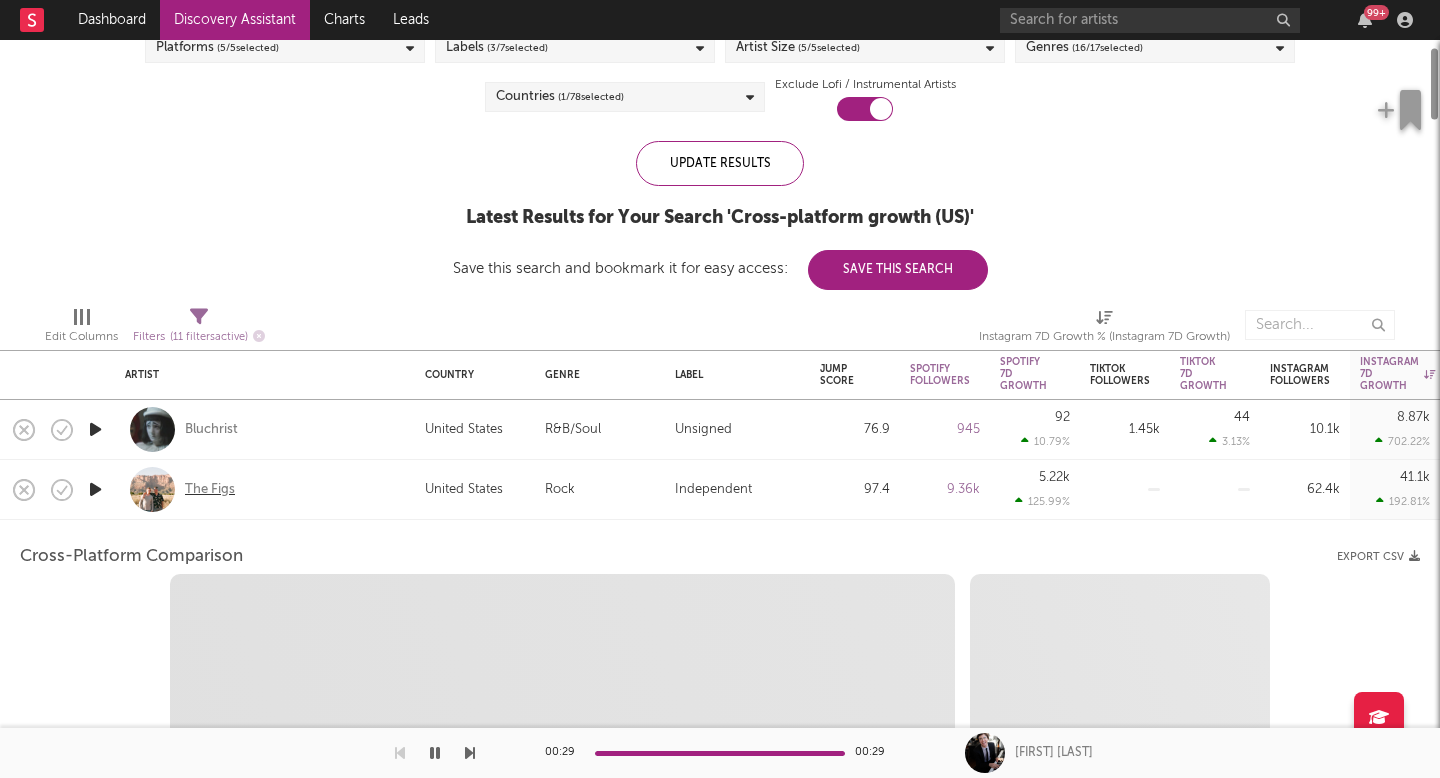 click on "The Figs" at bounding box center (210, 490) 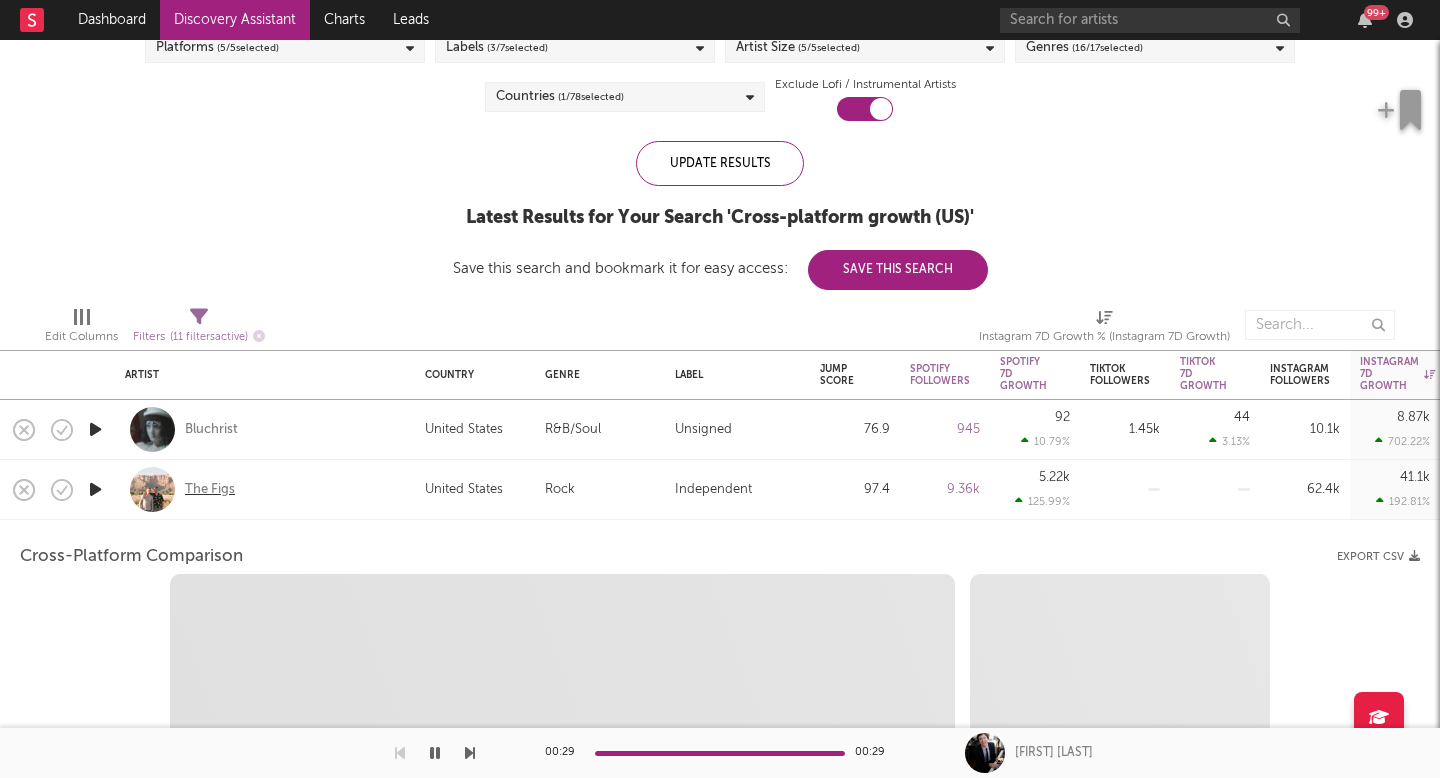 select on "1m" 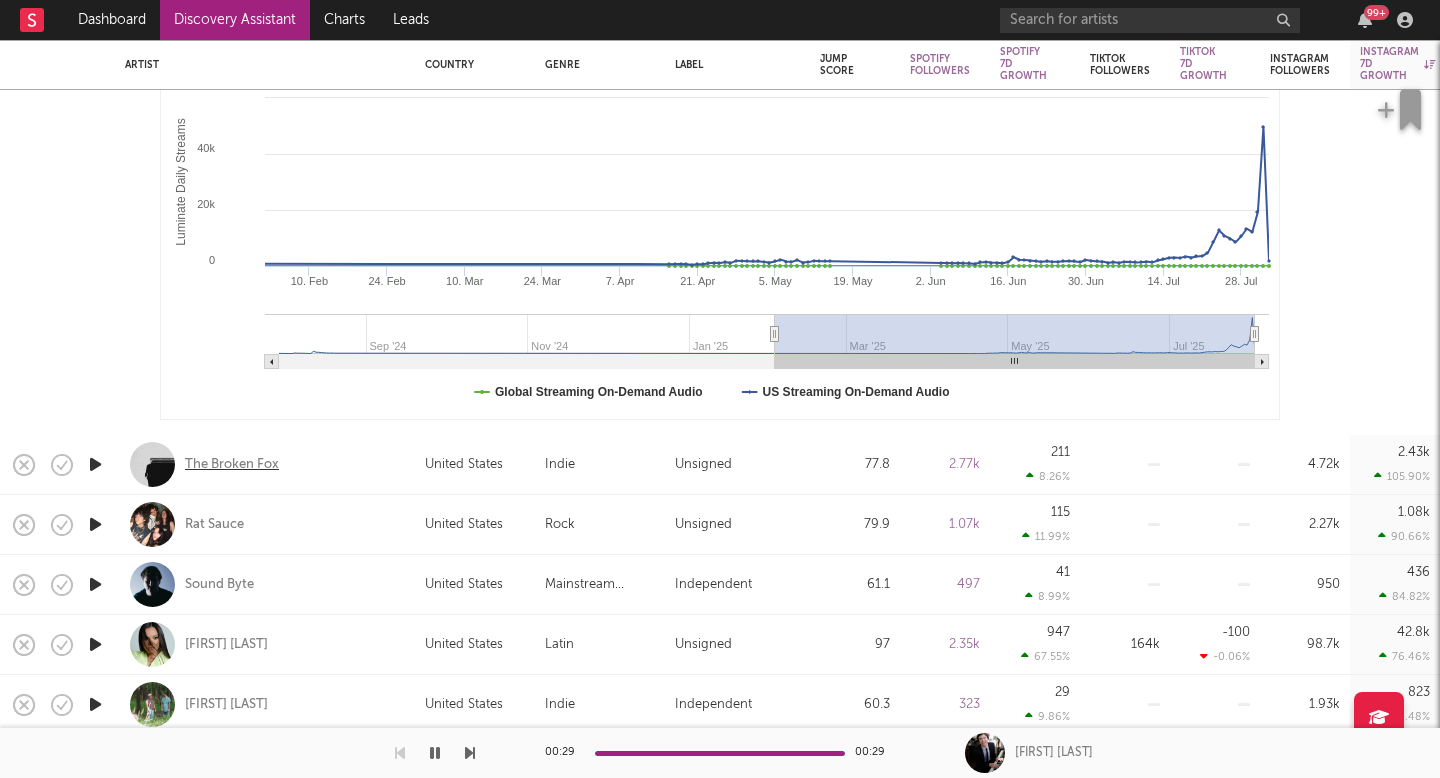 click on "The Broken Fox" at bounding box center [232, 465] 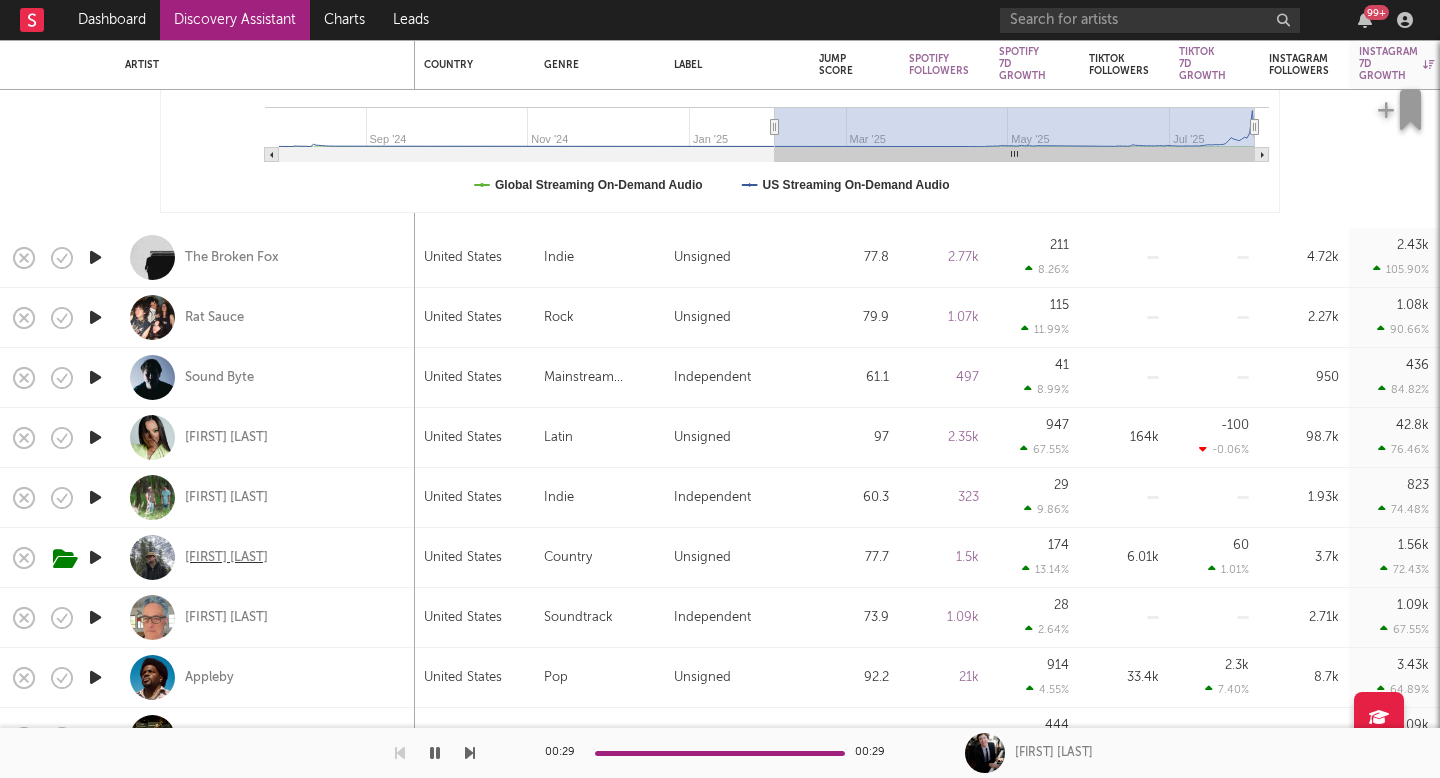 click on "[FIRST] [LAST]" at bounding box center [226, 558] 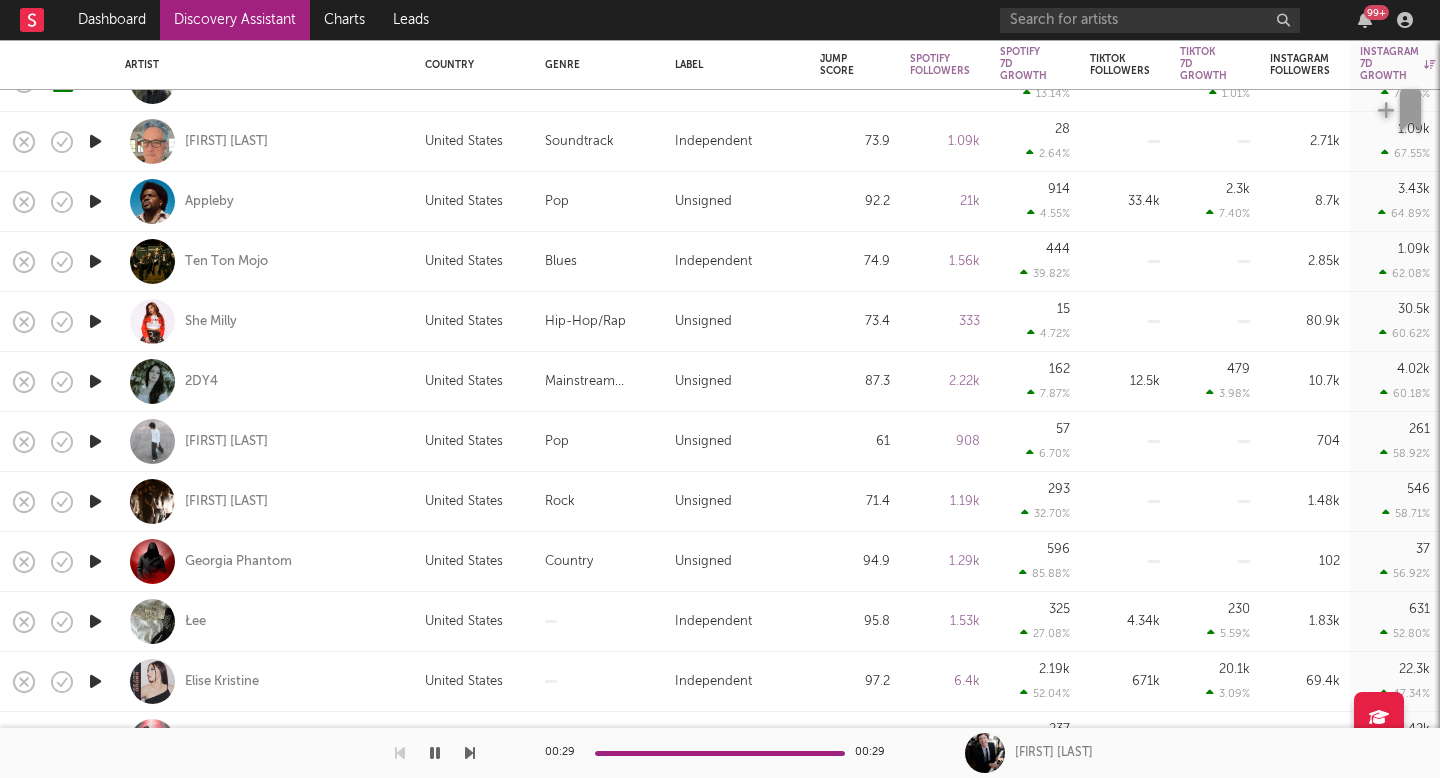 click on "Rock" at bounding box center [600, 502] 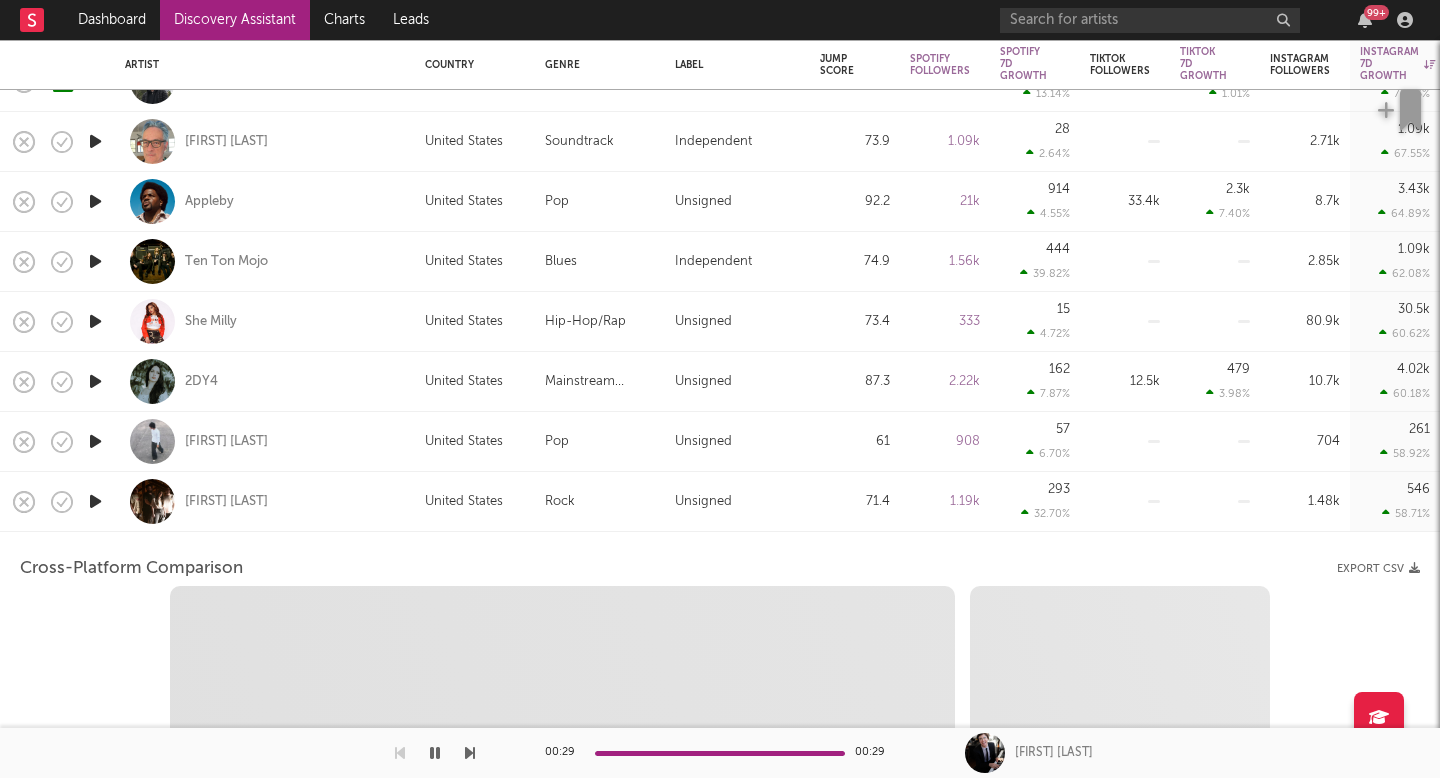 select on "1w" 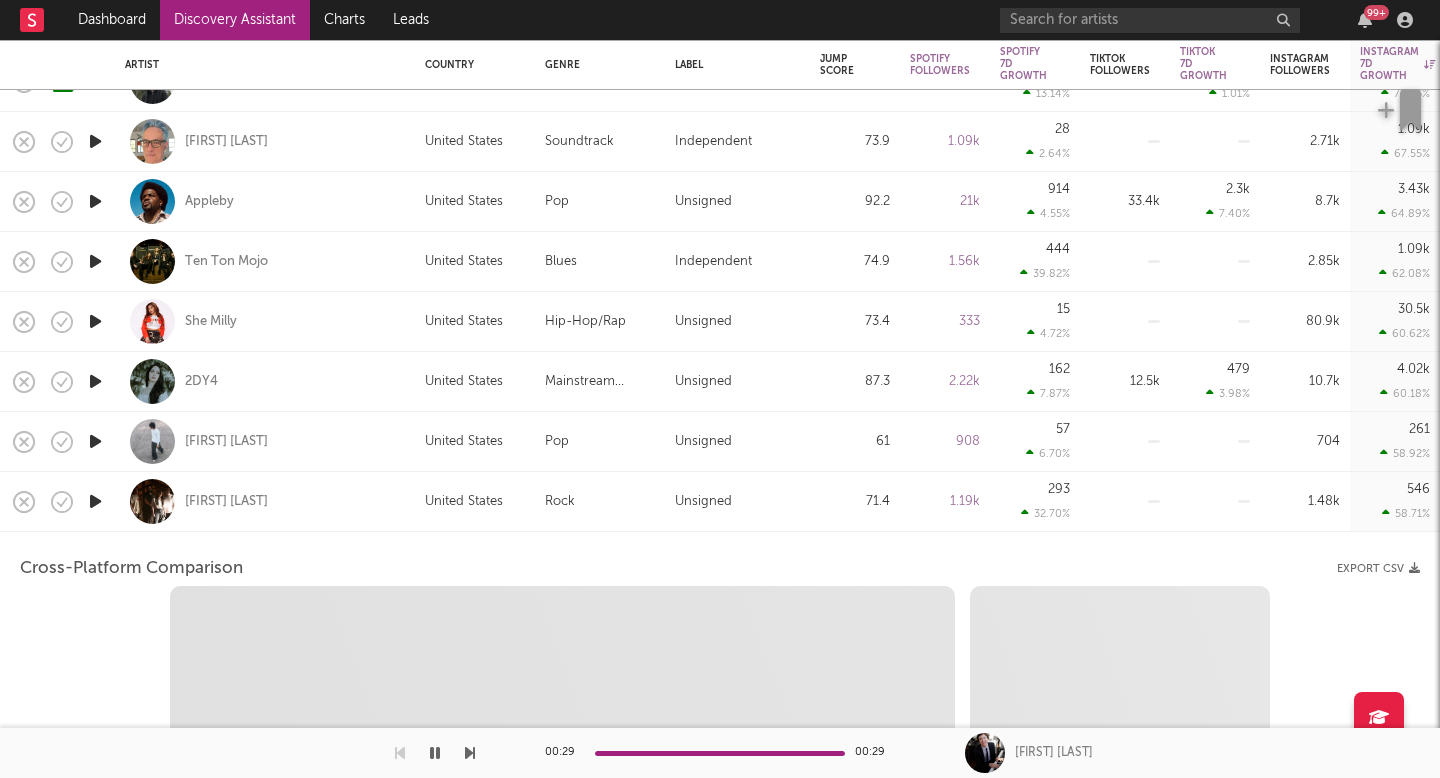 select on "1m" 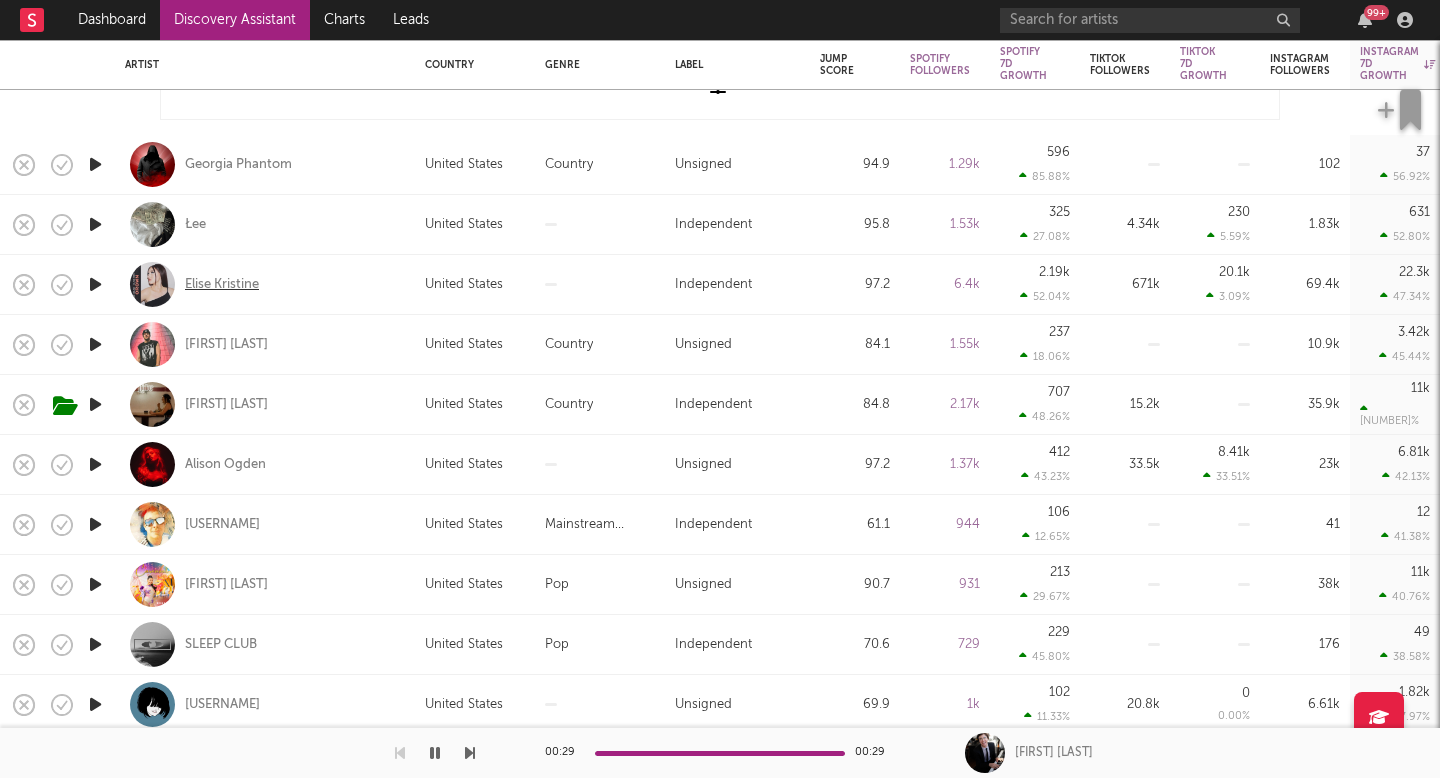 click on "Elise Kristine" at bounding box center (222, 285) 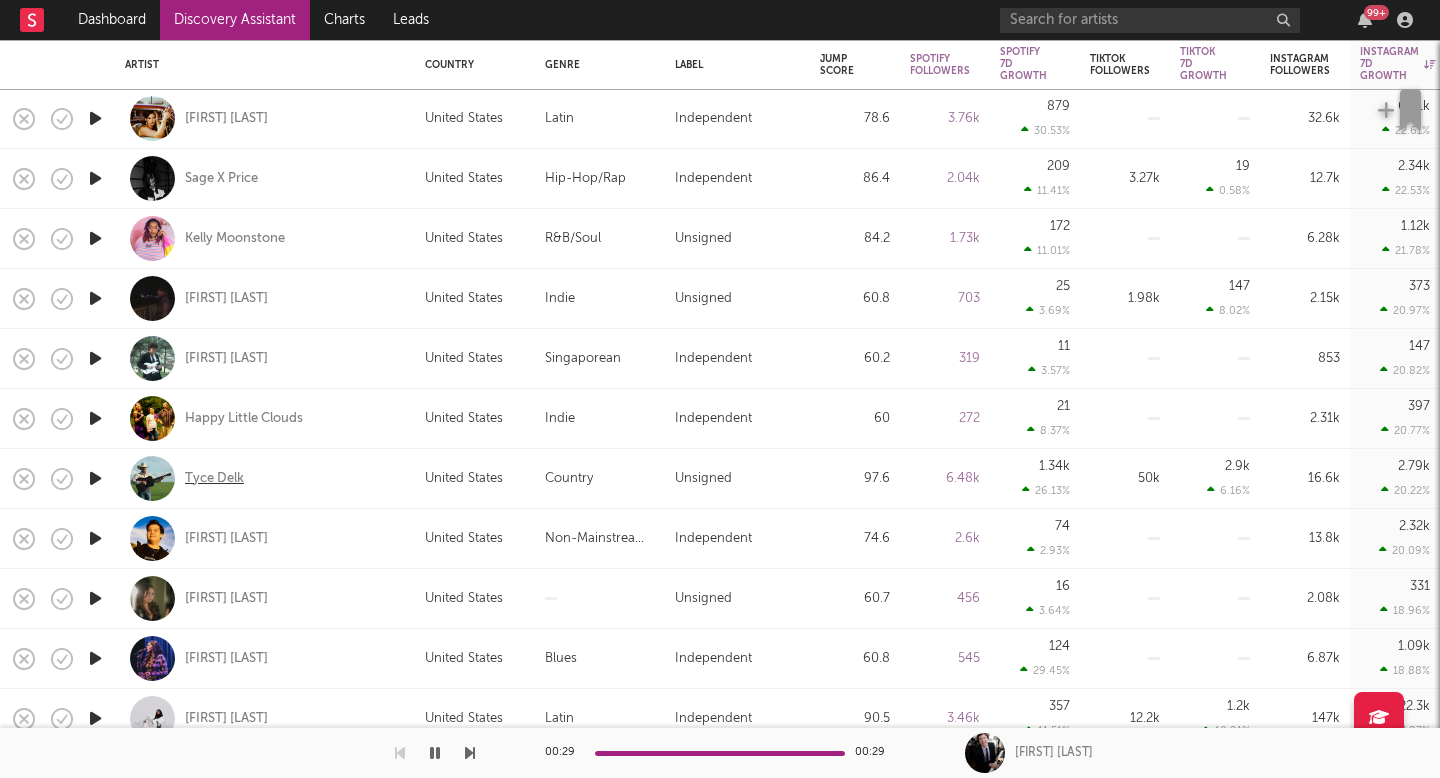 click on "Tyce Delk" at bounding box center [214, 479] 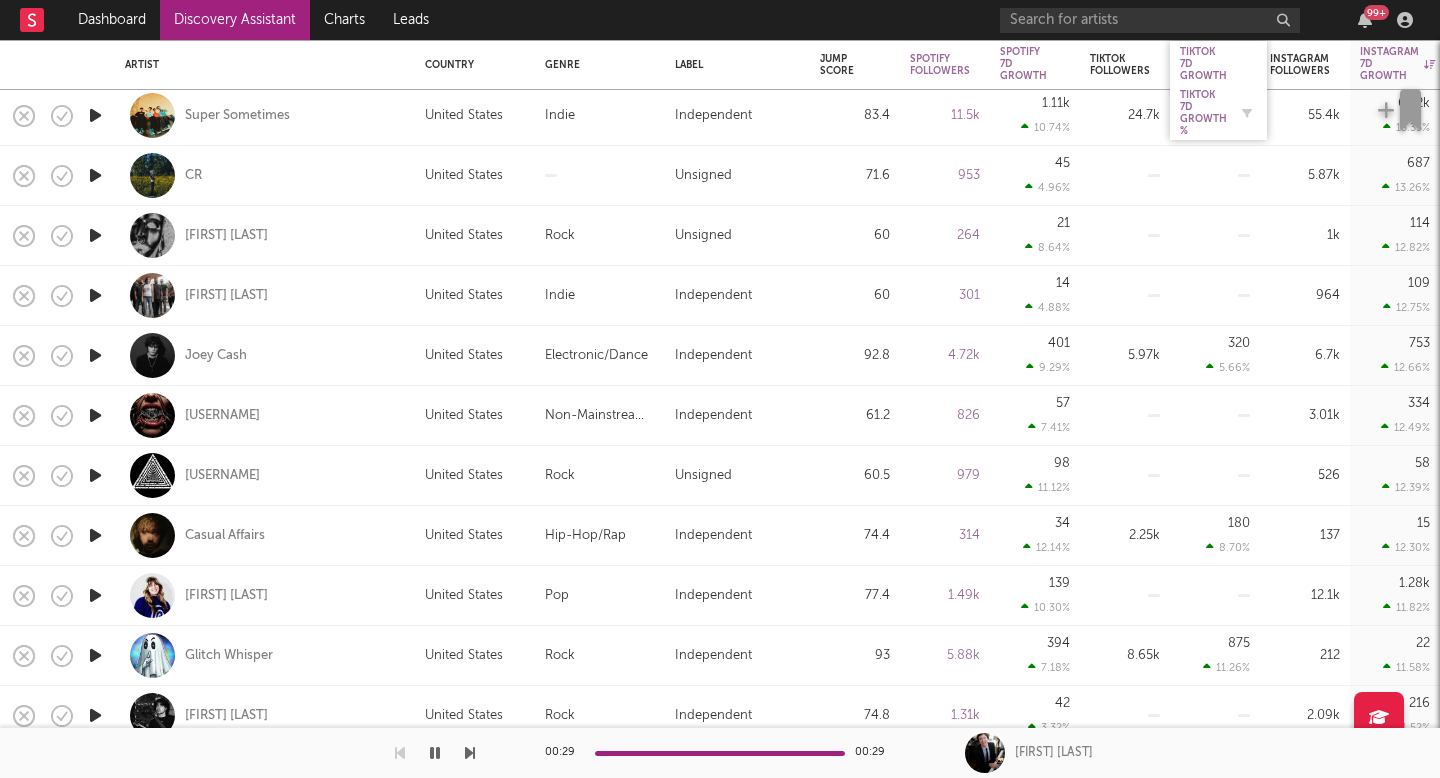 click on "Tiktok 7D Growth %" at bounding box center (1203, 113) 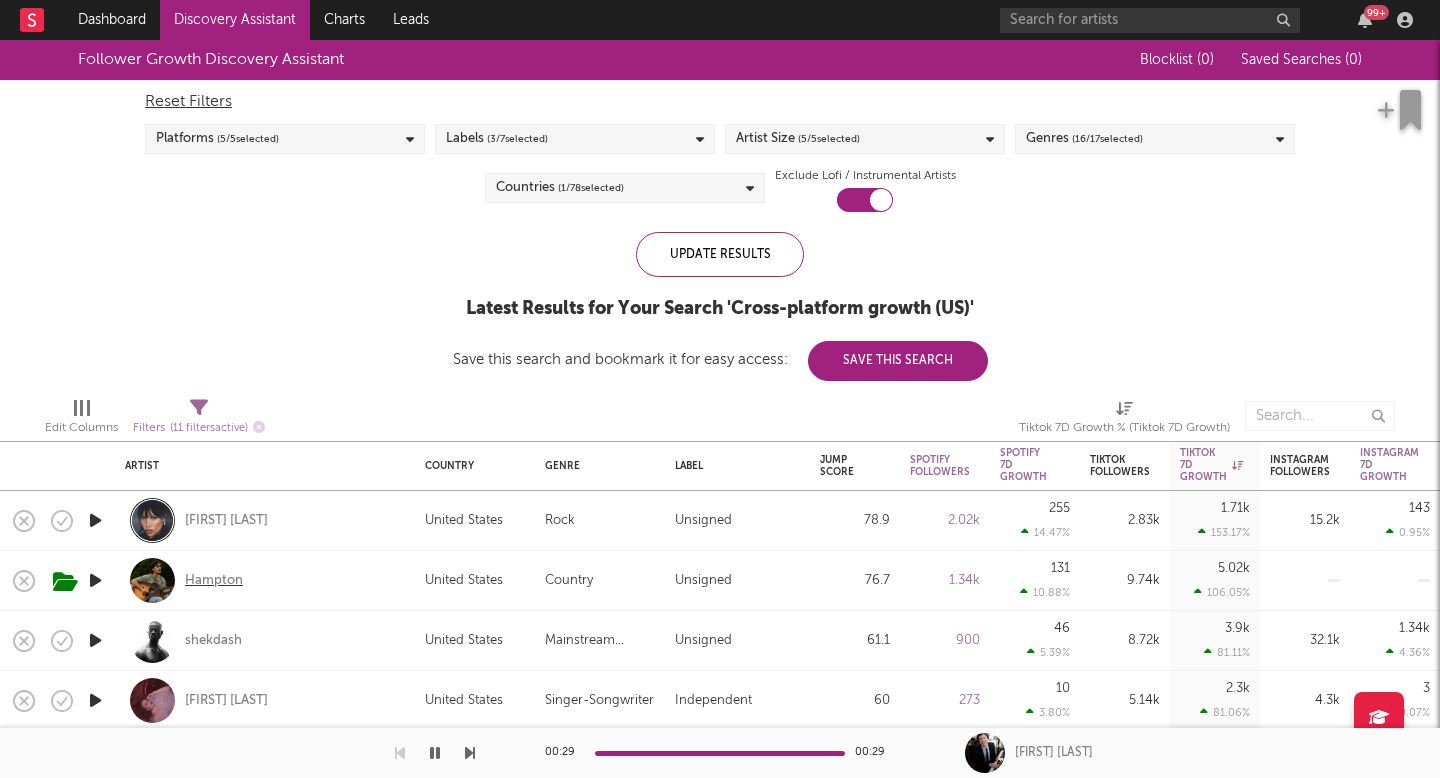 click on "Hampton" at bounding box center (214, 581) 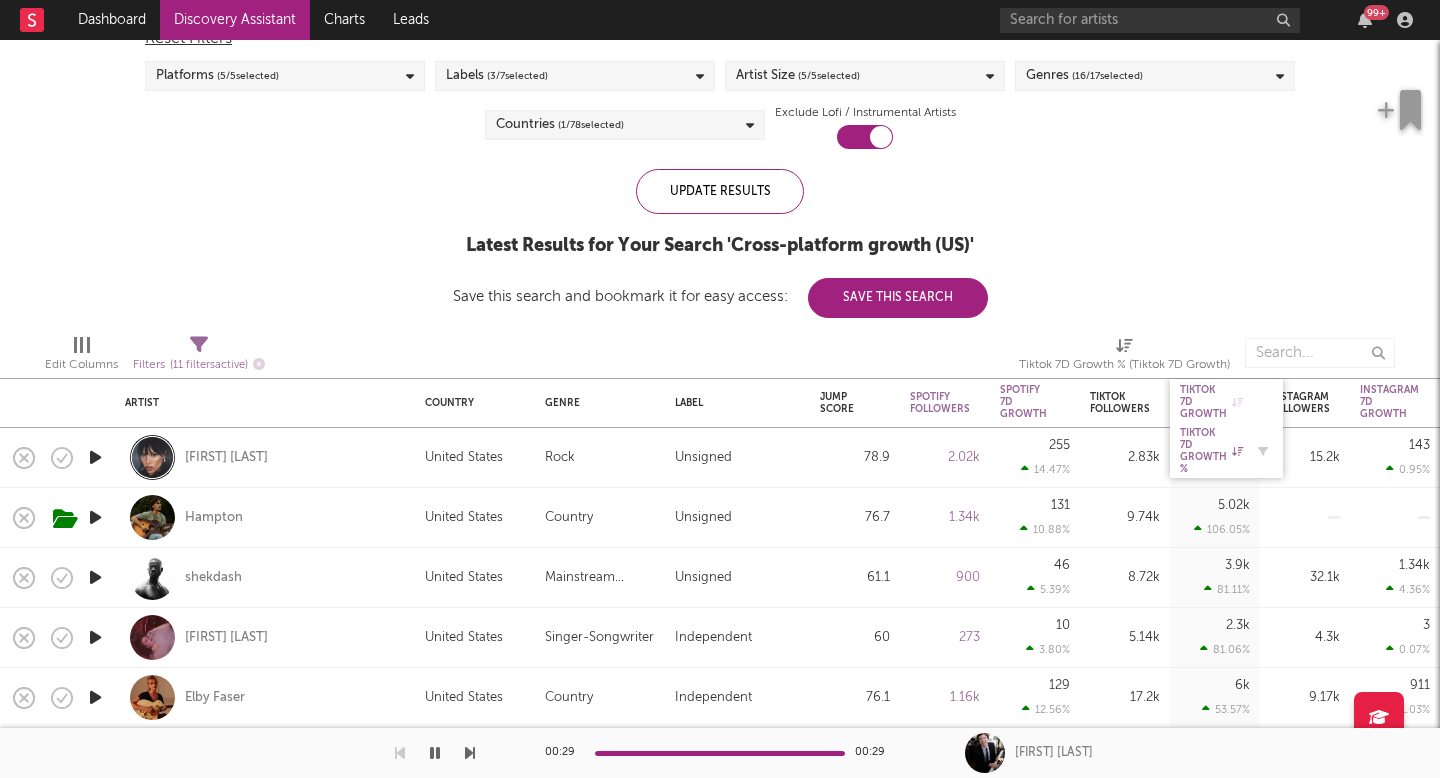 click on "Tiktok 7D Growth %" at bounding box center (1211, 451) 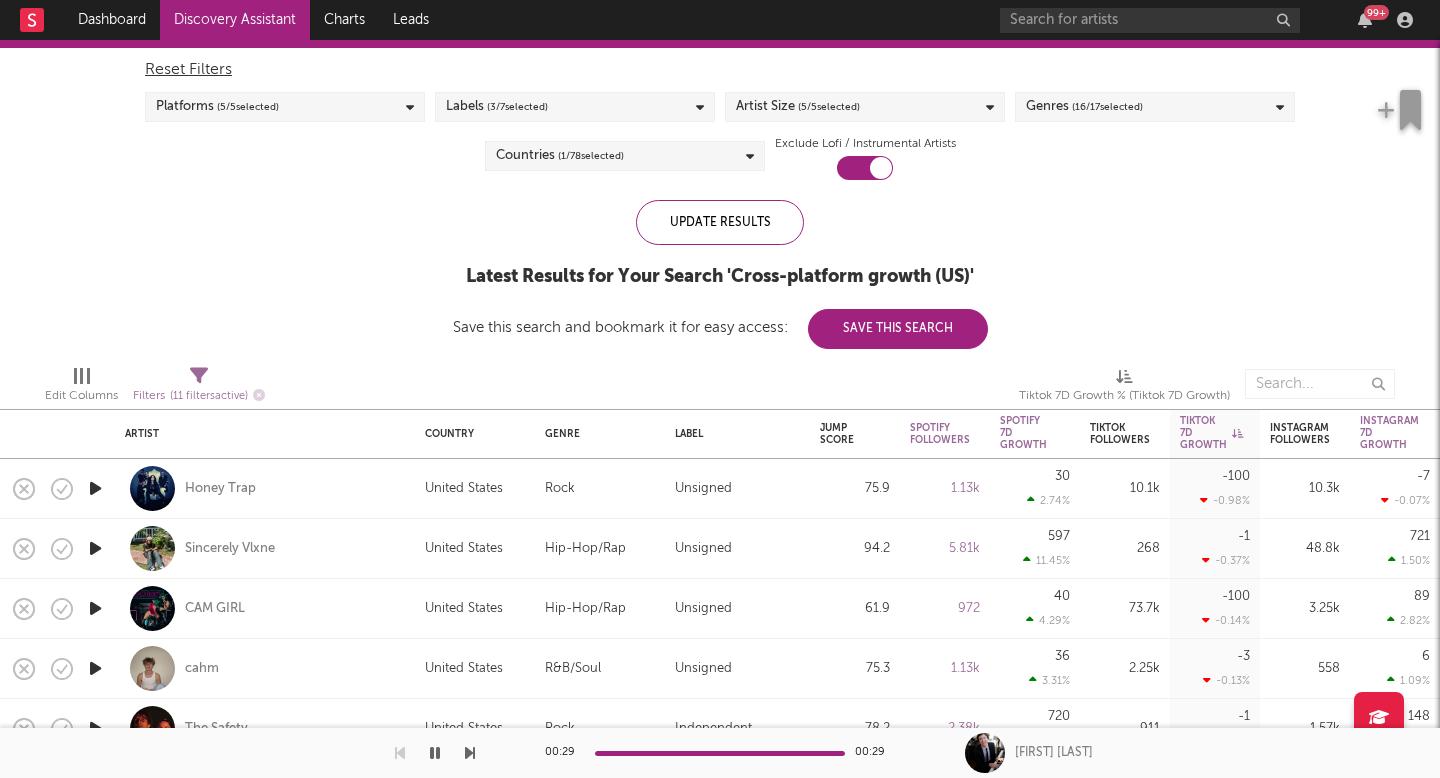 click on "-100 -0.98 %" at bounding box center [1215, 488] 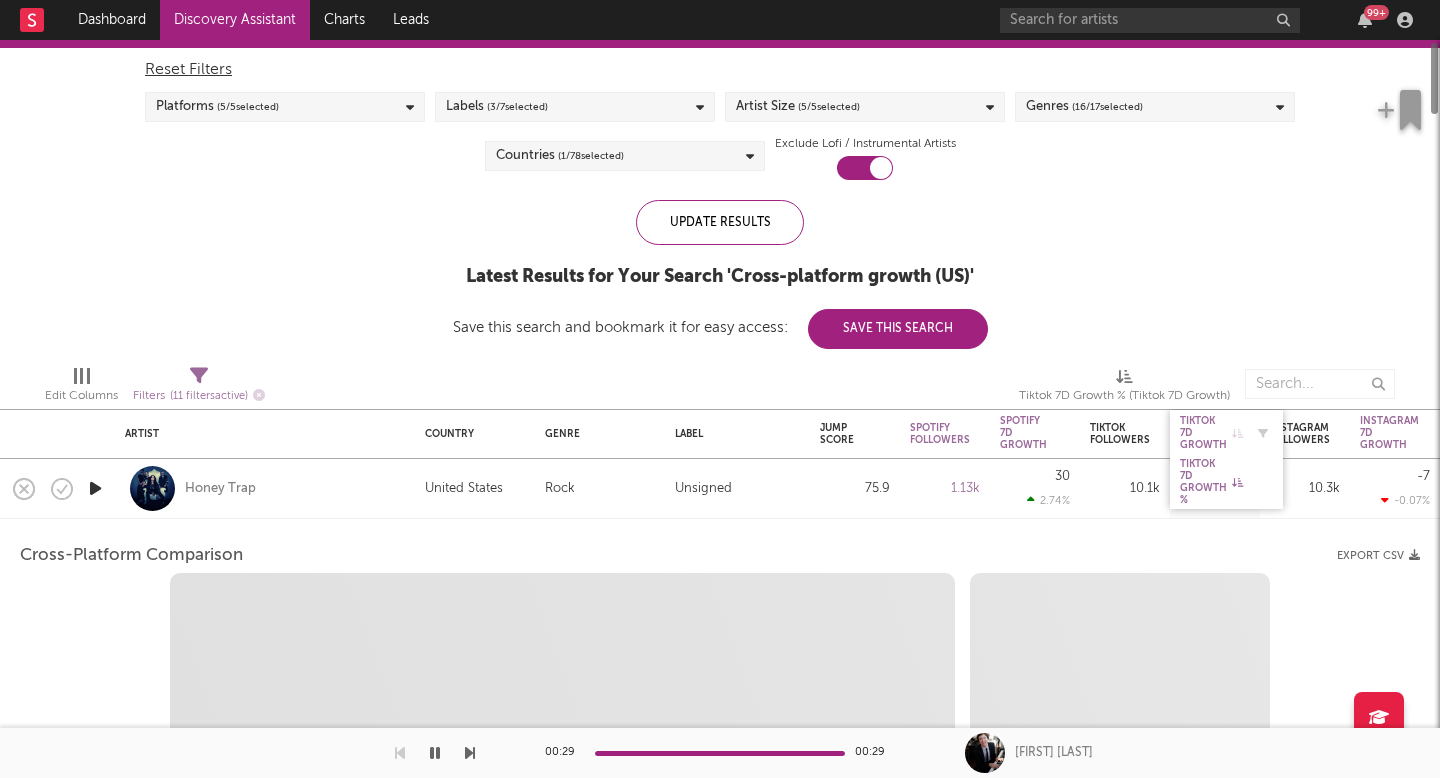 click on "Tiktok 7D Growth" at bounding box center [1211, 433] 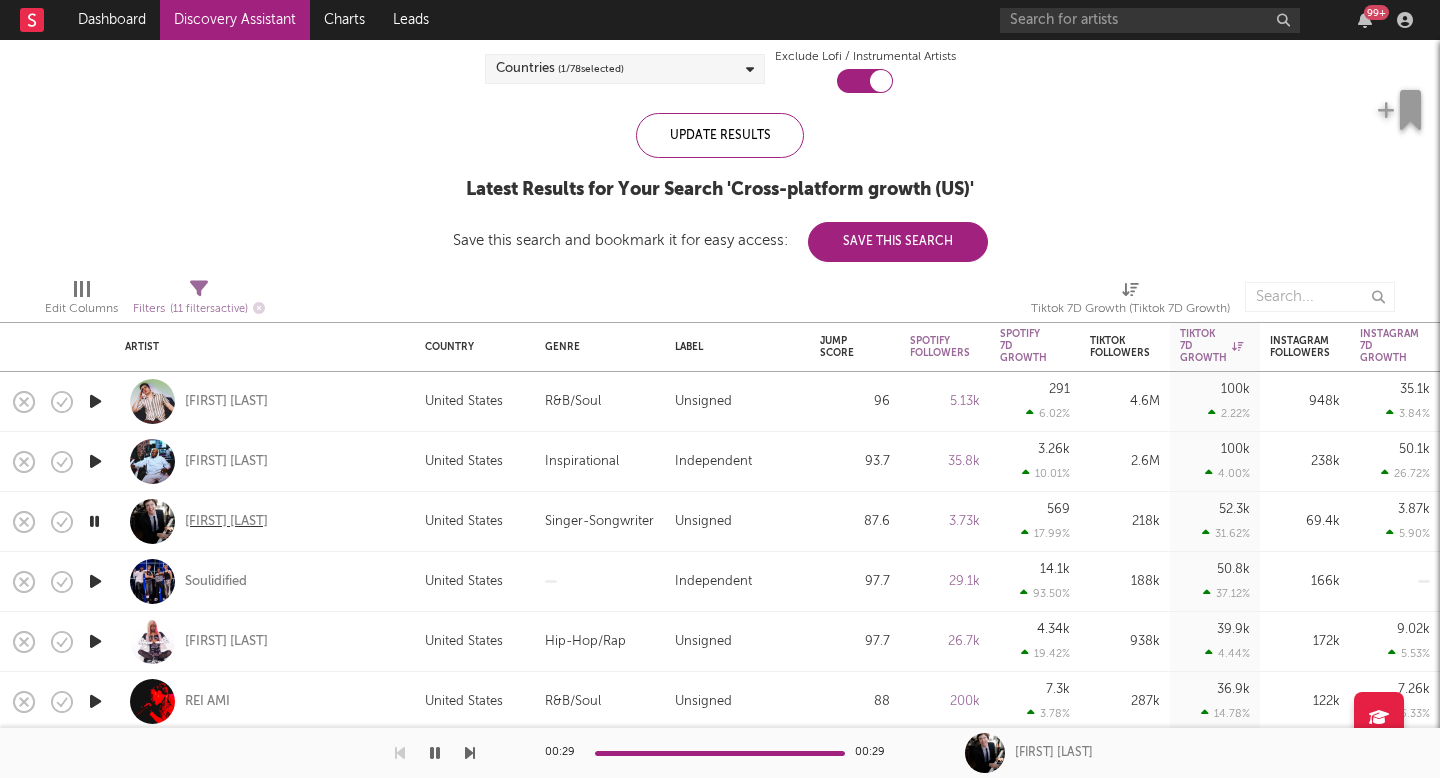 click on "[FIRST] [LAST]" at bounding box center (226, 522) 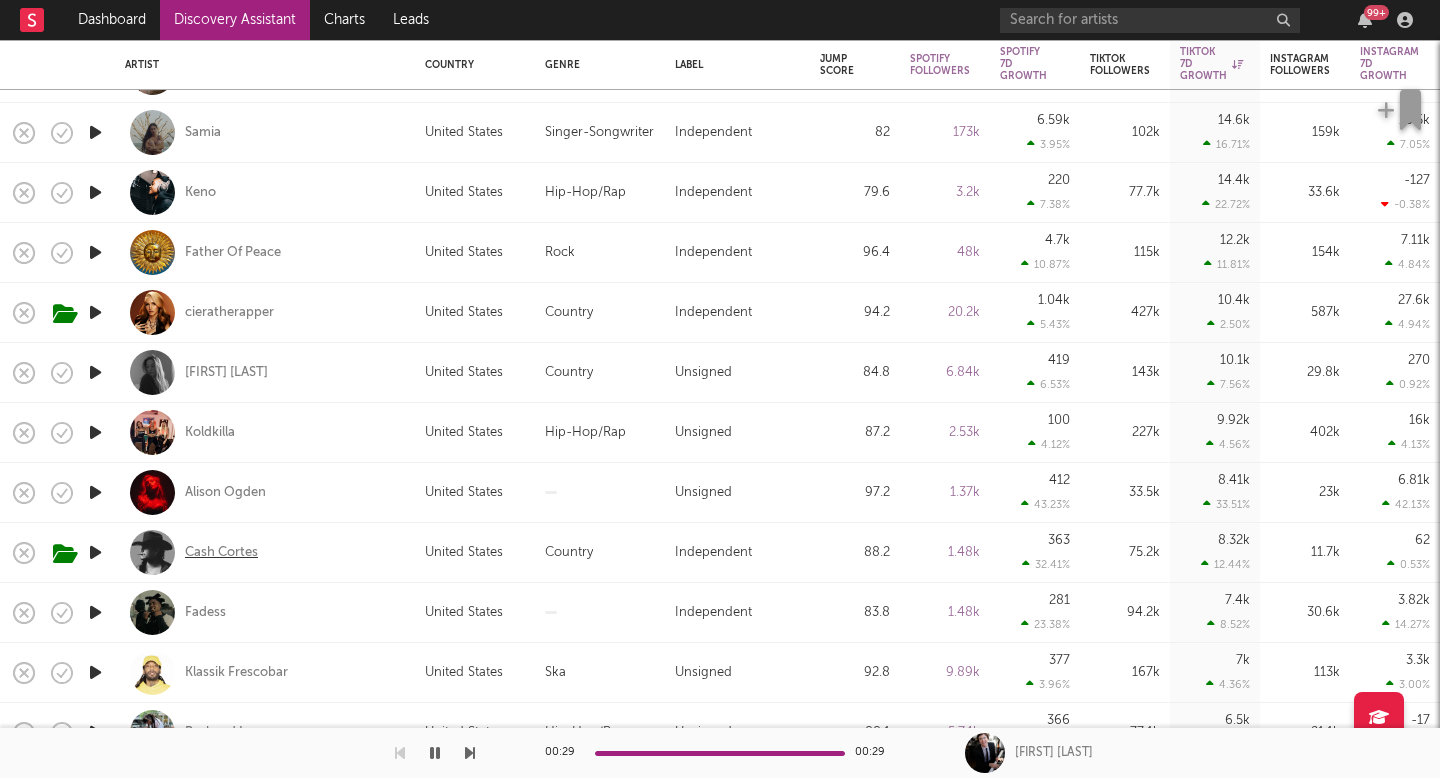 click on "Cash Cortes" at bounding box center [221, 553] 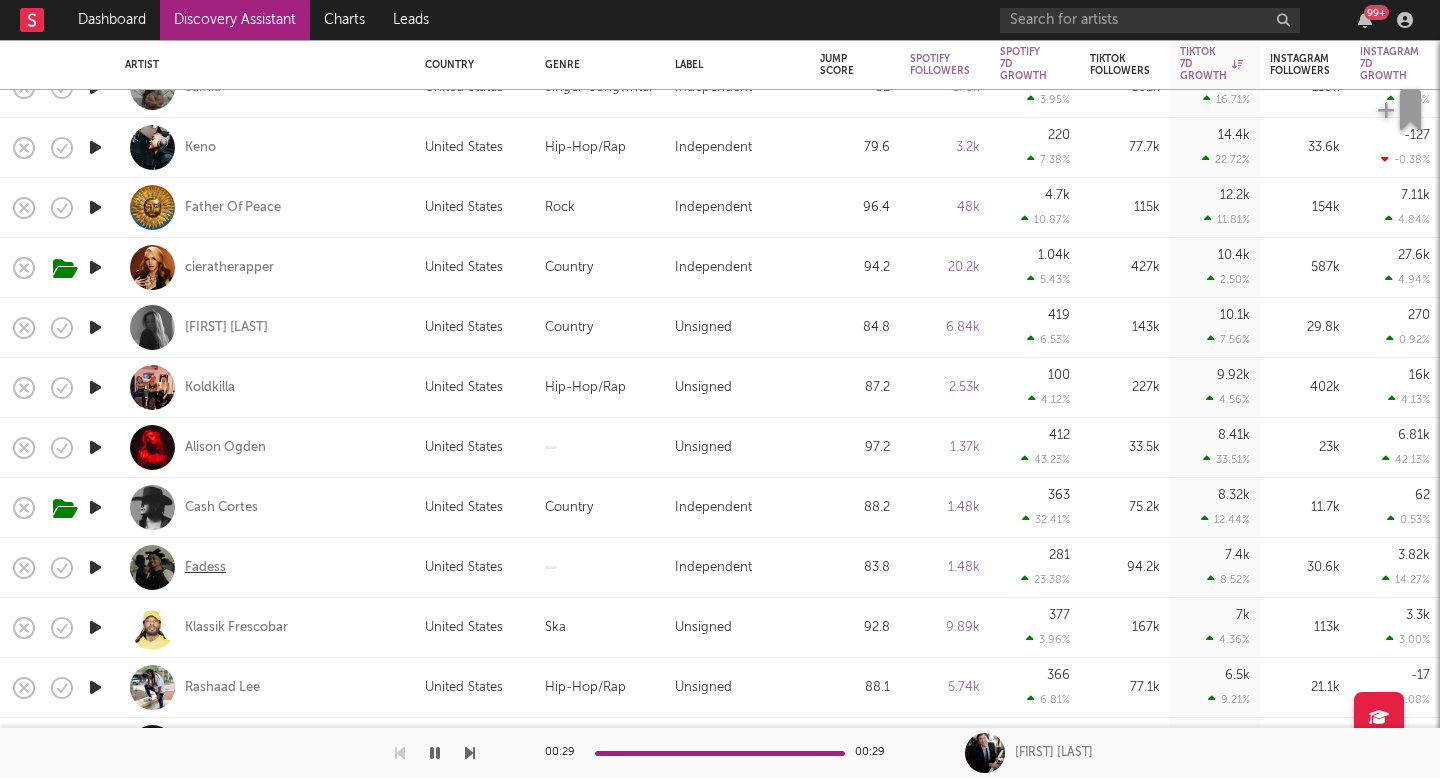 click on "Fadess" at bounding box center [205, 568] 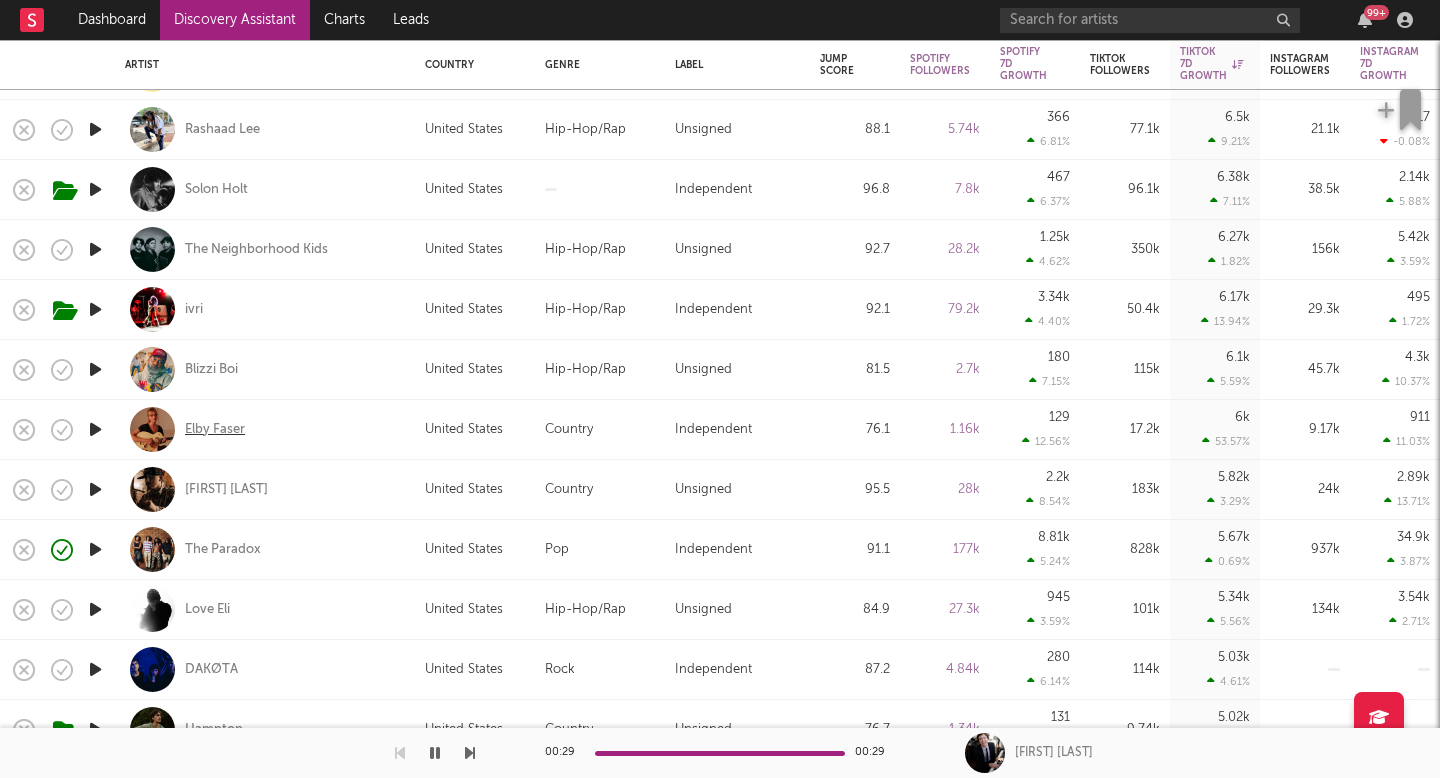 click on "Elby Faser" at bounding box center (215, 430) 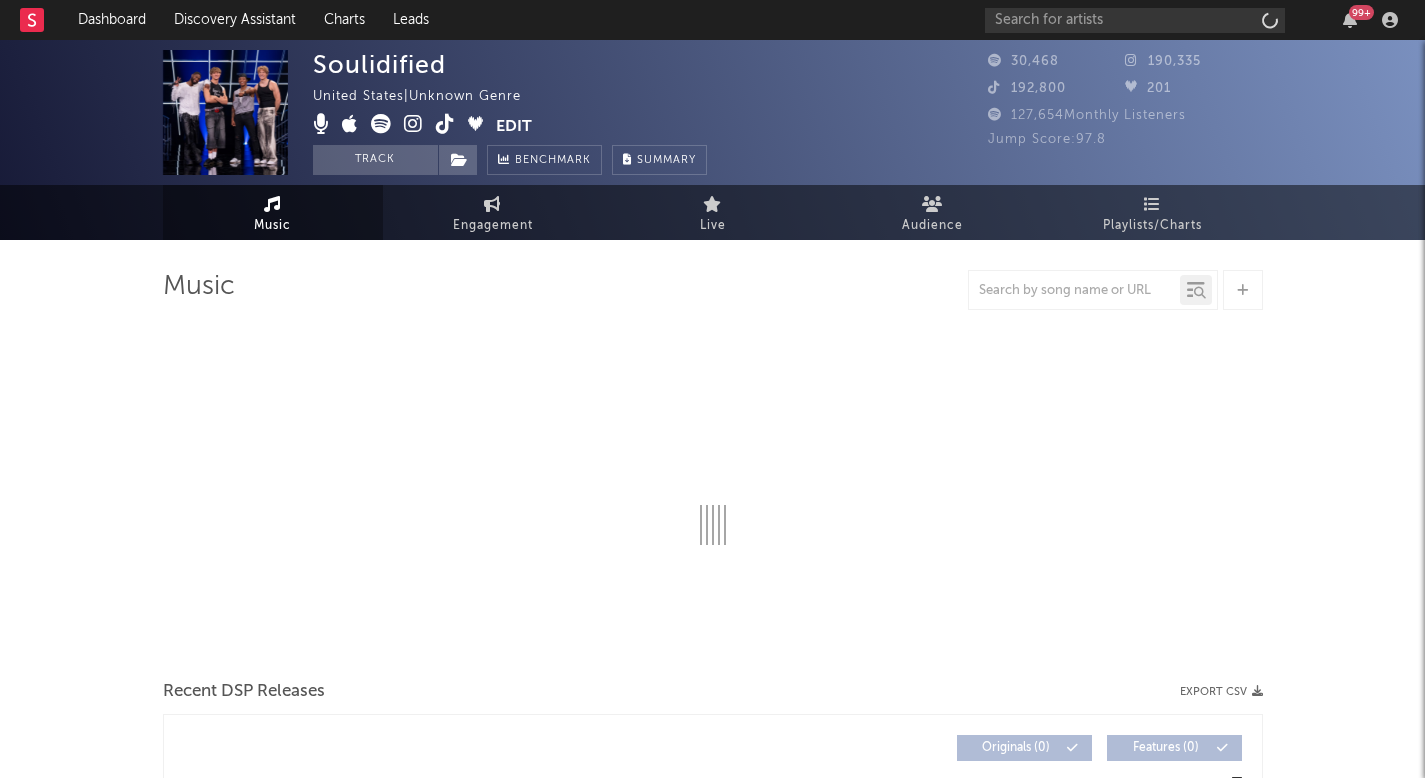 scroll, scrollTop: 0, scrollLeft: 0, axis: both 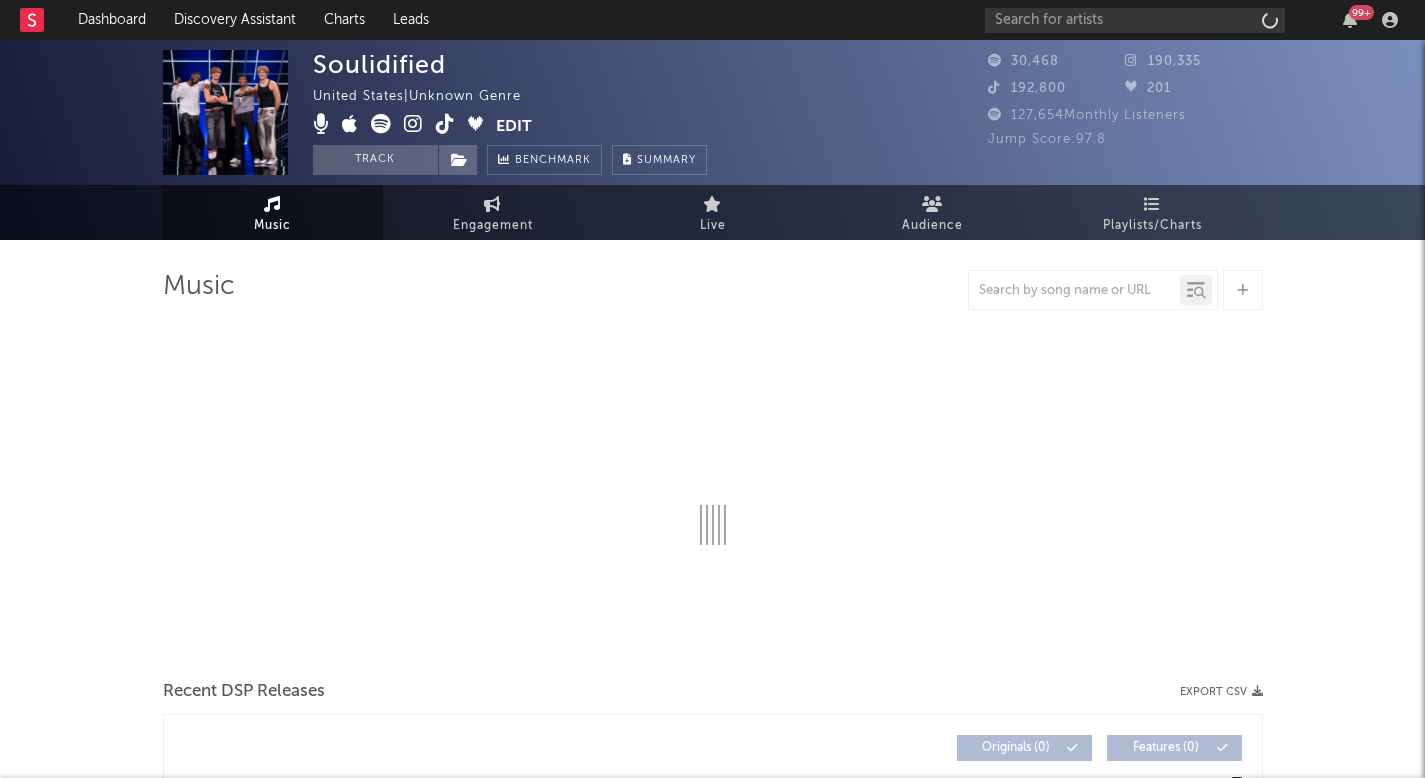 select on "1w" 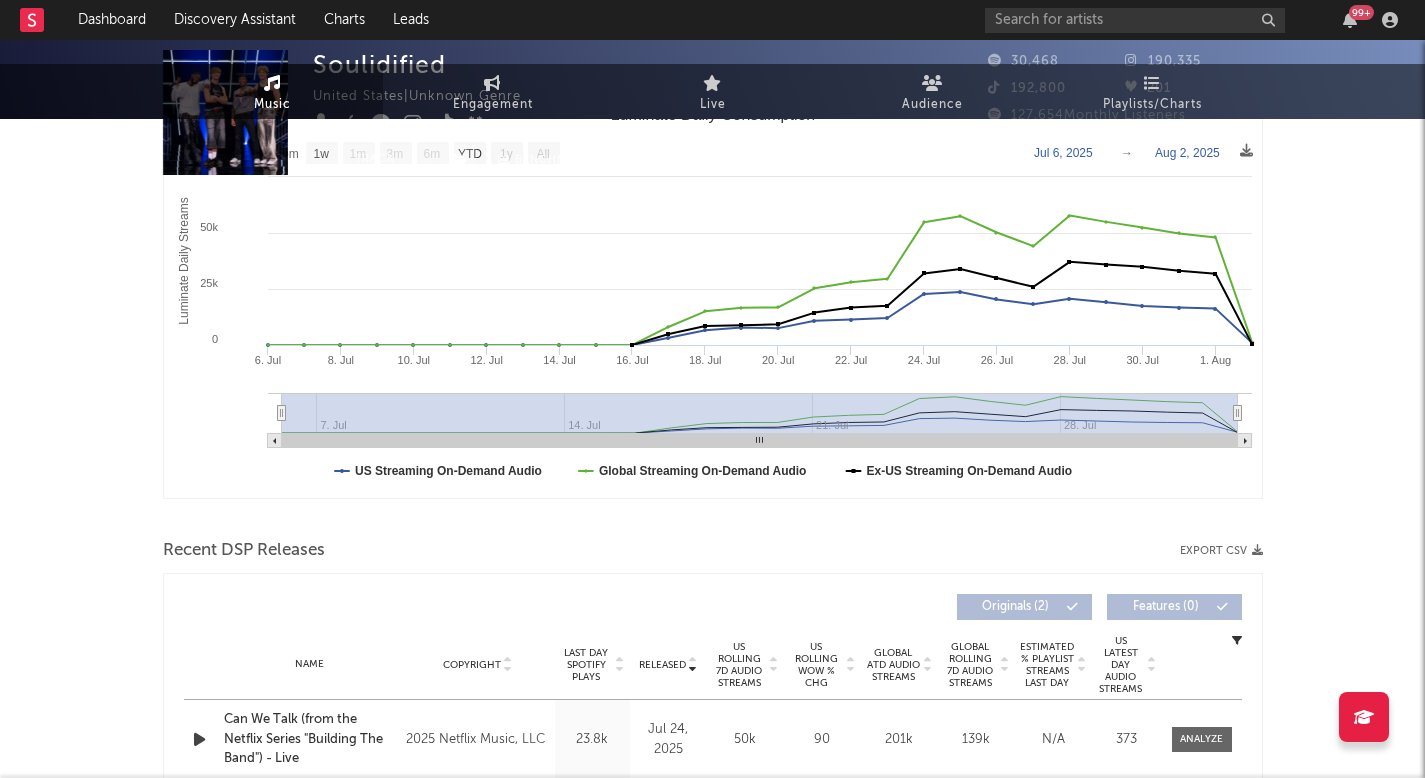 scroll, scrollTop: 715, scrollLeft: 0, axis: vertical 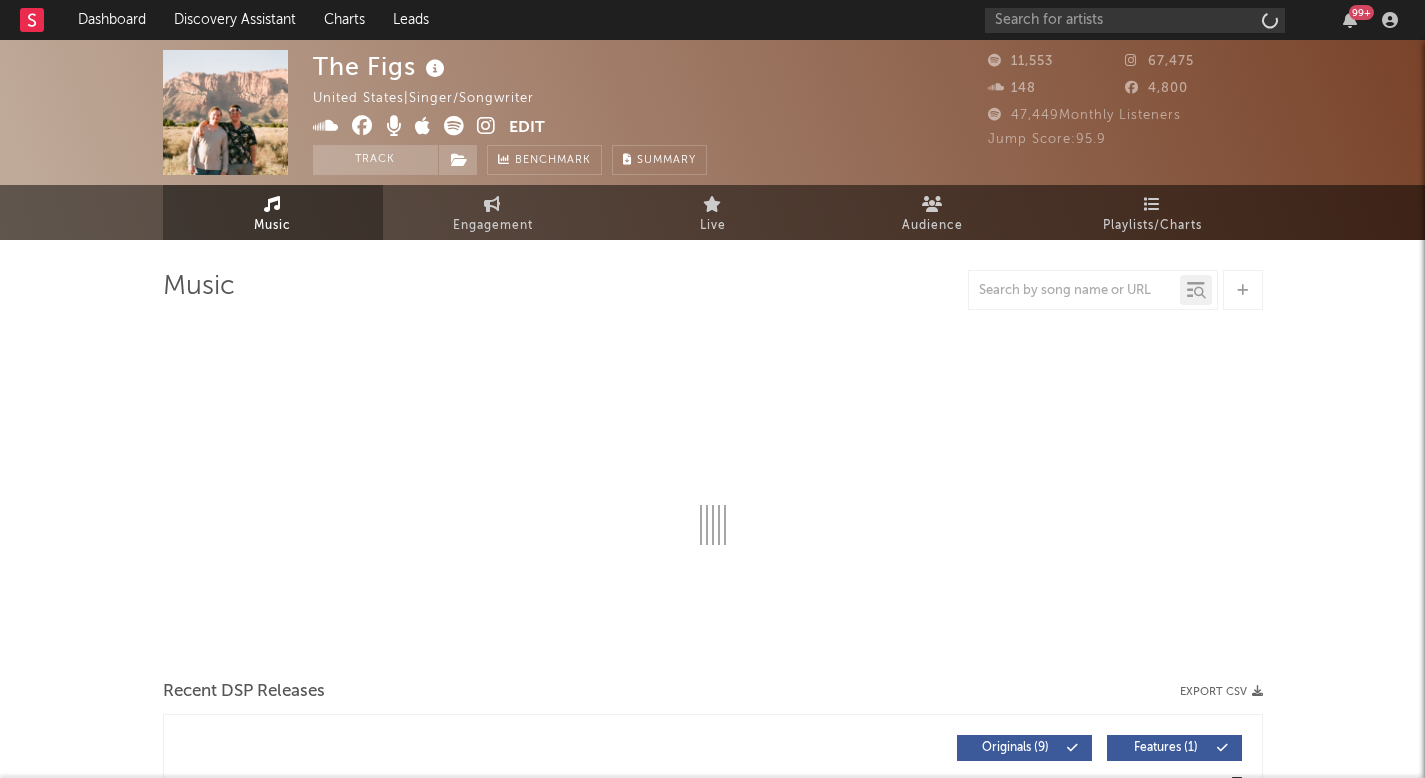 select on "6m" 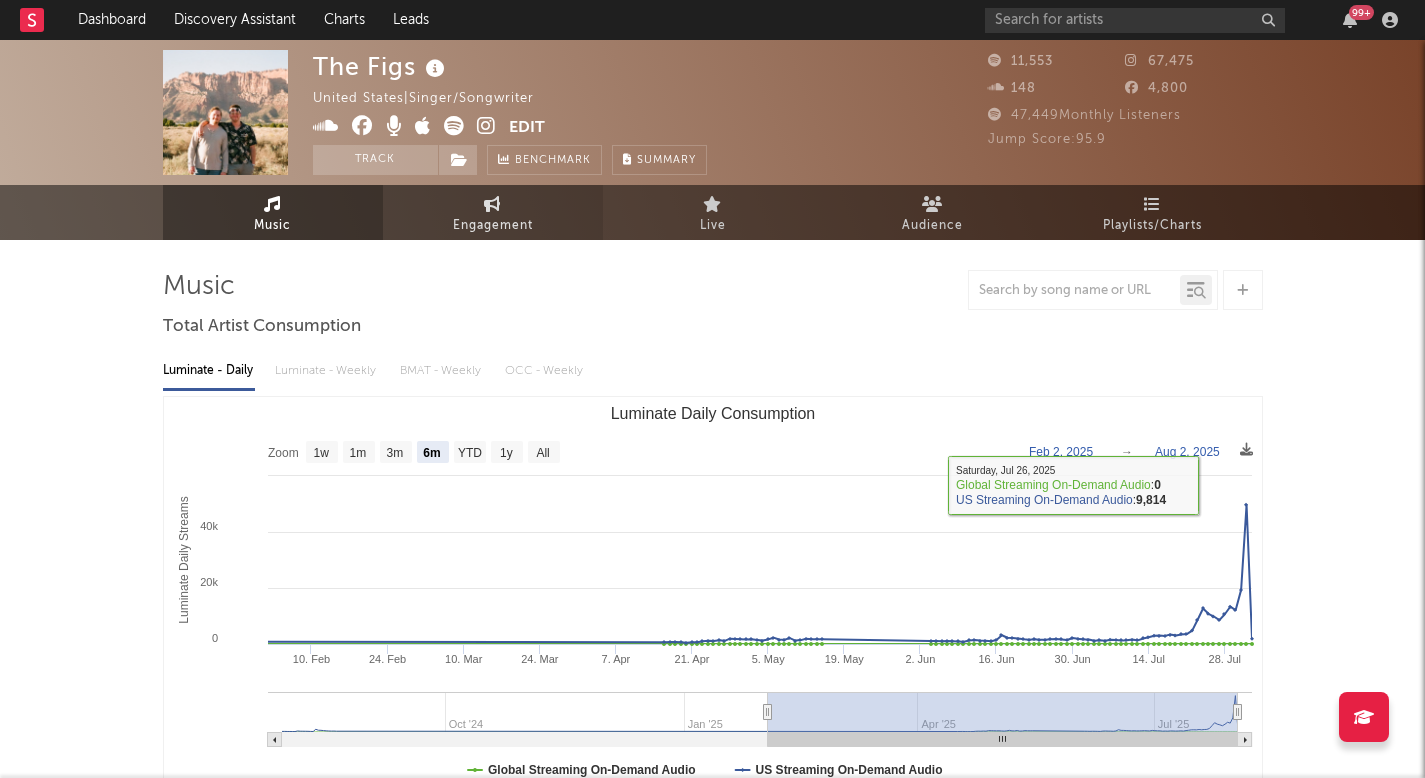click at bounding box center [492, 204] 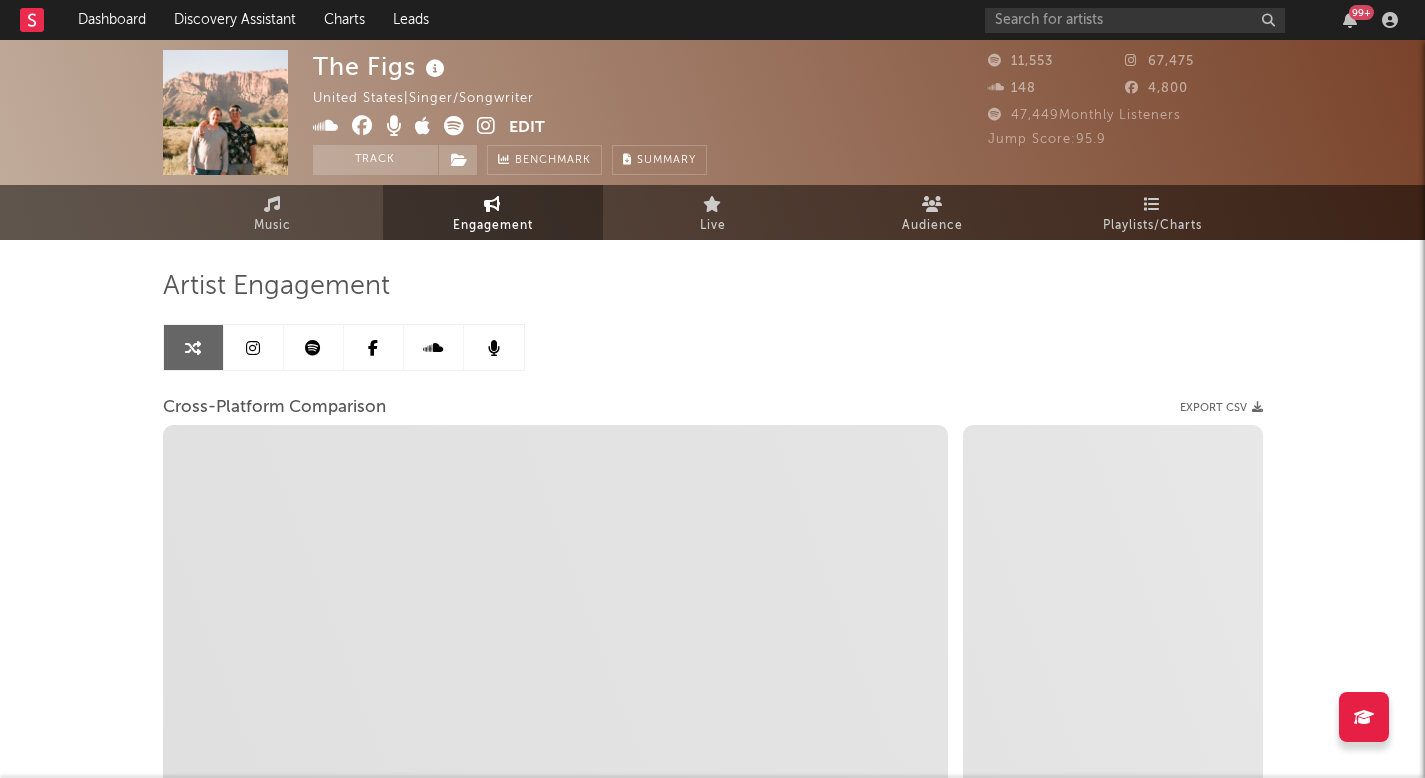 select on "1w" 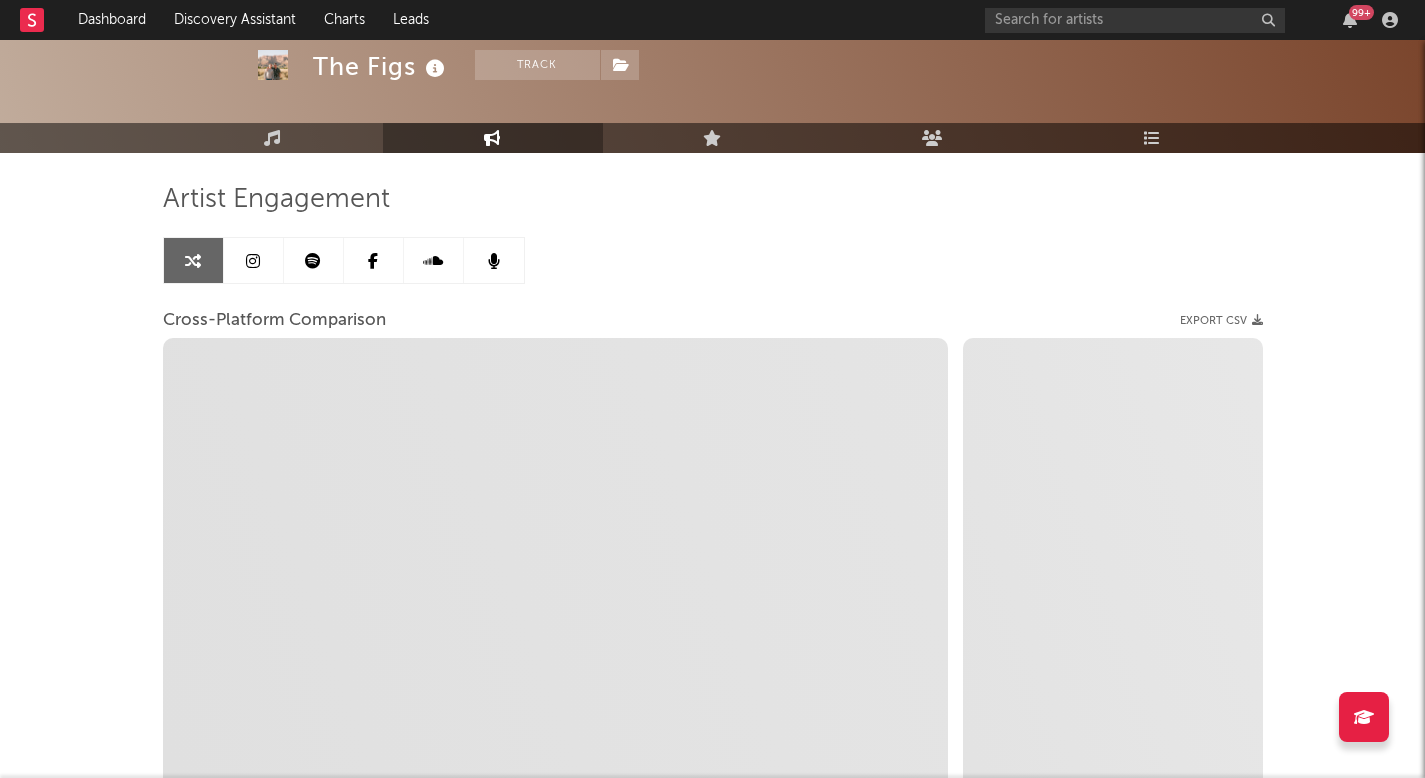 scroll, scrollTop: 88, scrollLeft: 0, axis: vertical 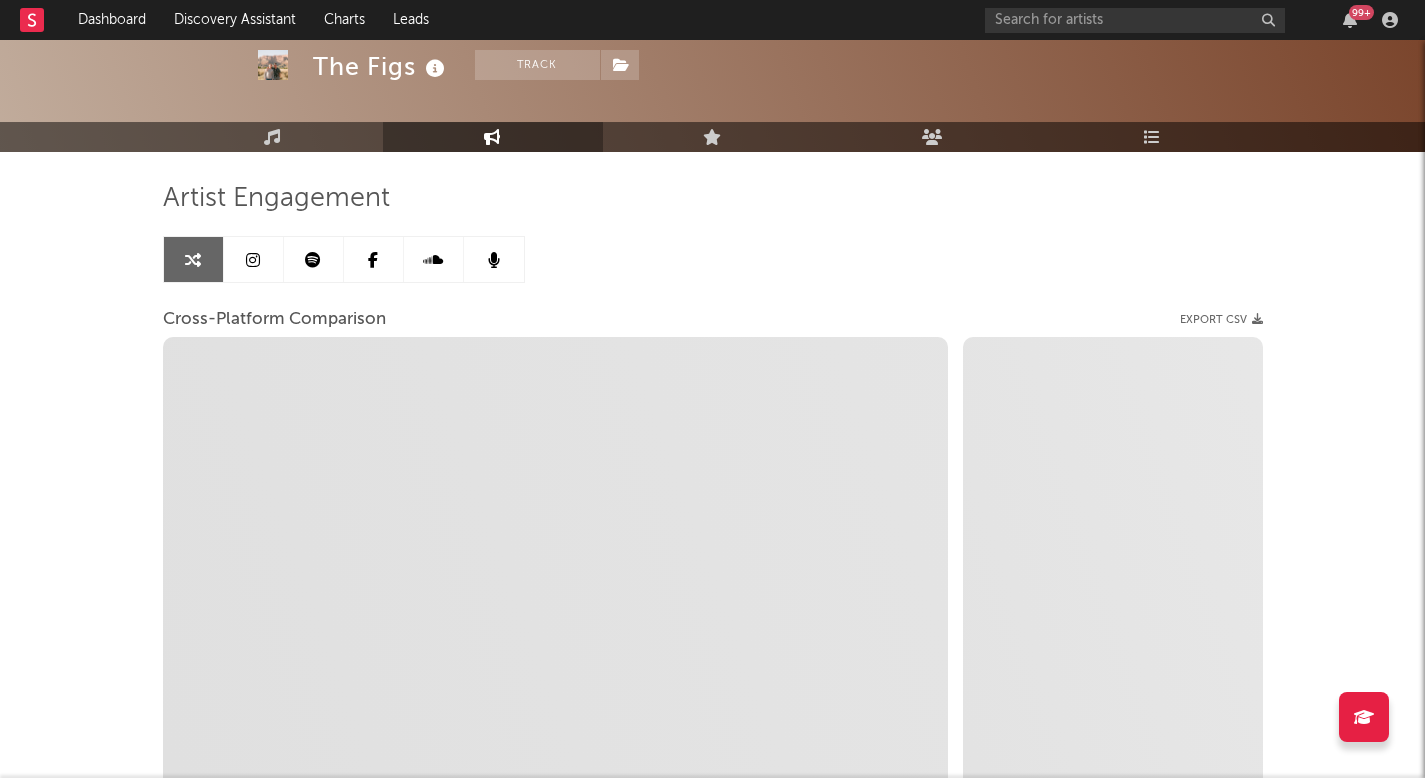 select on "1m" 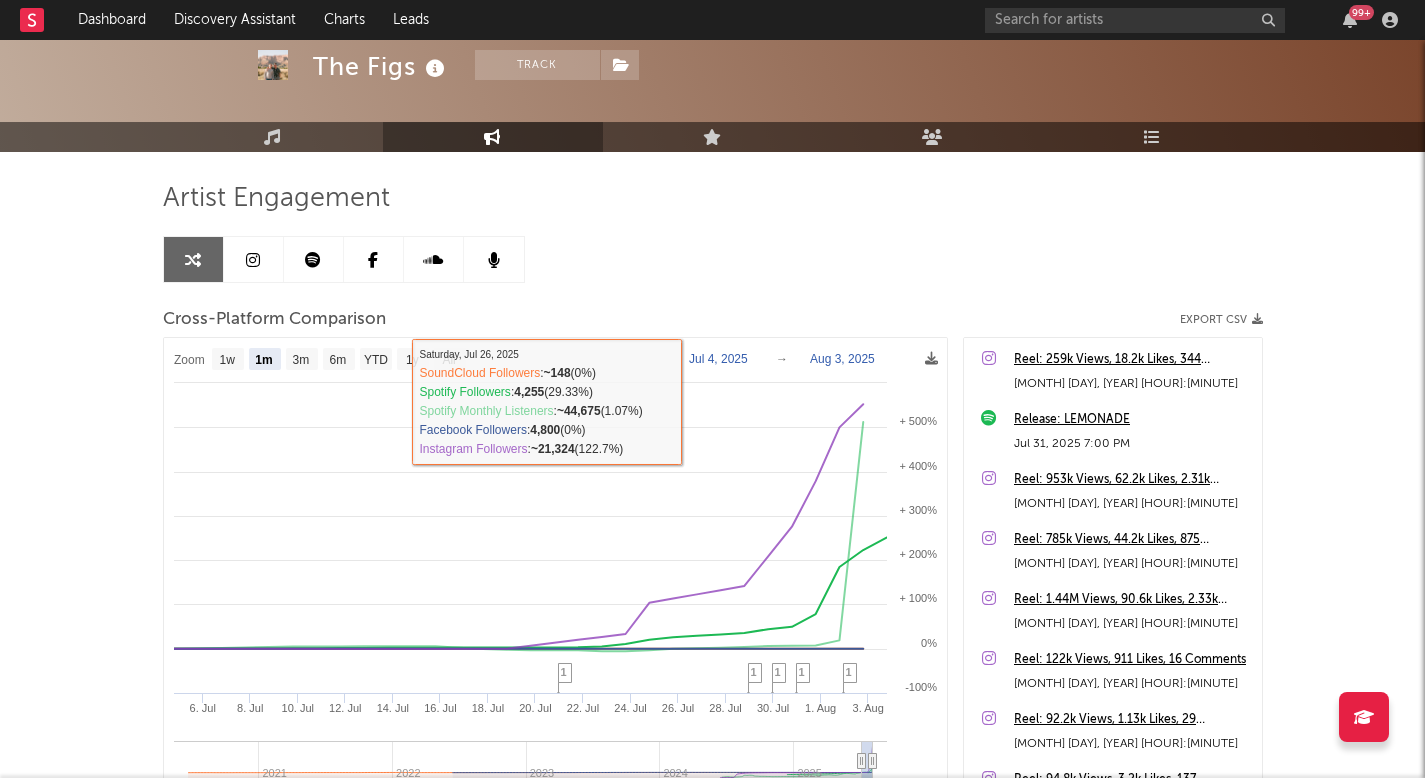 click at bounding box center [314, 259] 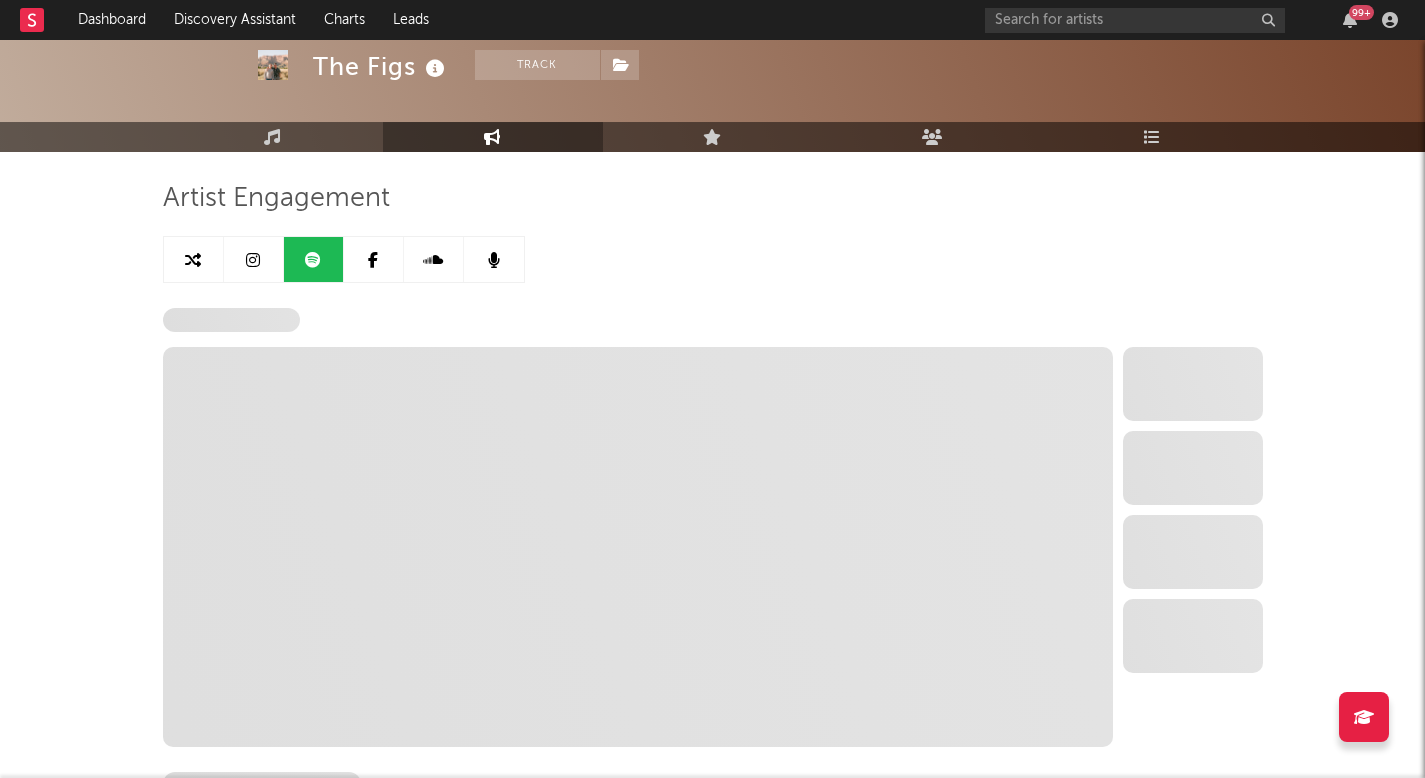 select on "6m" 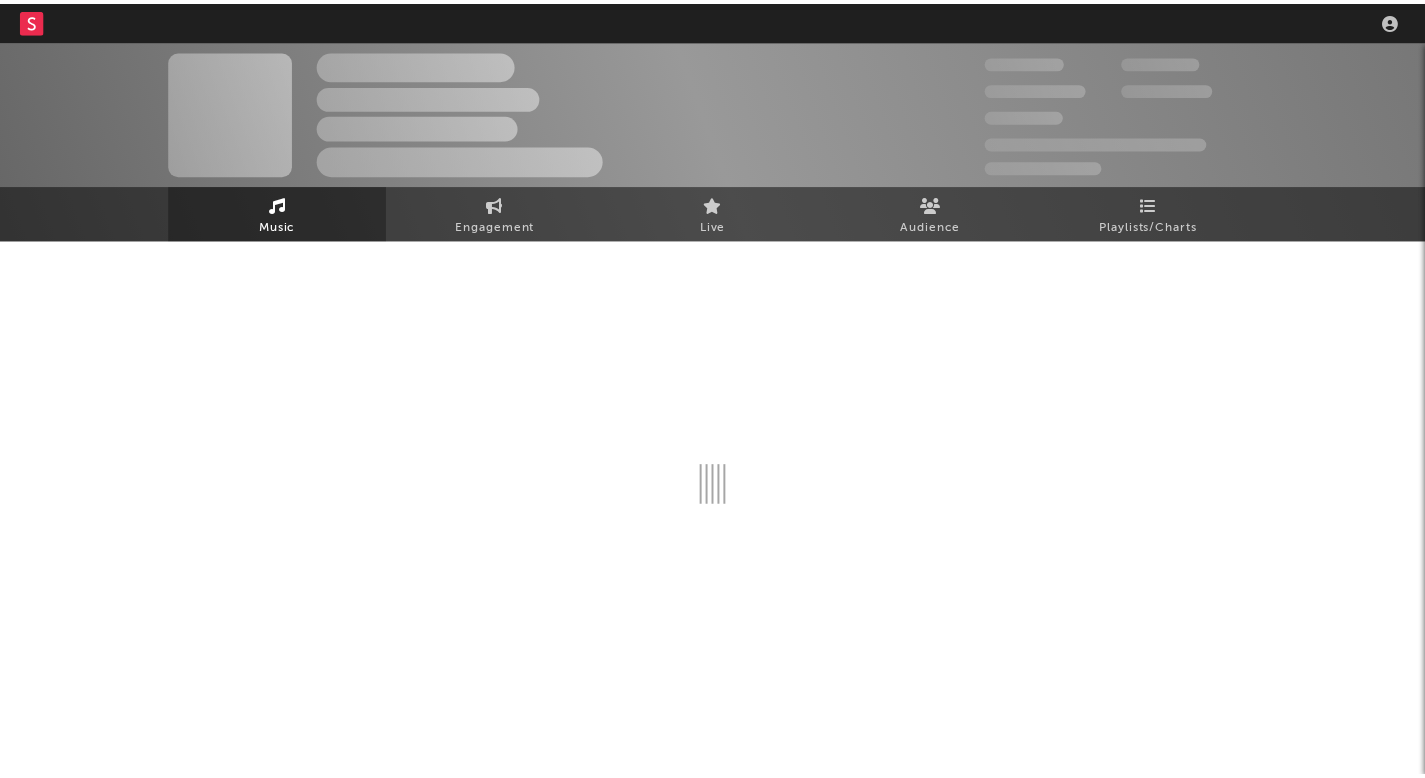 scroll, scrollTop: 0, scrollLeft: 0, axis: both 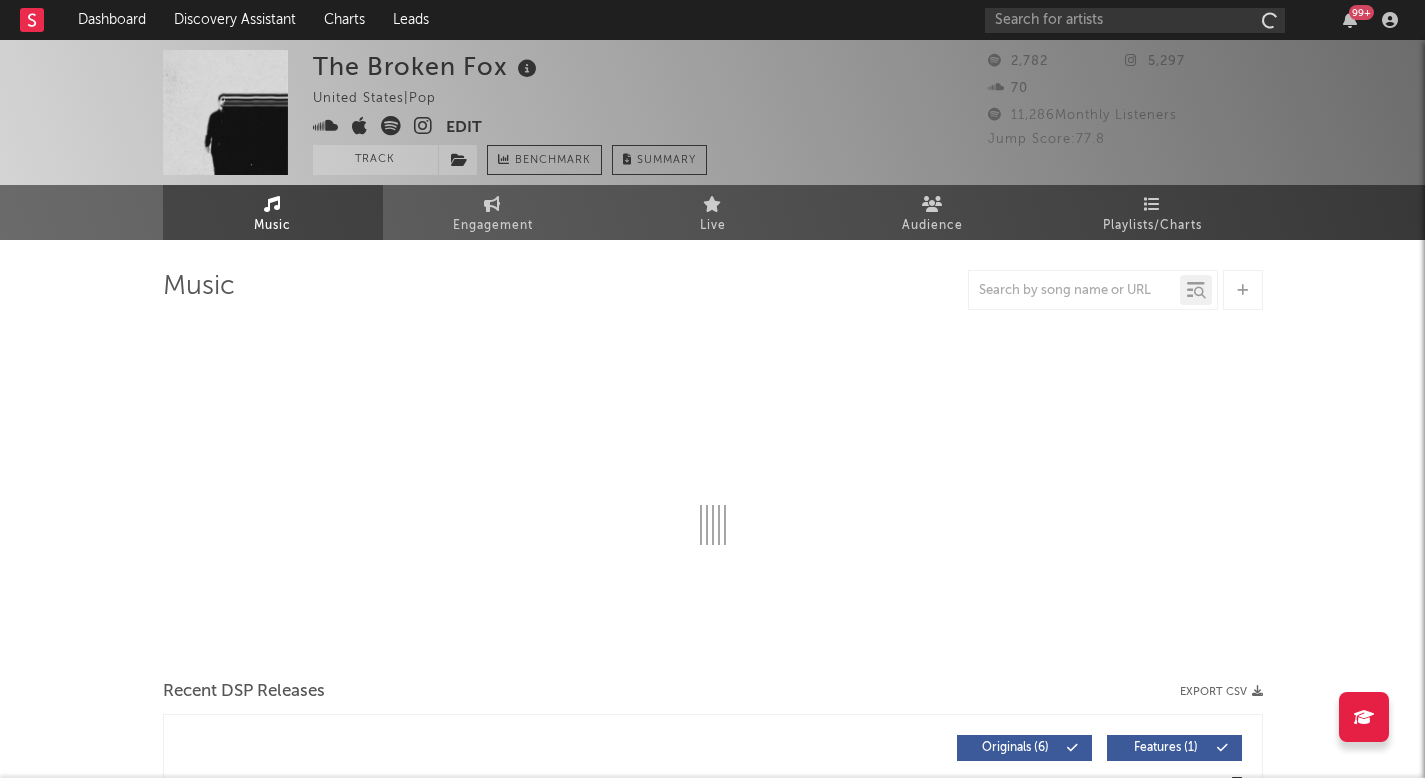 select on "1w" 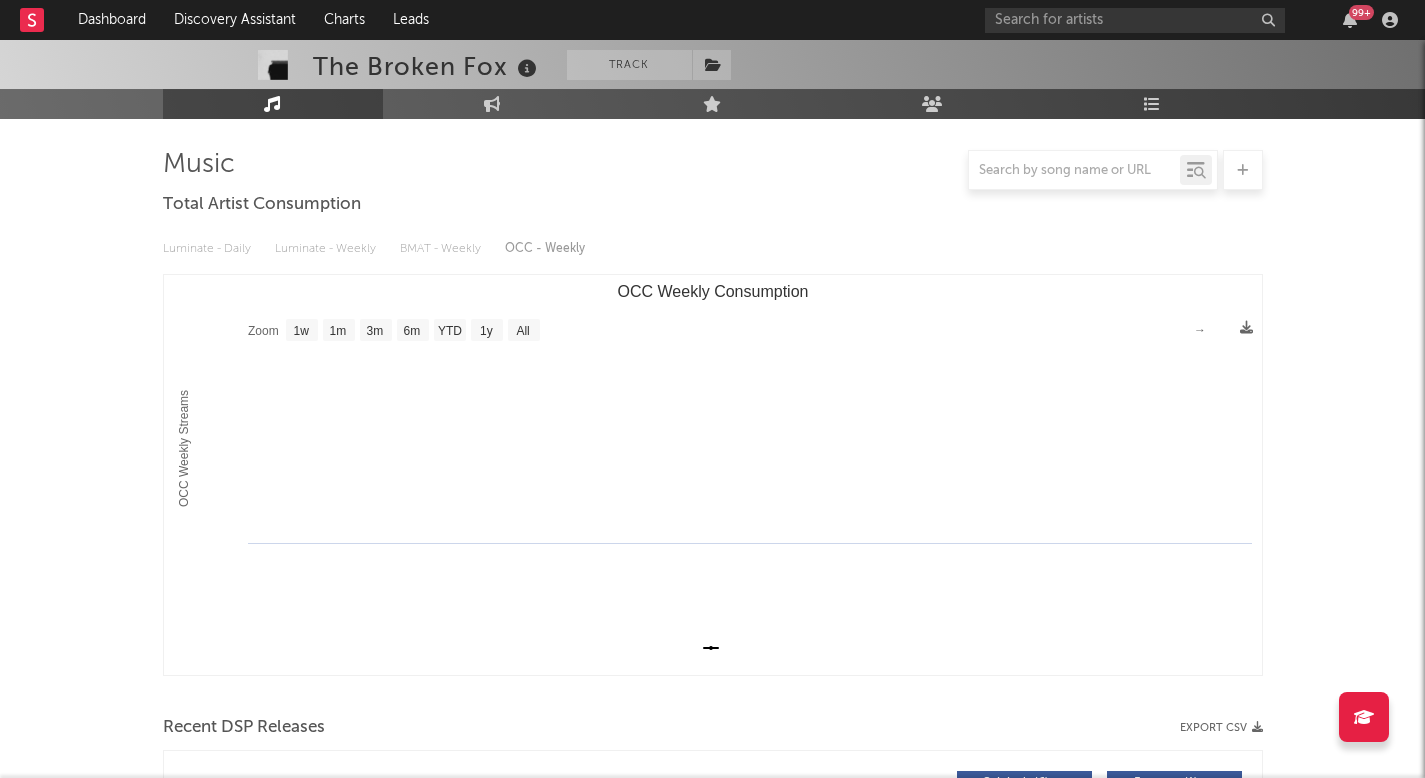 scroll, scrollTop: 0, scrollLeft: 0, axis: both 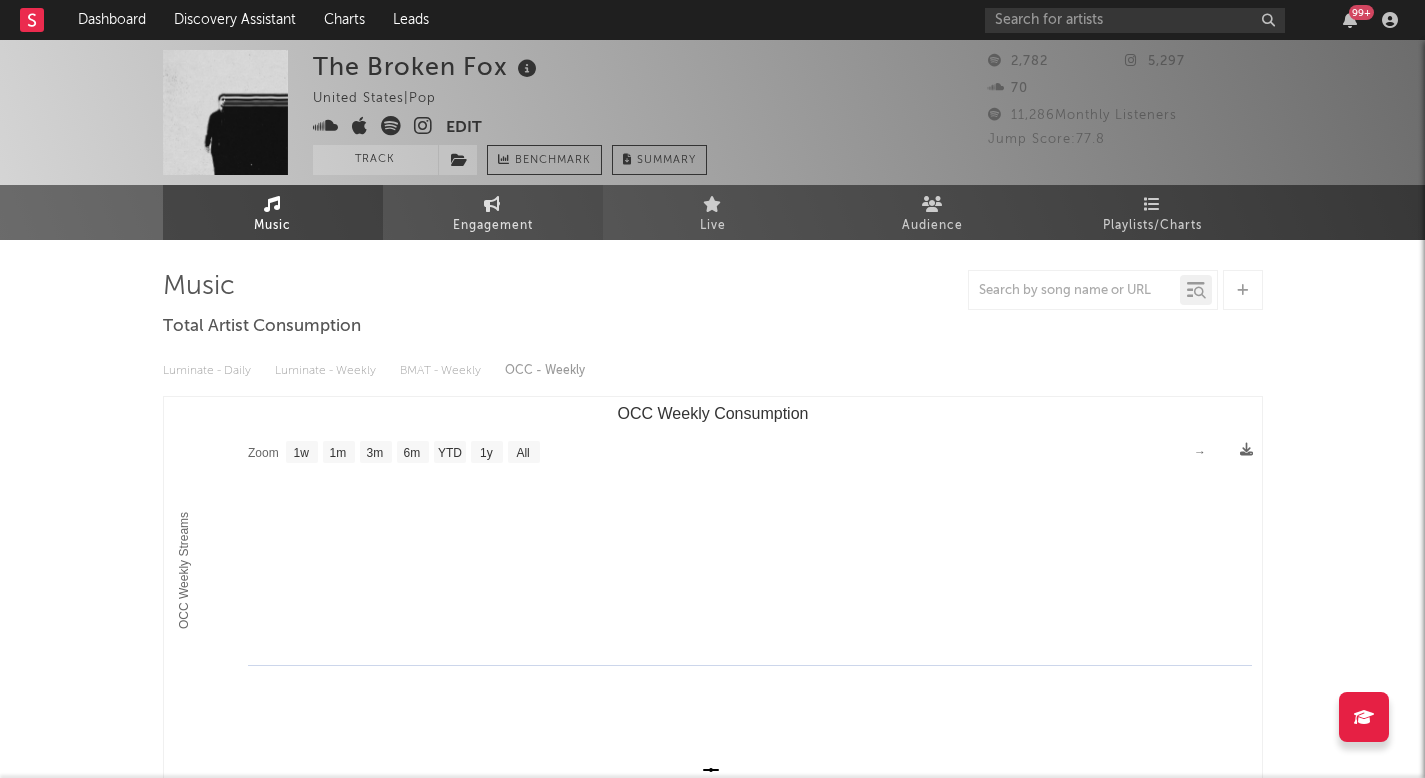 click on "Engagement" at bounding box center [493, 212] 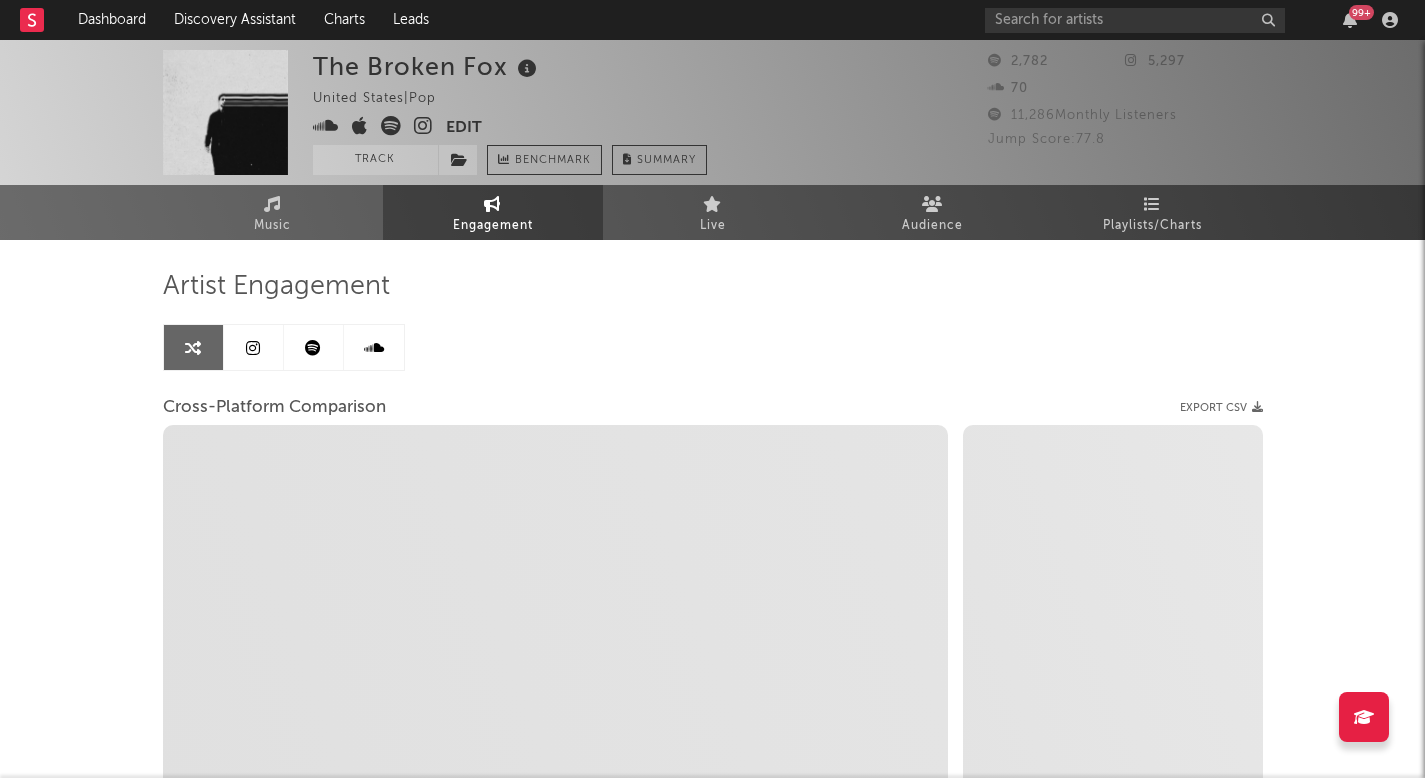 select on "1m" 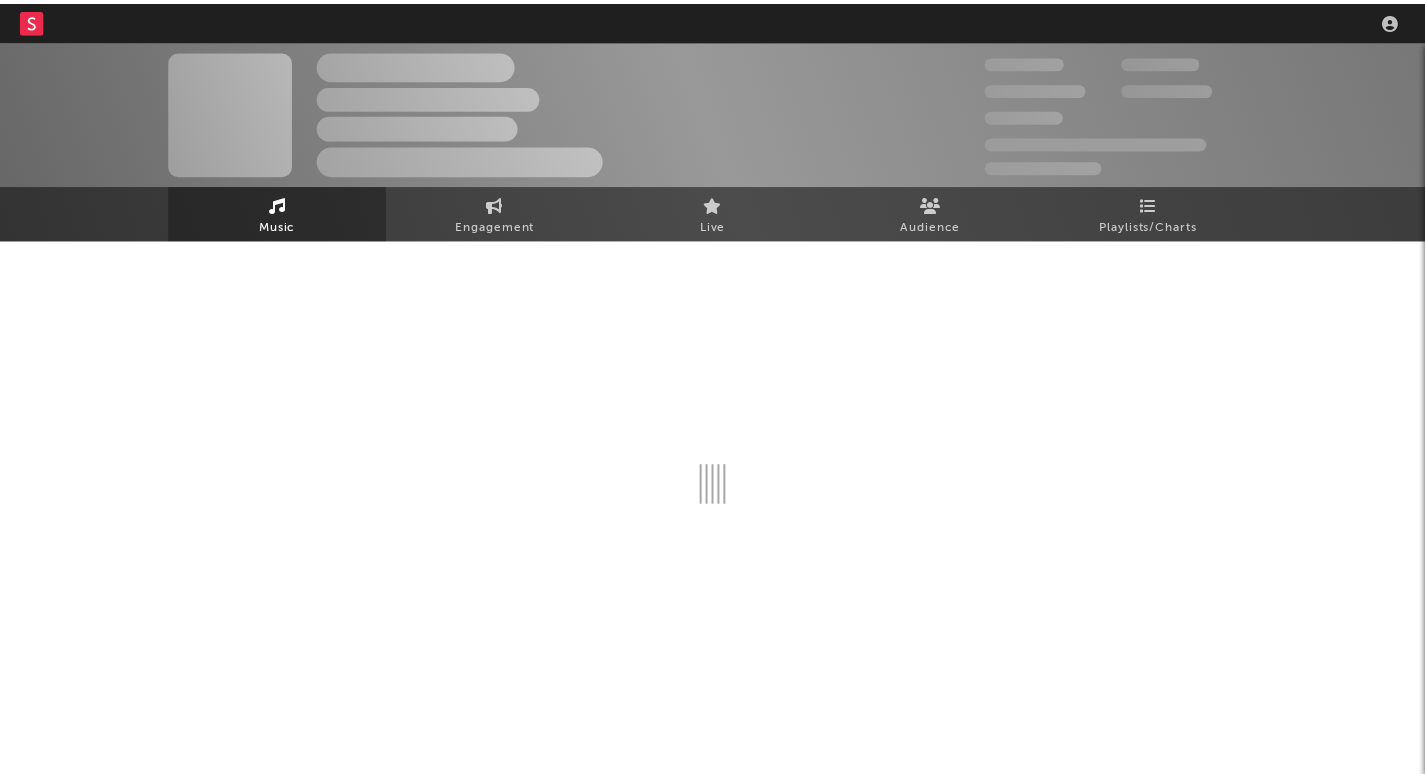 scroll, scrollTop: 0, scrollLeft: 0, axis: both 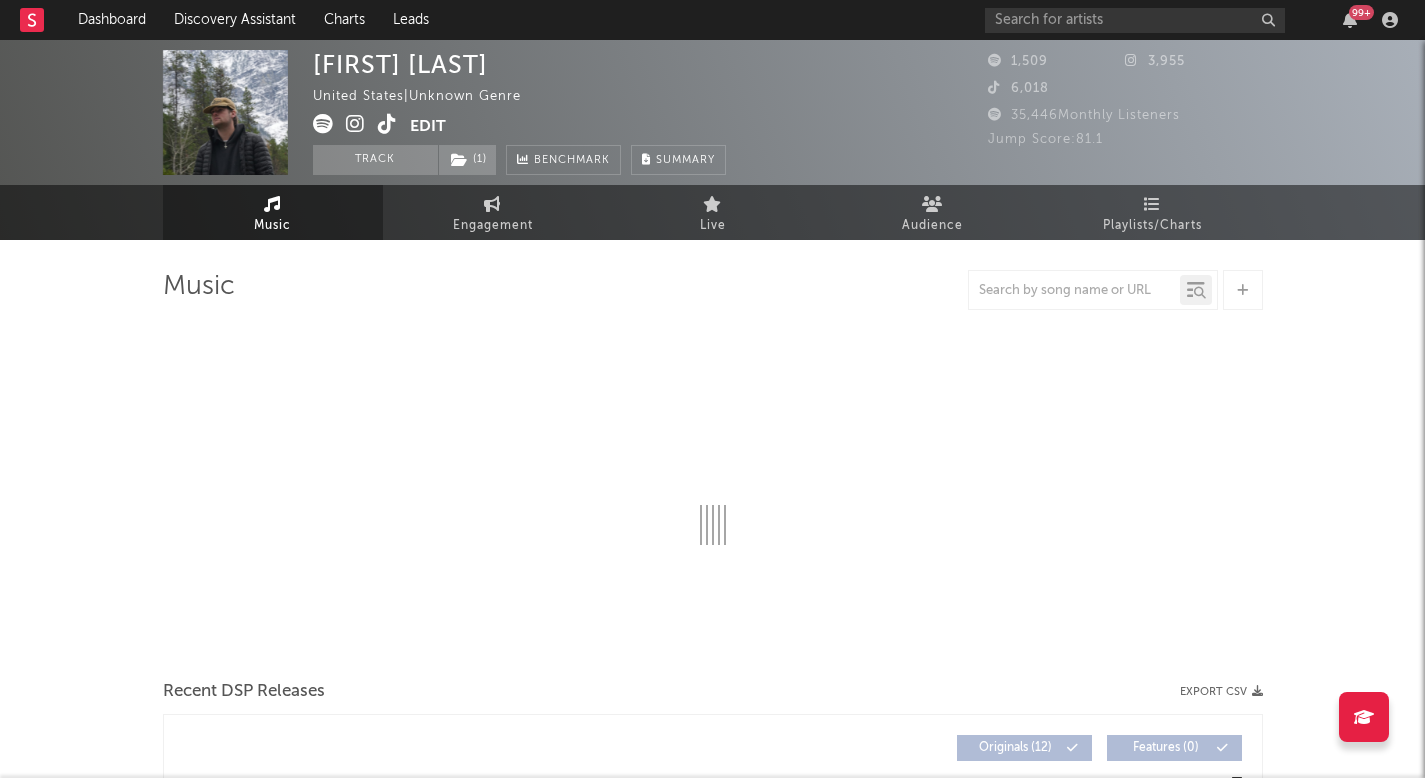 select on "6m" 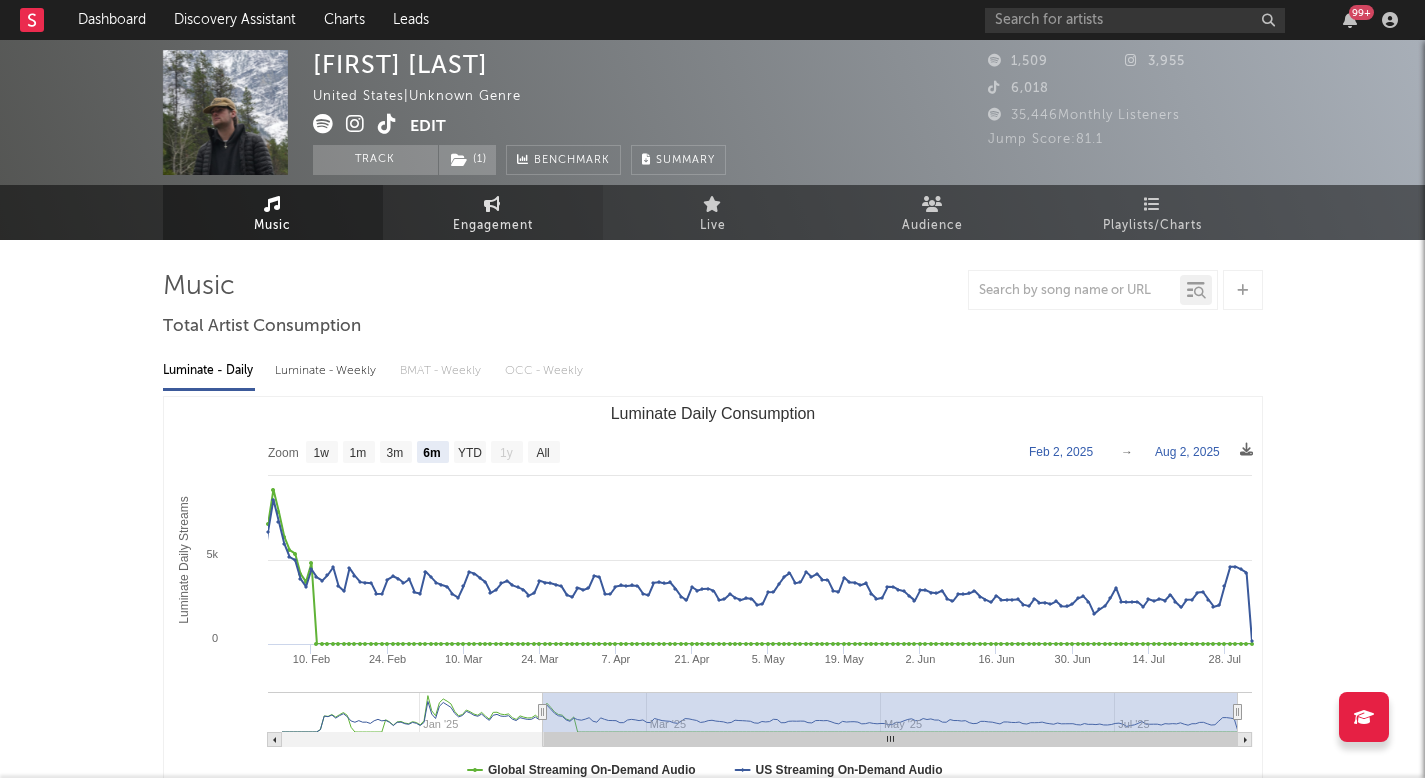 click on "Engagement" at bounding box center (493, 212) 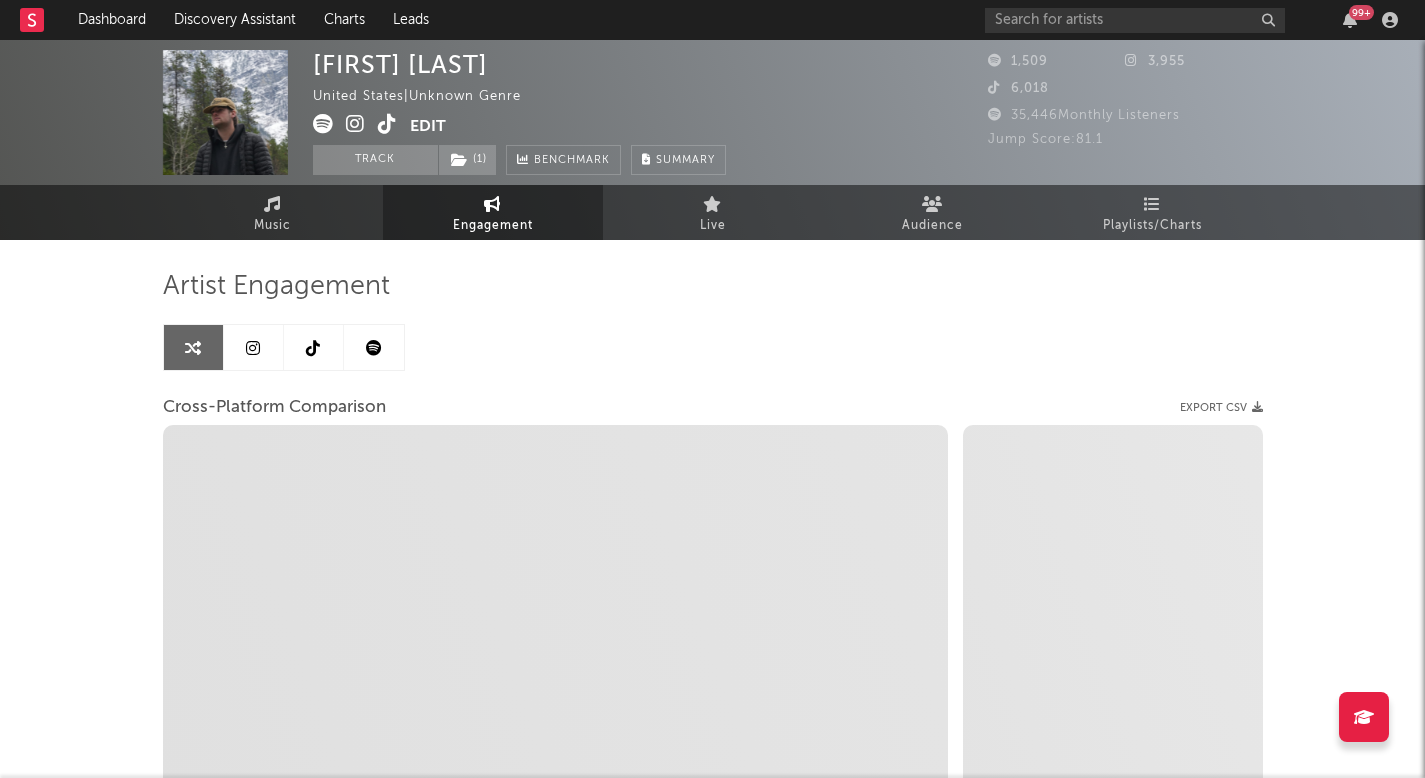 select on "1m" 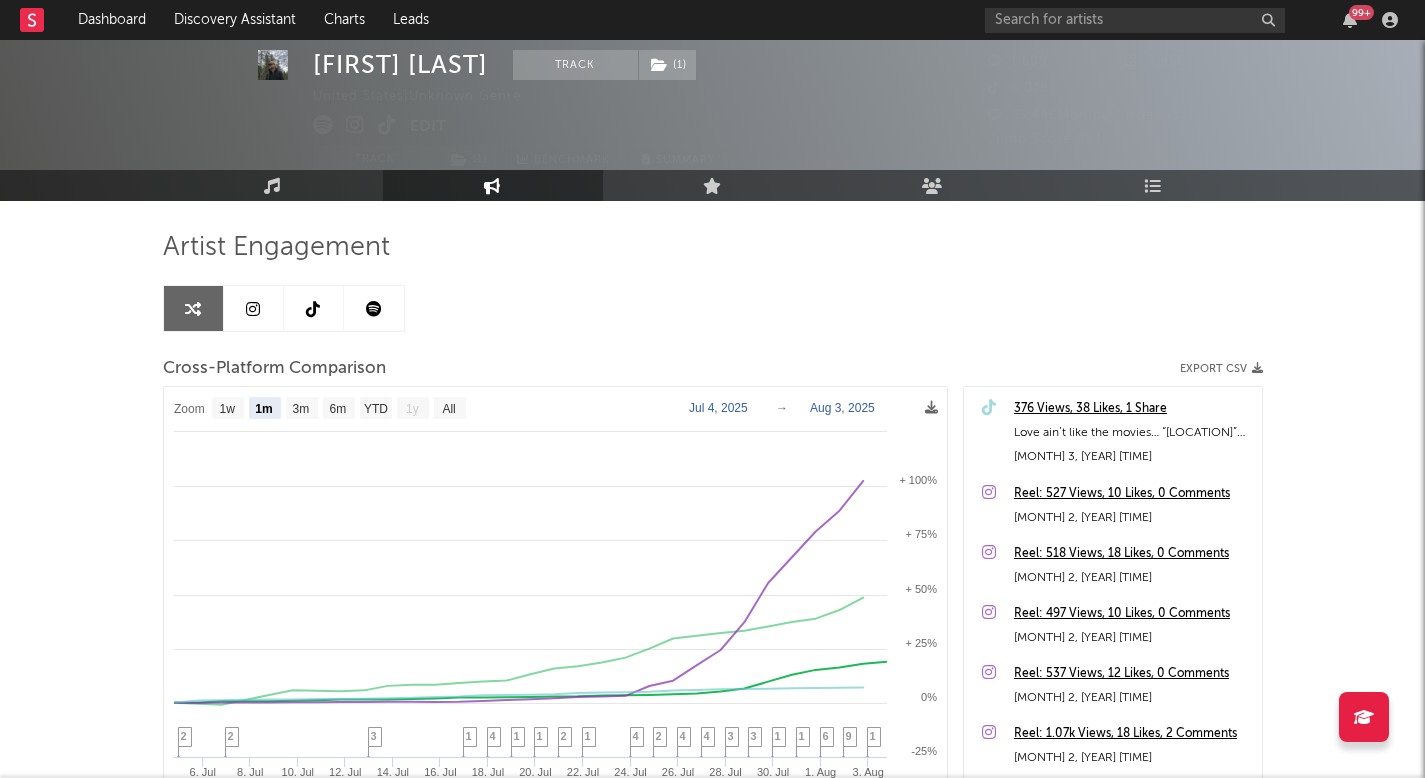 scroll, scrollTop: 71, scrollLeft: 0, axis: vertical 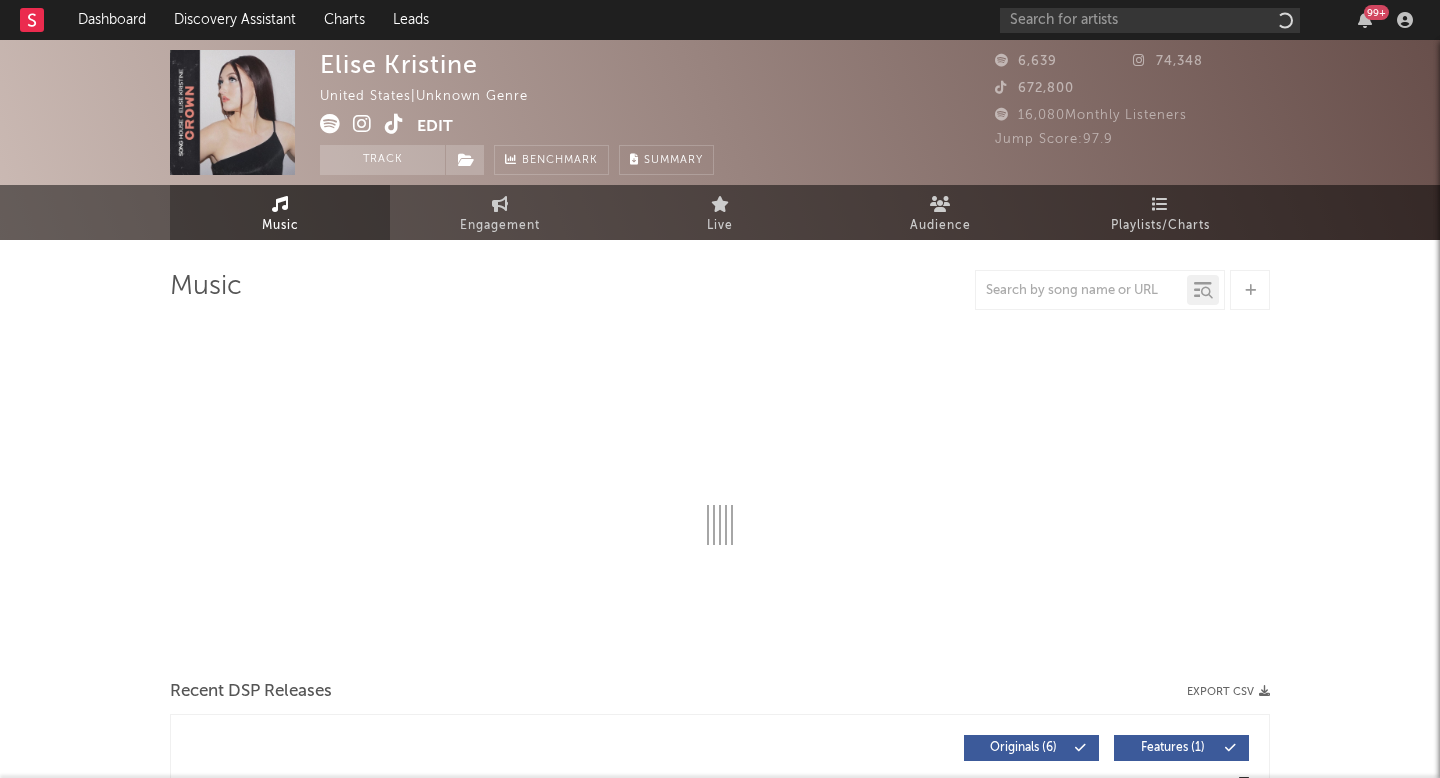select on "1w" 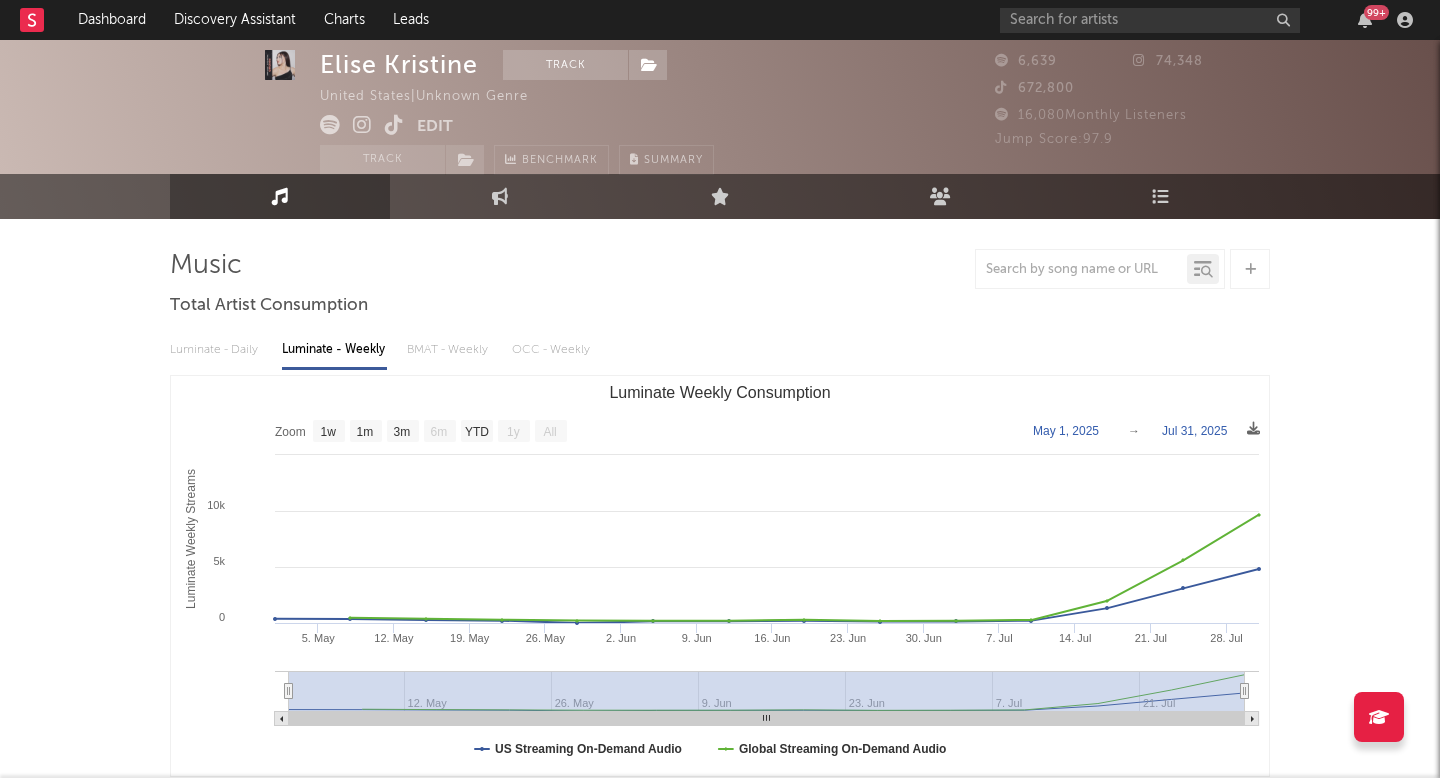 scroll, scrollTop: 24, scrollLeft: 0, axis: vertical 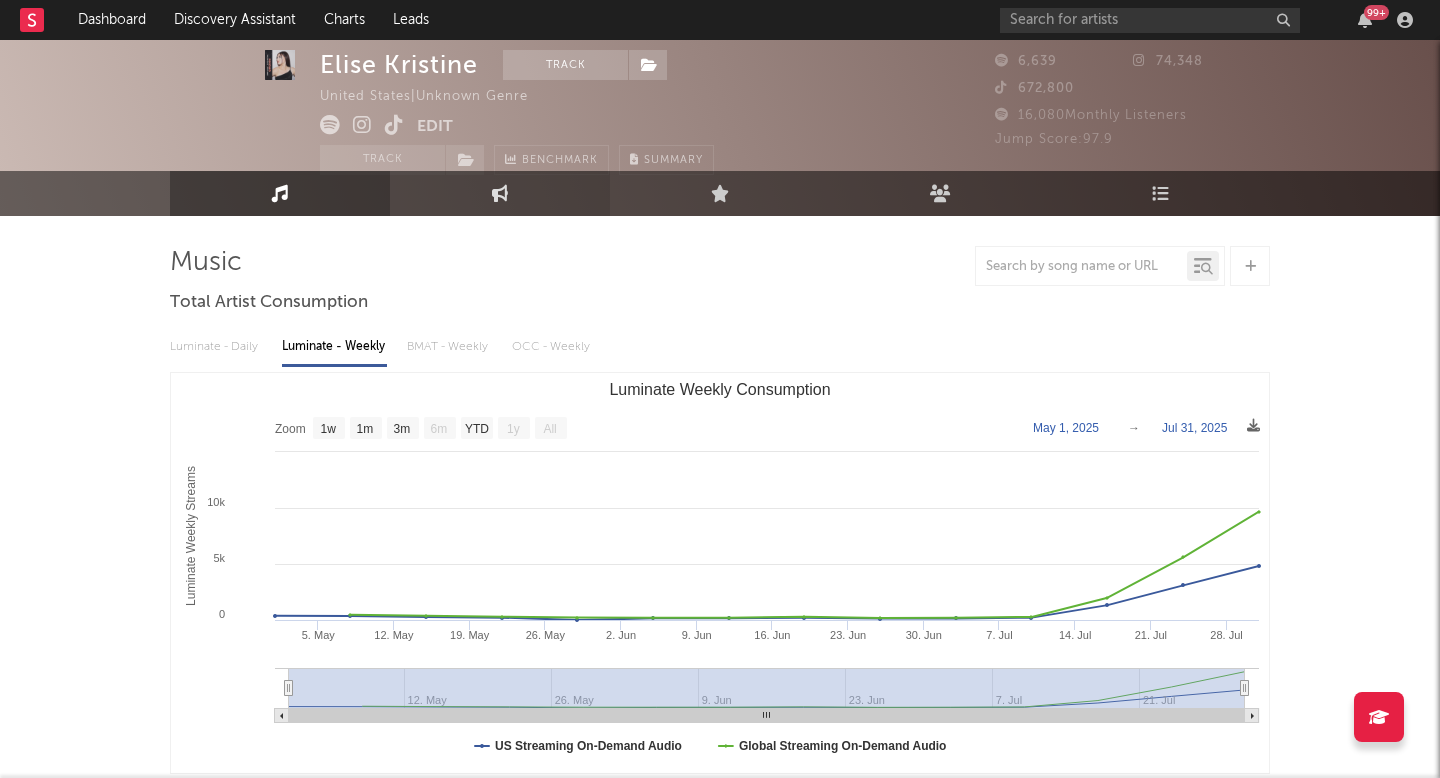 click on "Engagement" at bounding box center [500, 193] 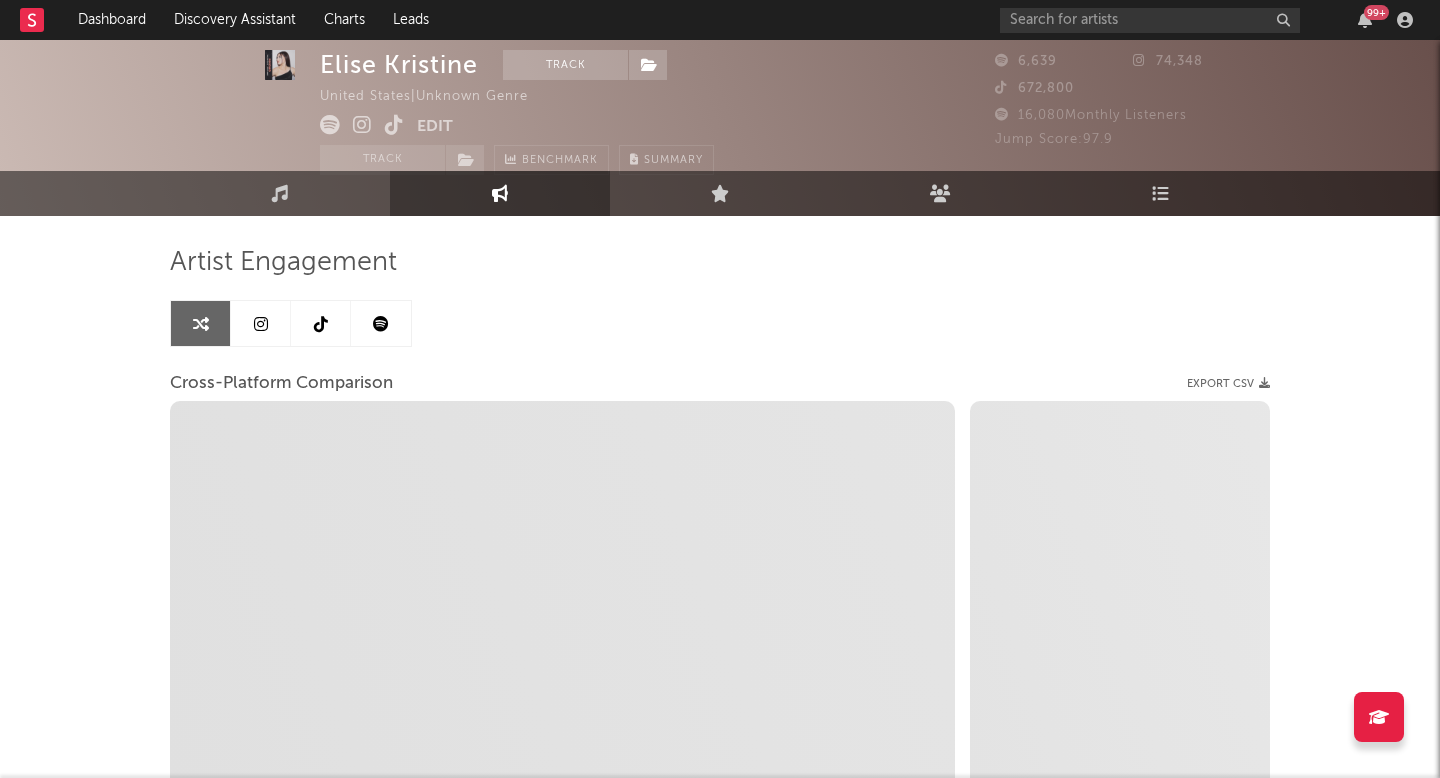 select on "1m" 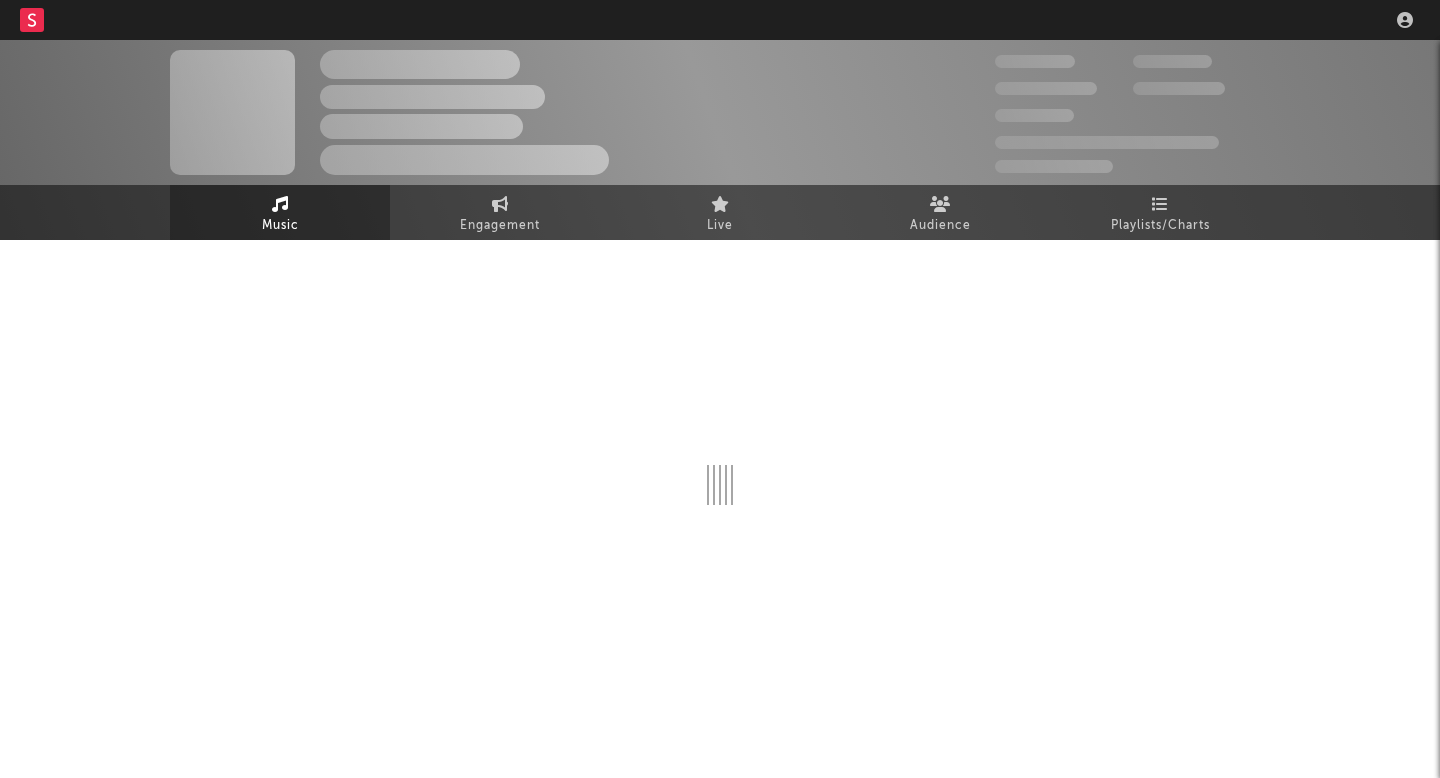 scroll, scrollTop: 0, scrollLeft: 0, axis: both 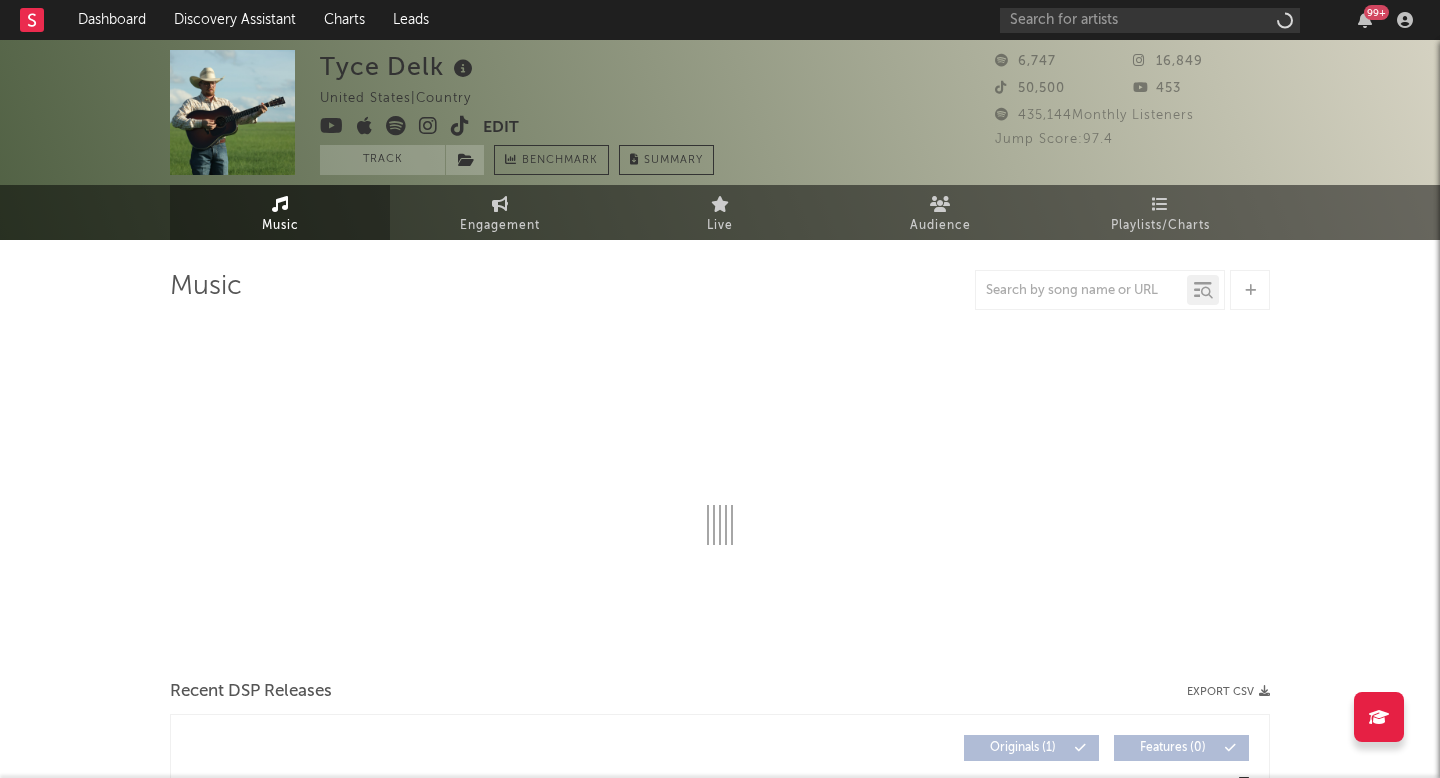 select on "1w" 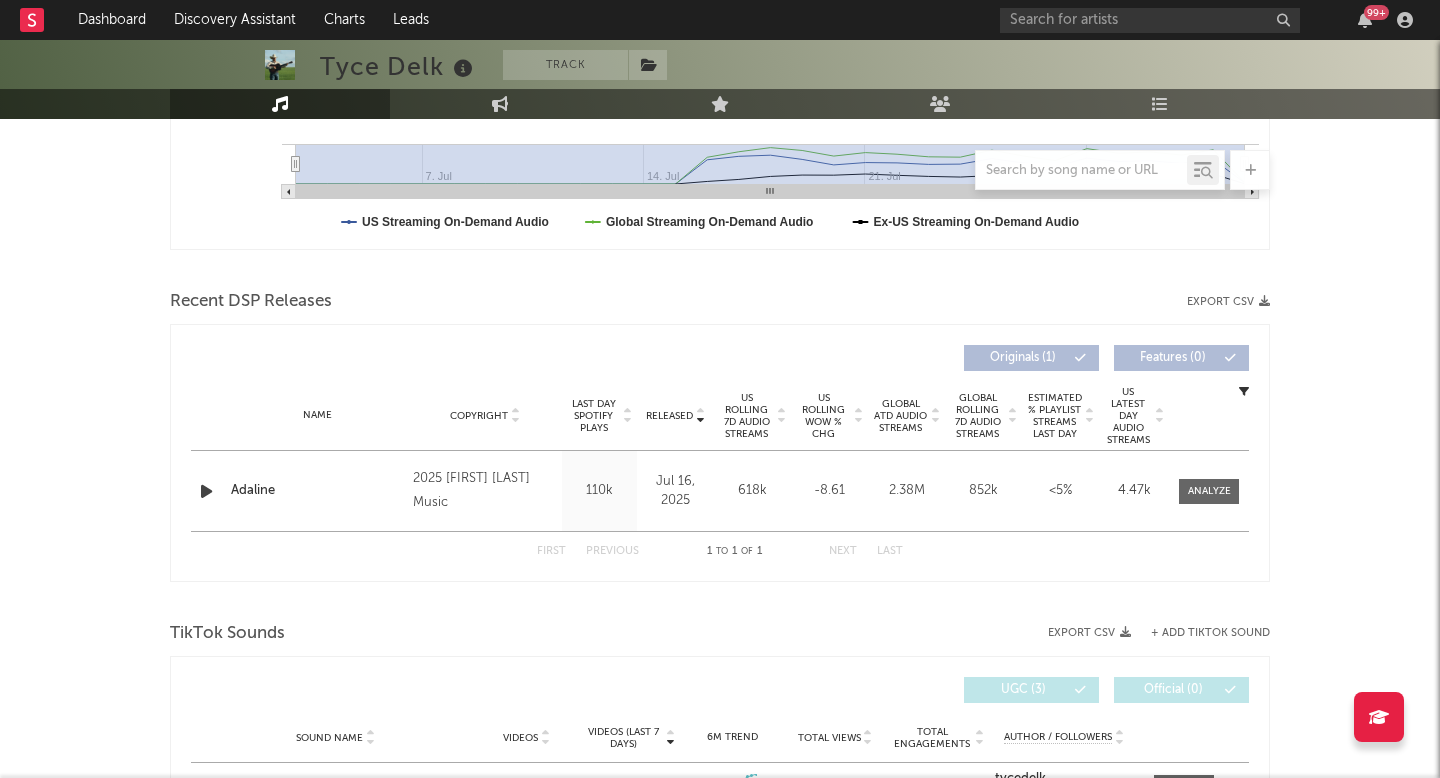 scroll, scrollTop: 555, scrollLeft: 0, axis: vertical 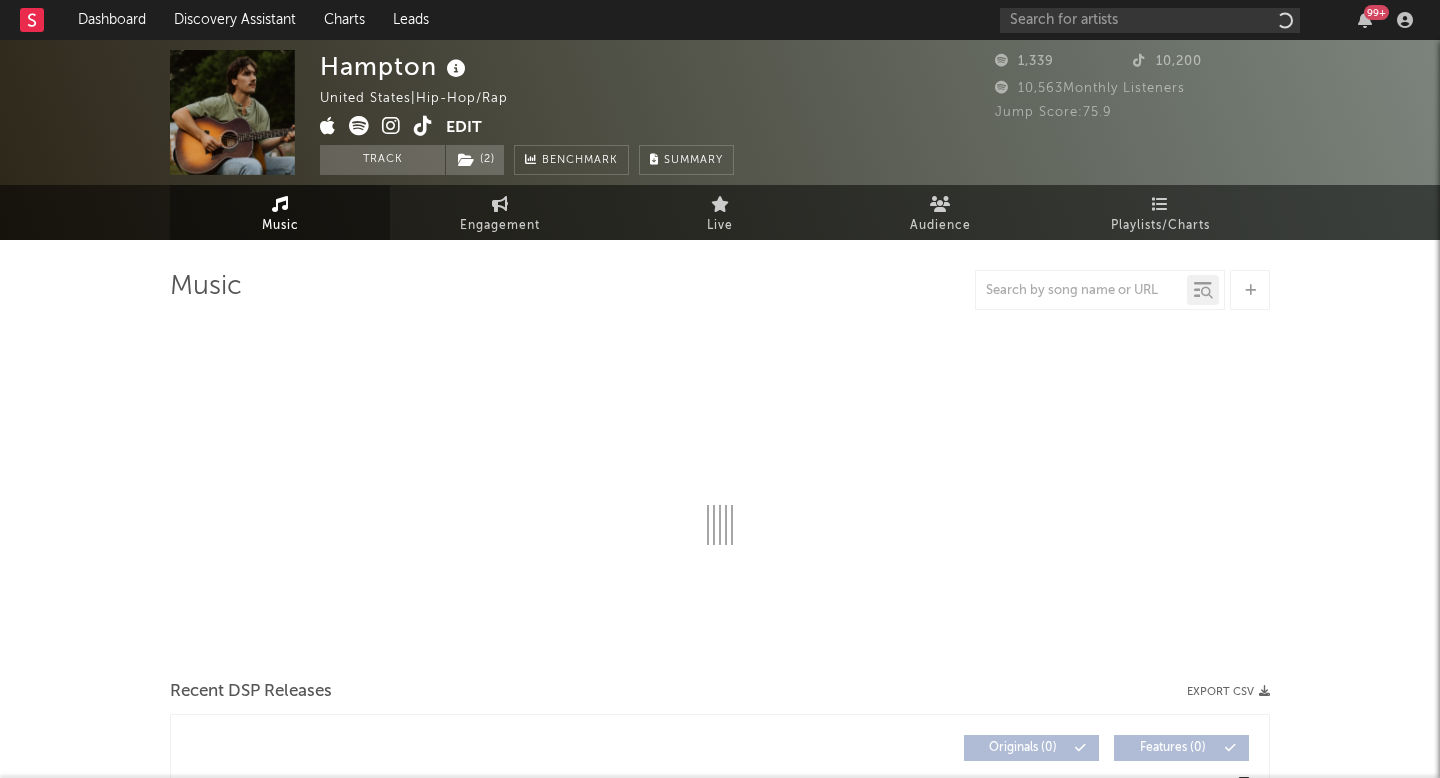 select on "6m" 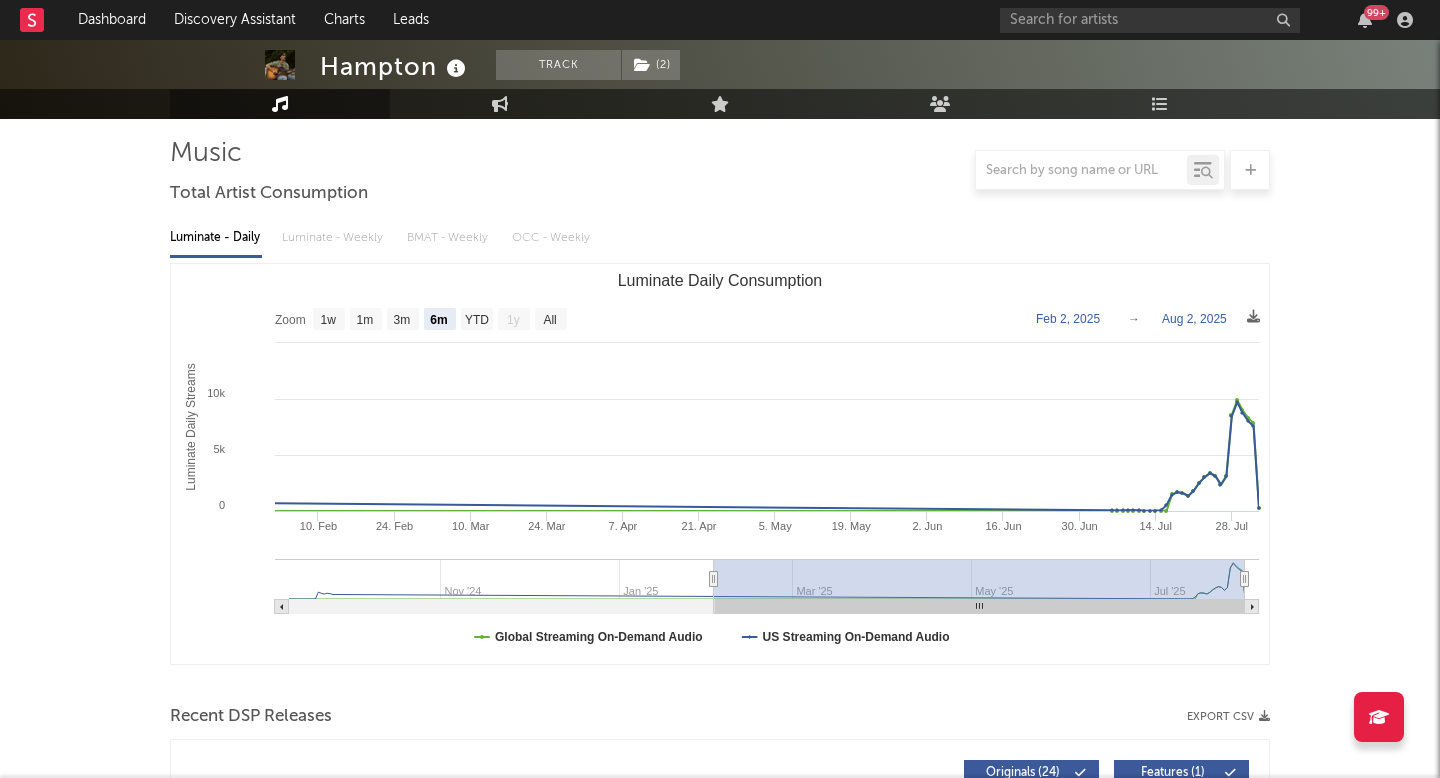 scroll, scrollTop: 0, scrollLeft: 0, axis: both 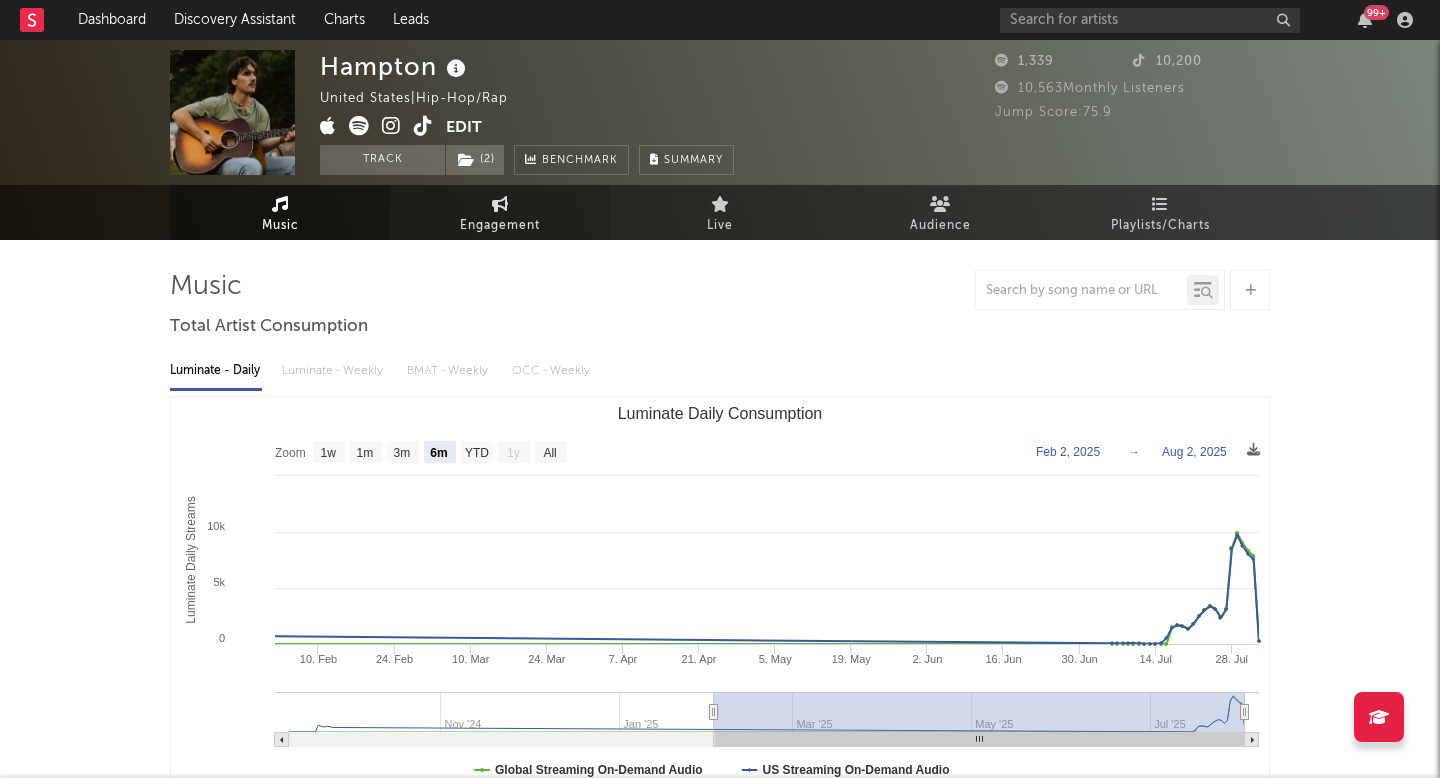 click on "Engagement" at bounding box center (500, 226) 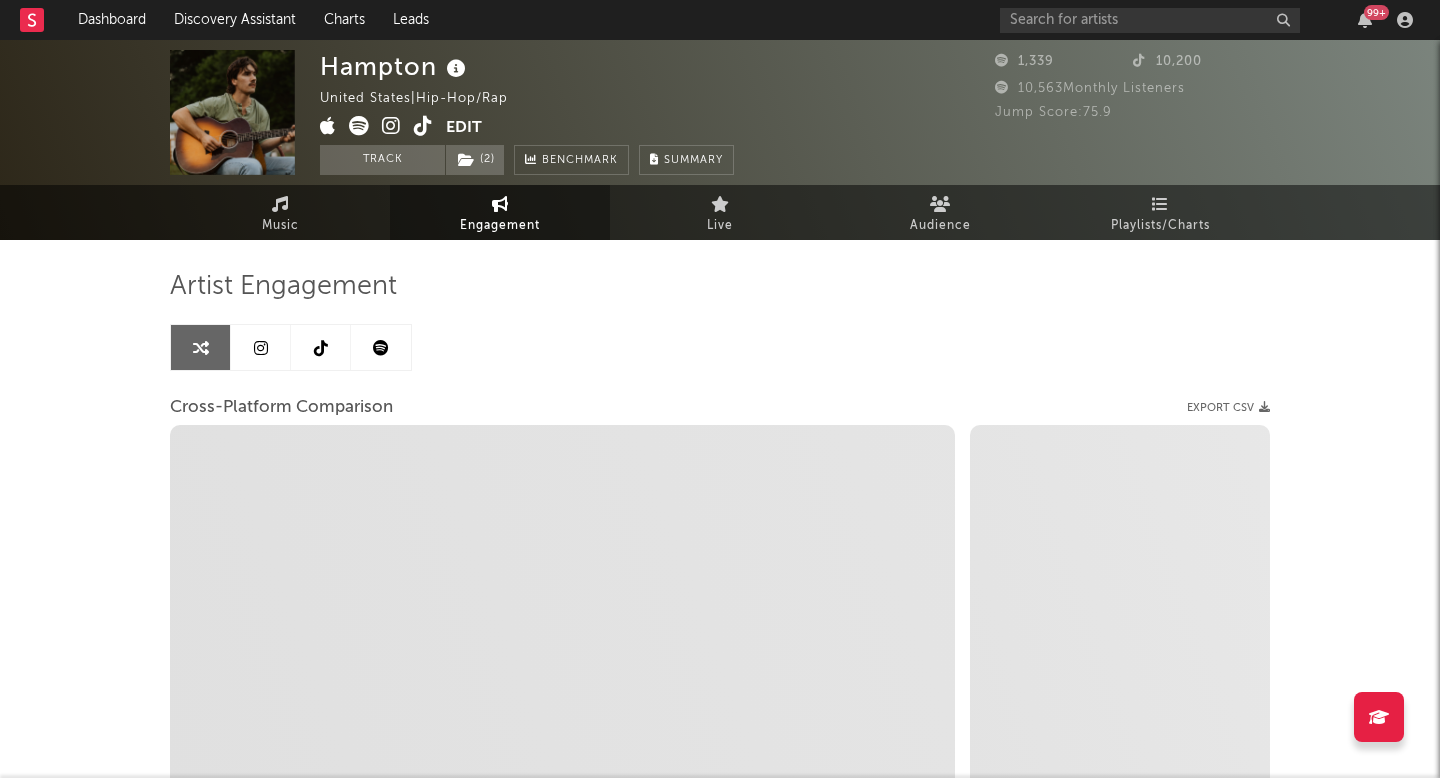 select on "1w" 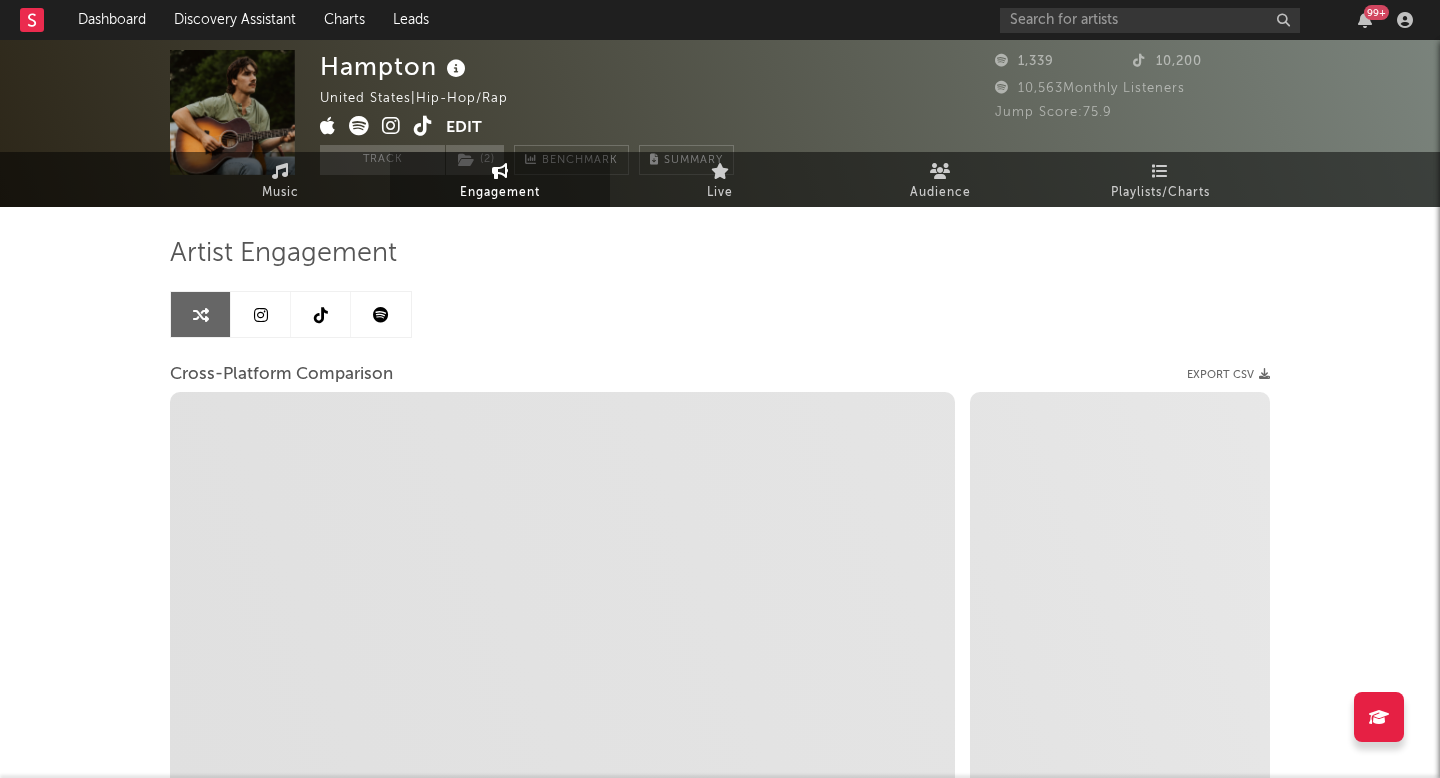 scroll, scrollTop: 46, scrollLeft: 0, axis: vertical 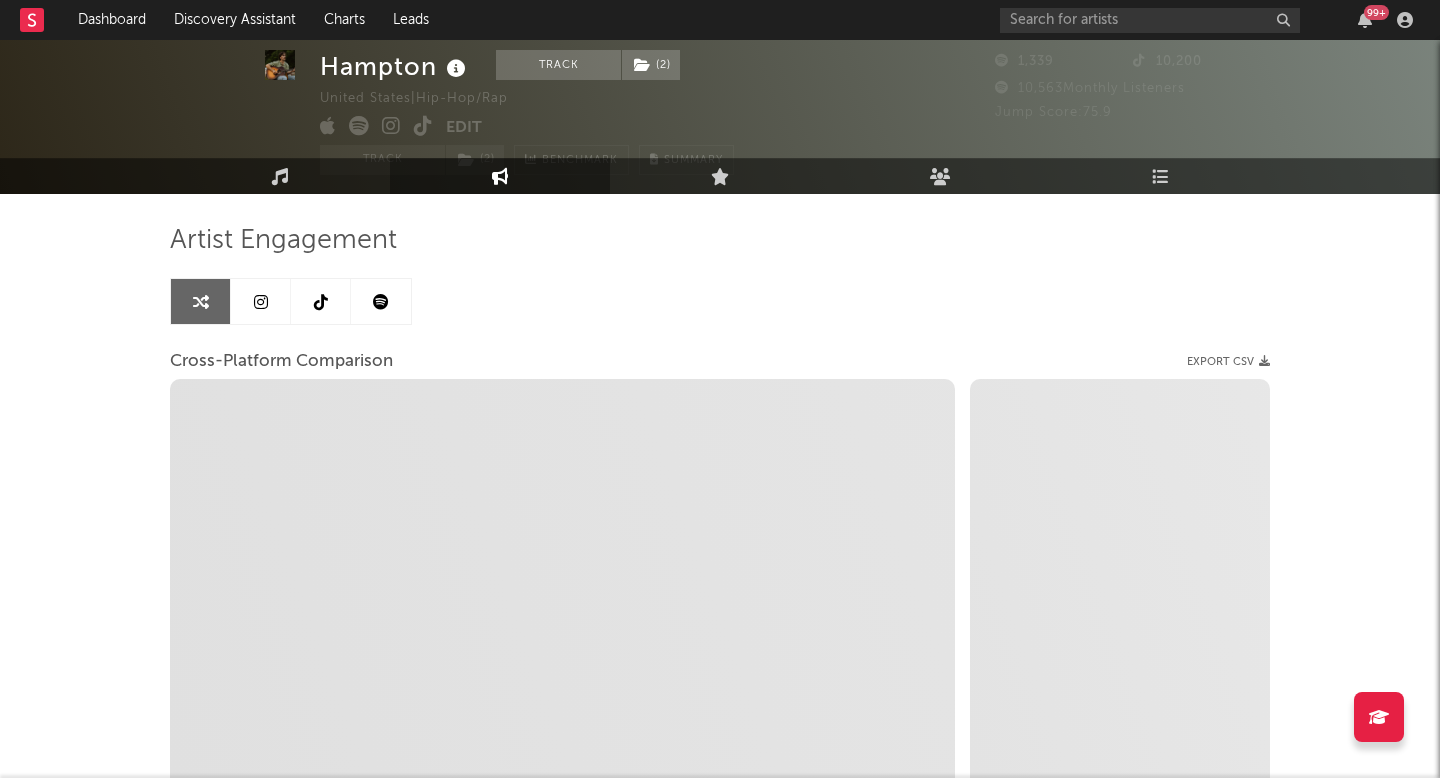 select on "1m" 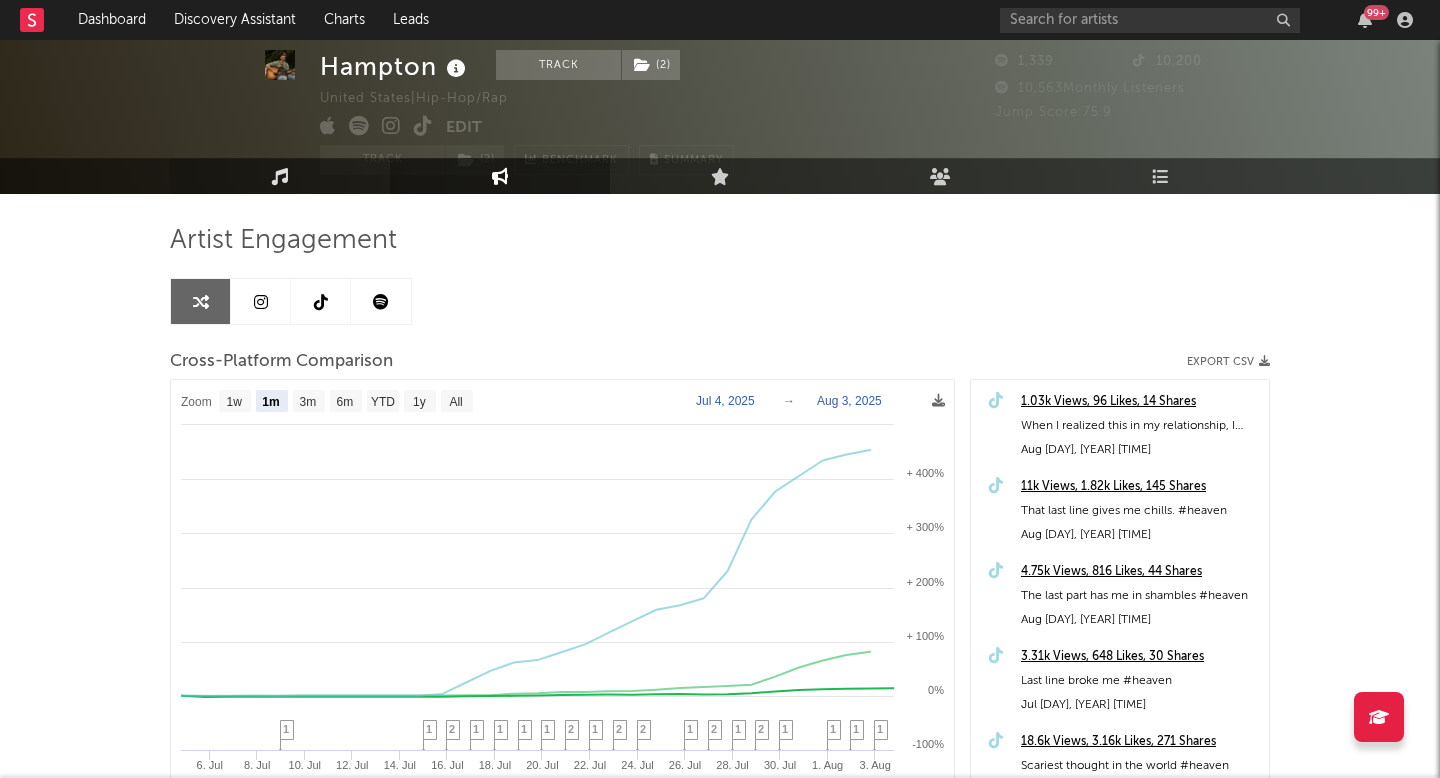 click at bounding box center (280, 176) 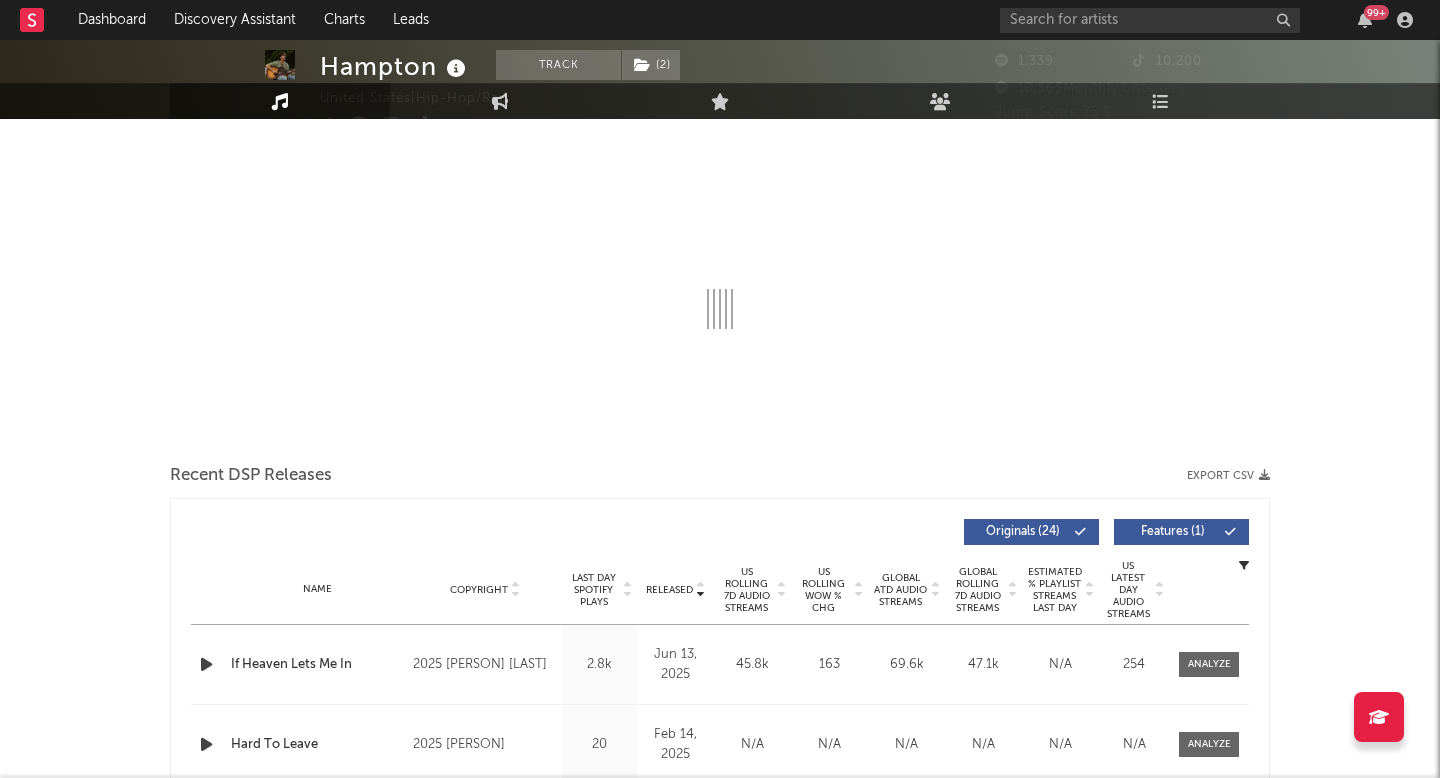 select on "6m" 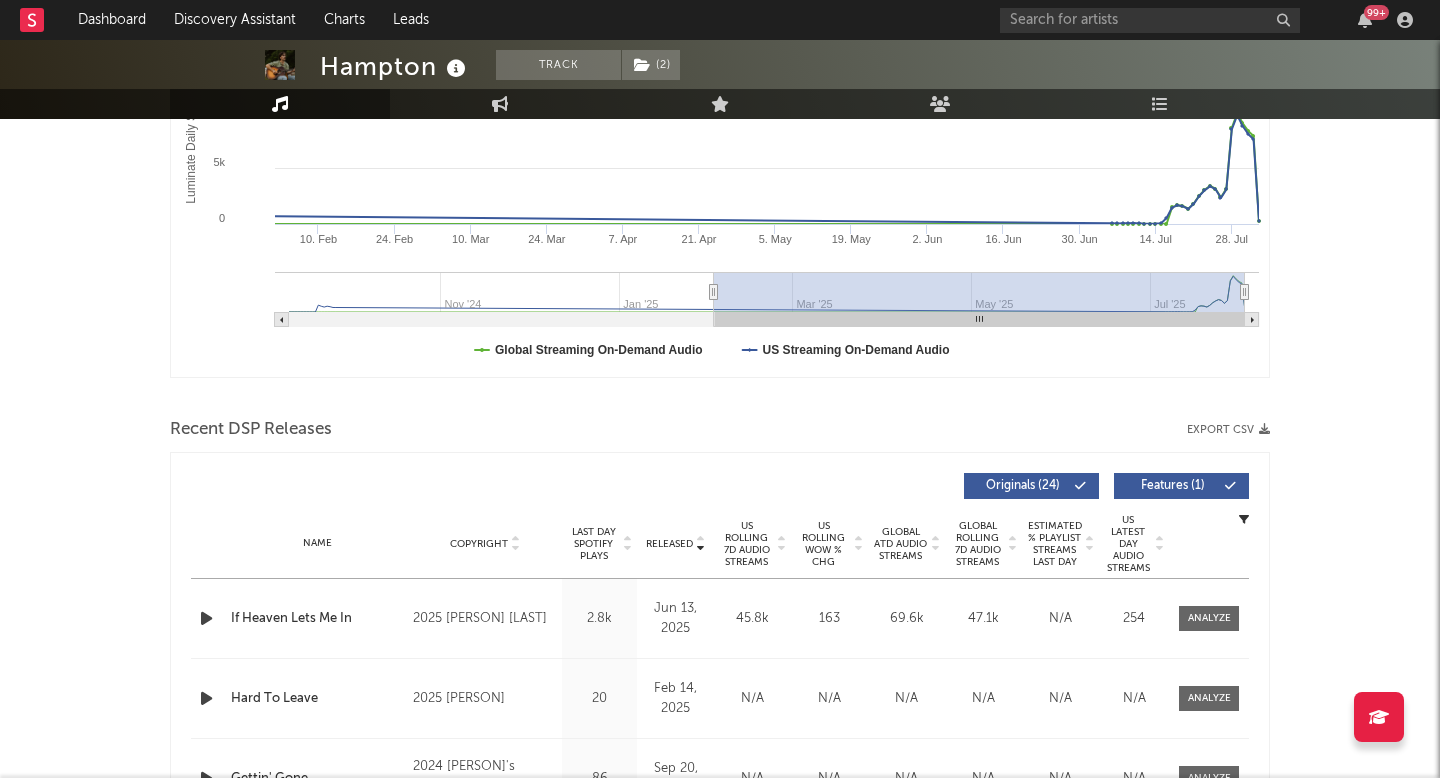 scroll, scrollTop: 0, scrollLeft: 0, axis: both 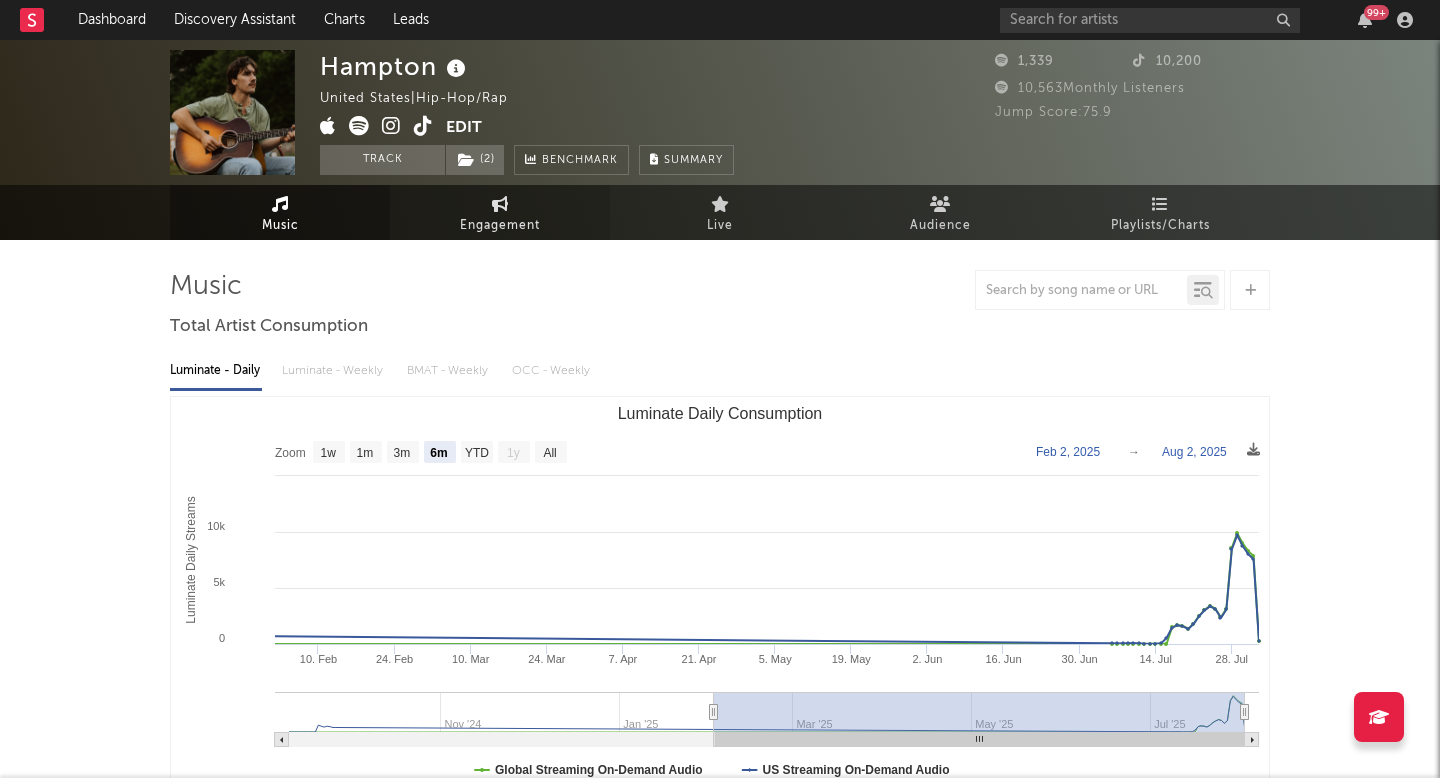 click on "Engagement" at bounding box center [500, 212] 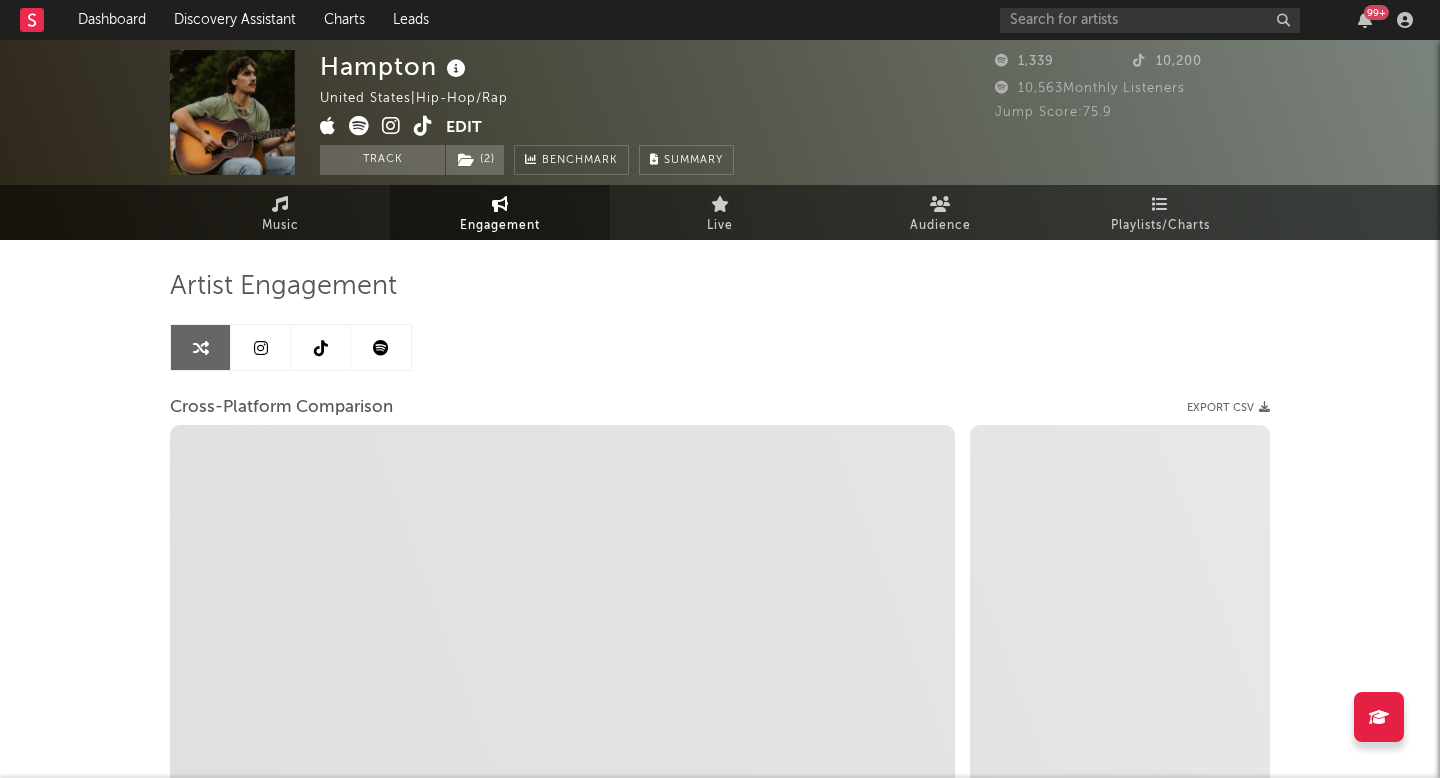select on "1m" 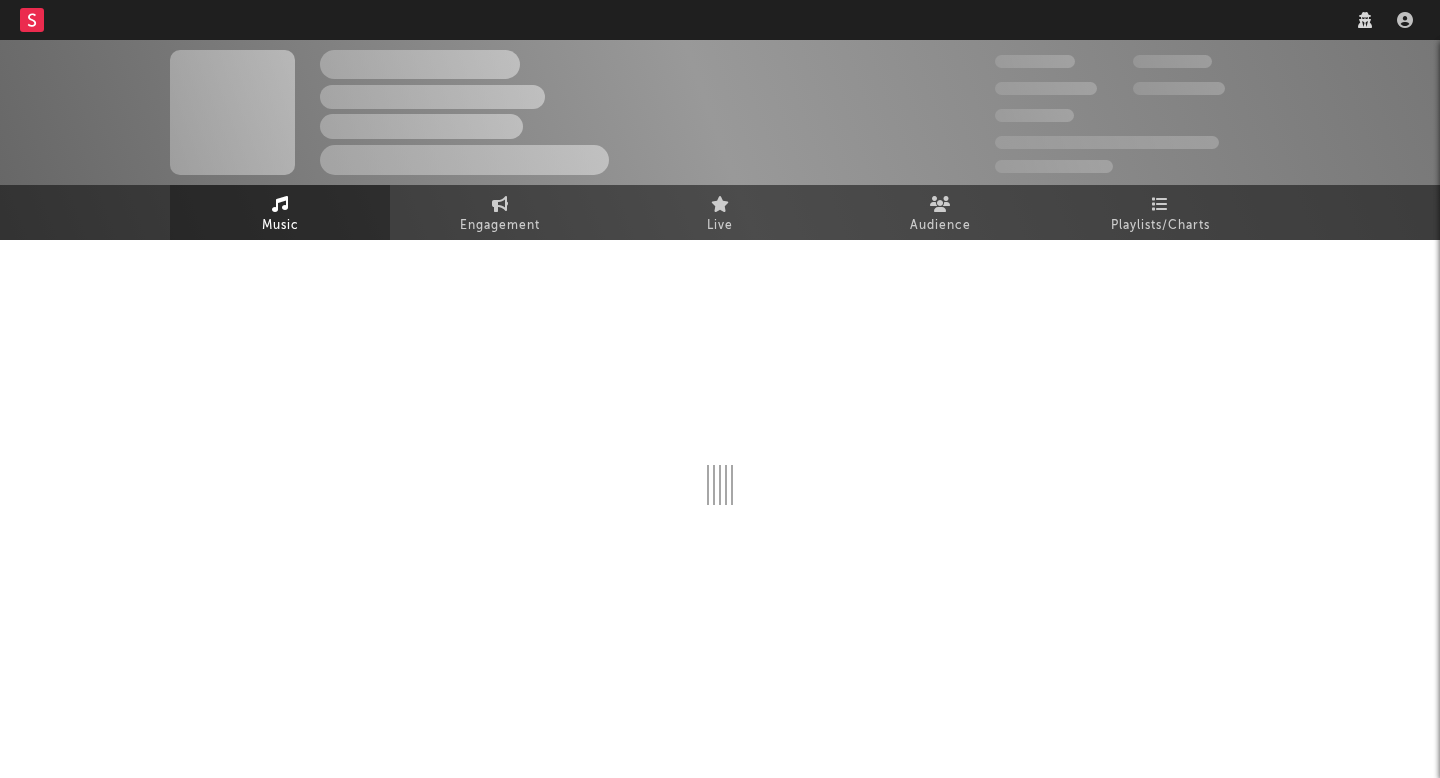 scroll, scrollTop: 0, scrollLeft: 0, axis: both 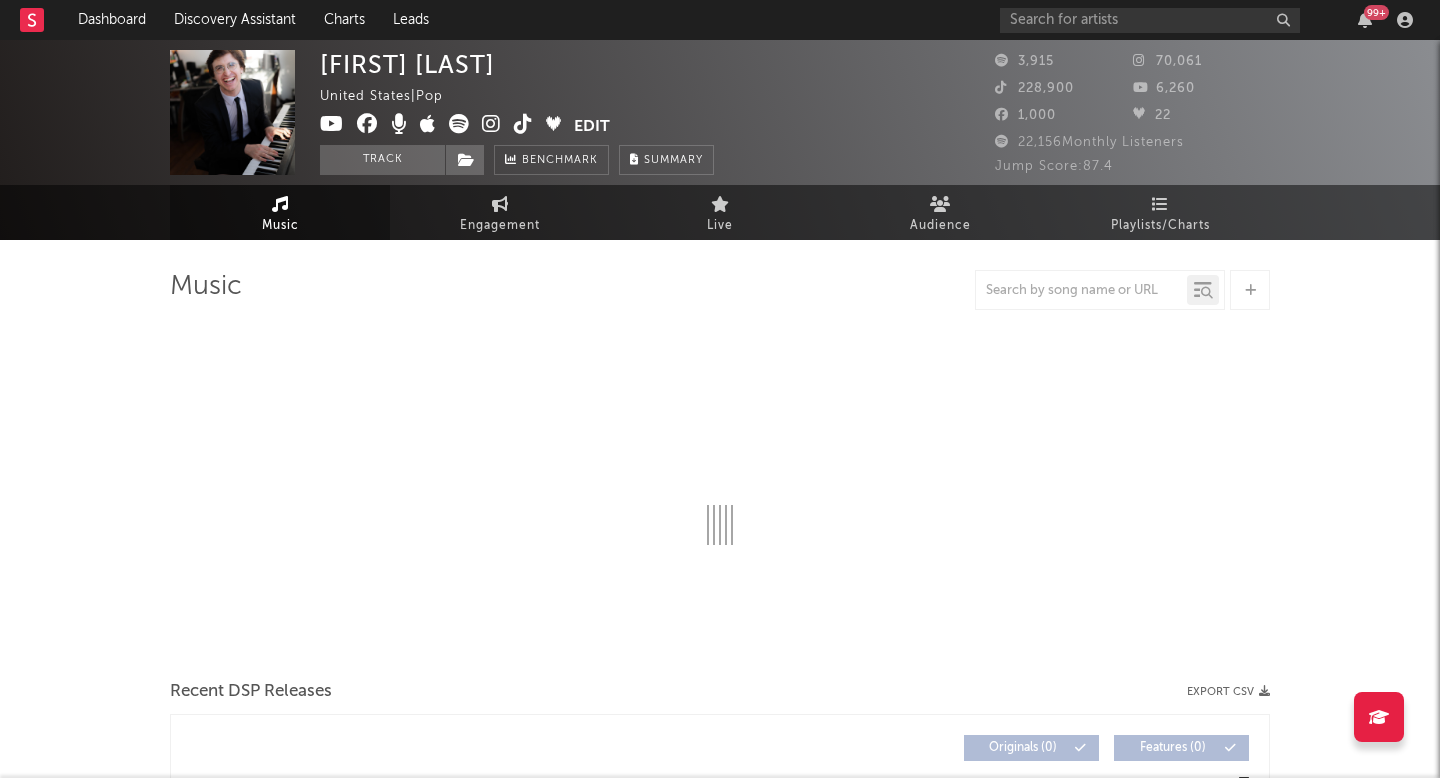 select on "6m" 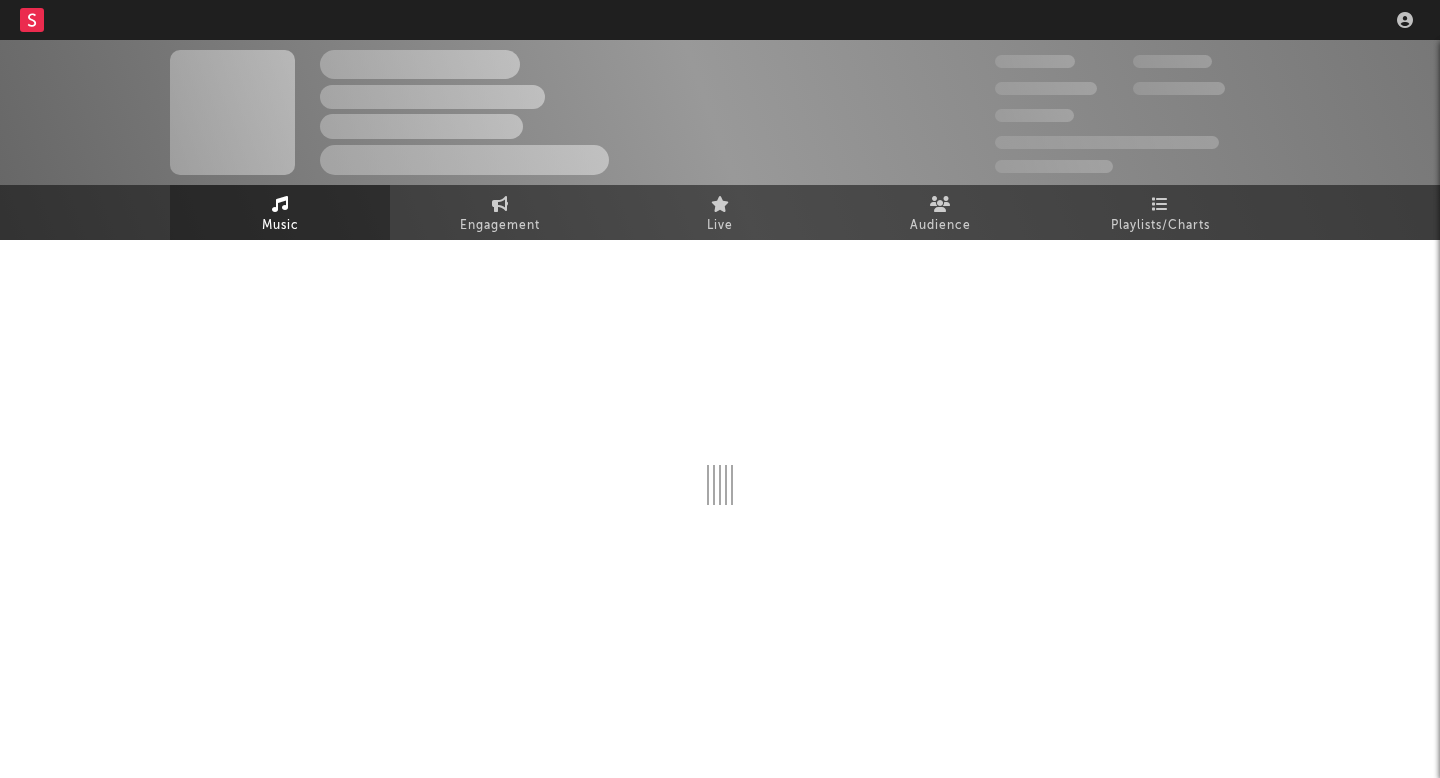 scroll, scrollTop: 0, scrollLeft: 0, axis: both 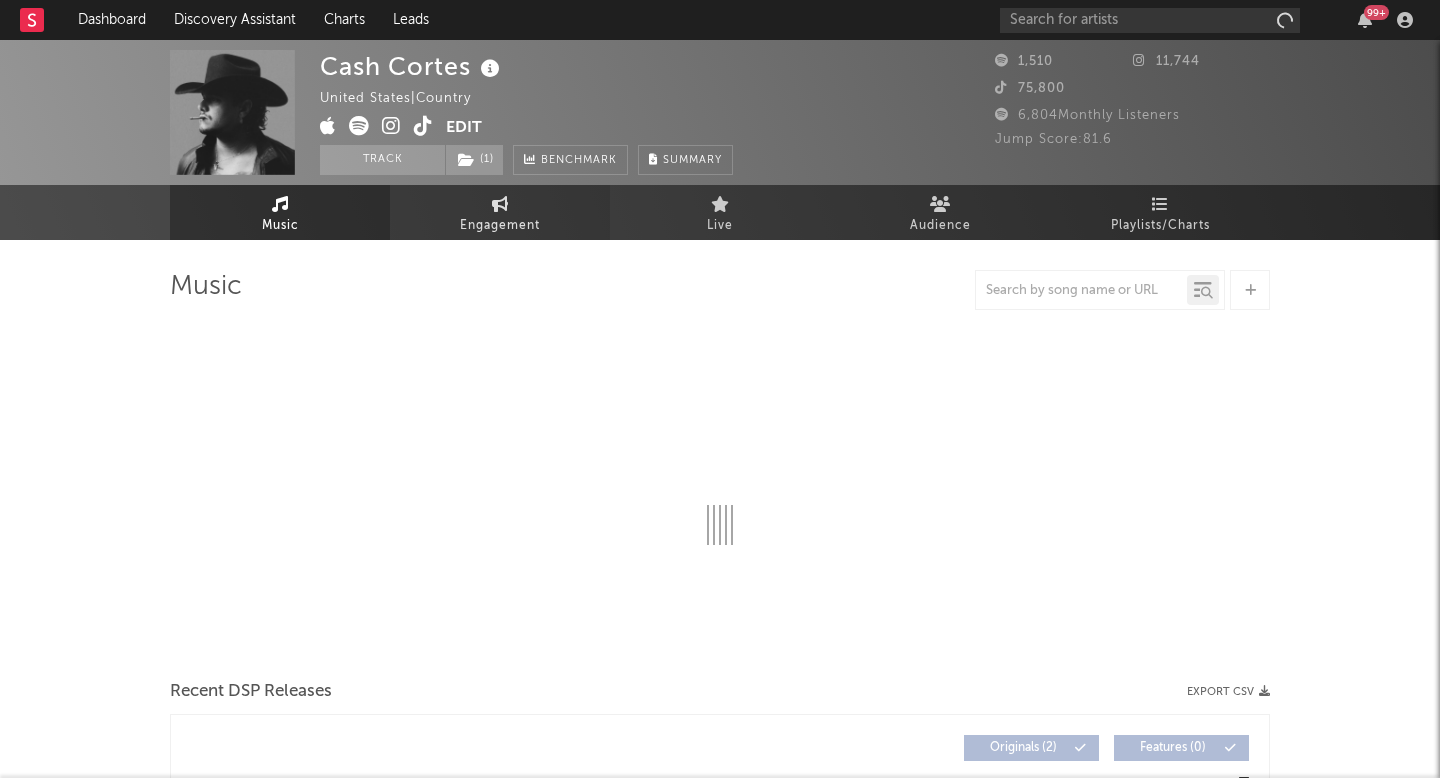 select on "1w" 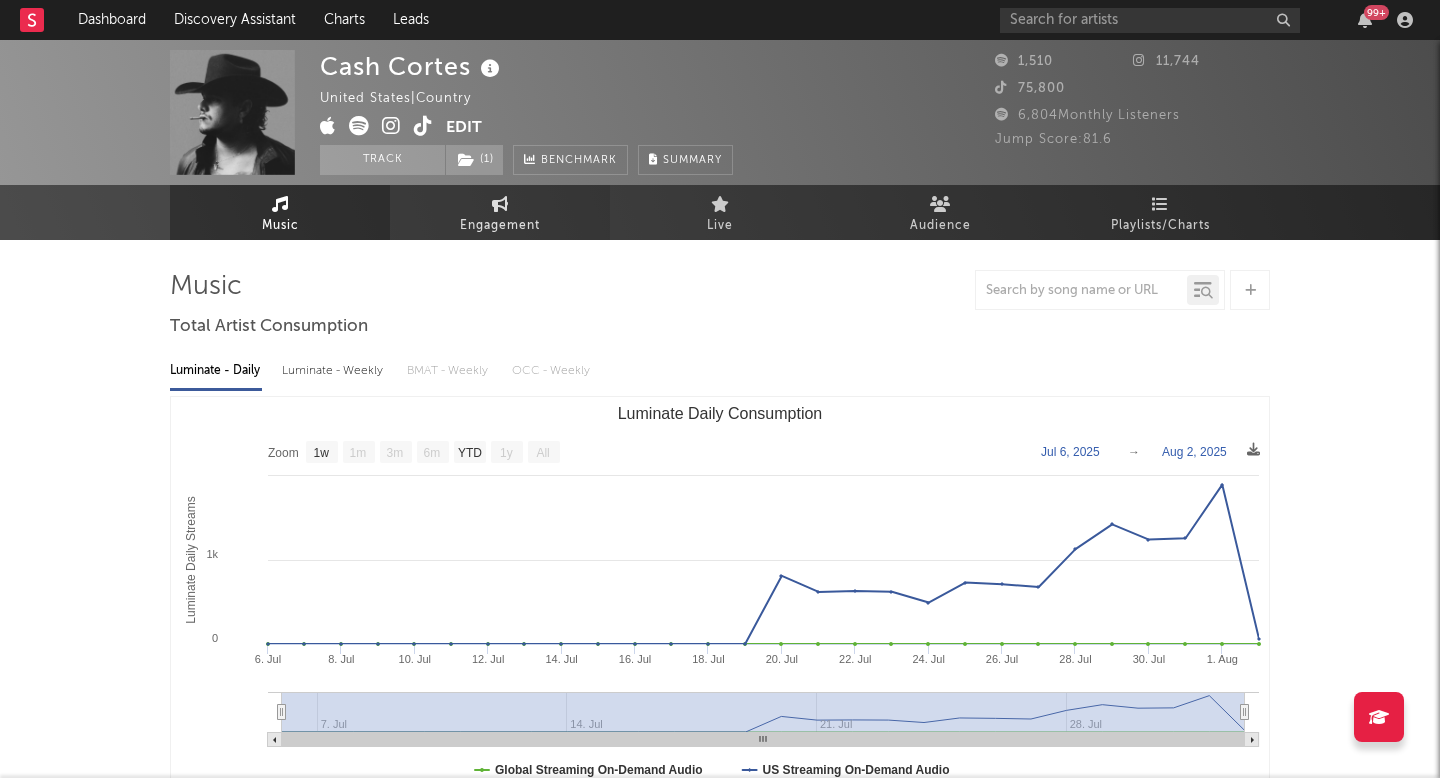 click on "Engagement" at bounding box center (500, 226) 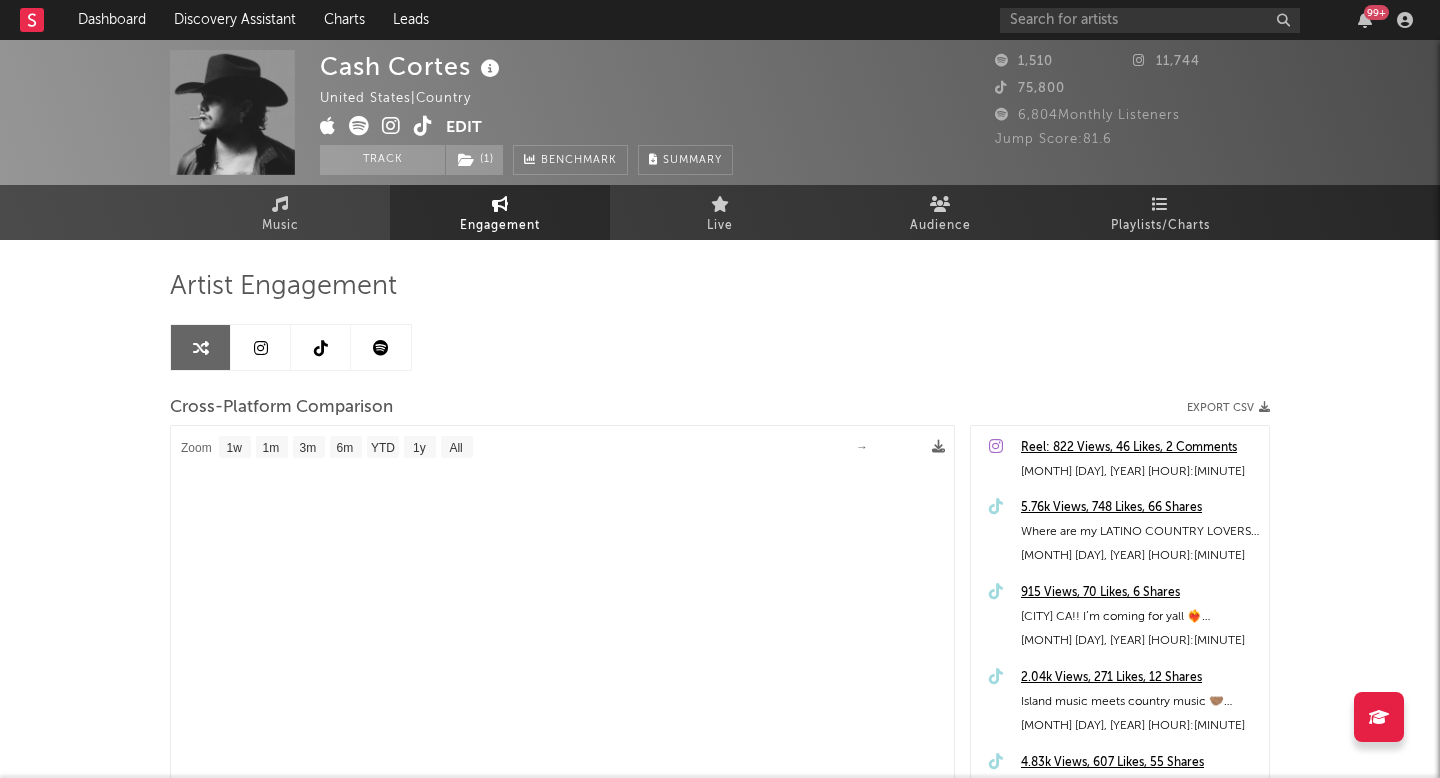 select on "1m" 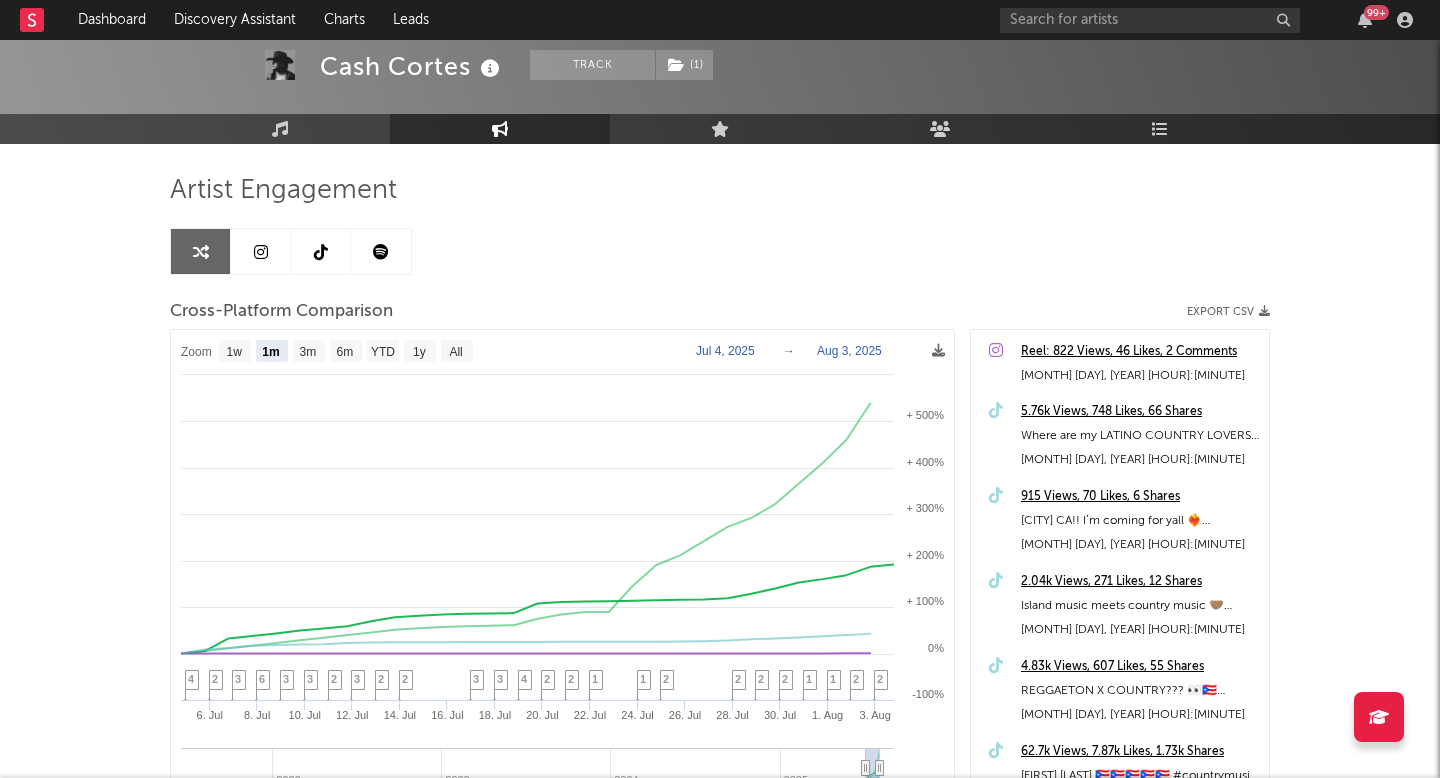 scroll, scrollTop: 107, scrollLeft: 0, axis: vertical 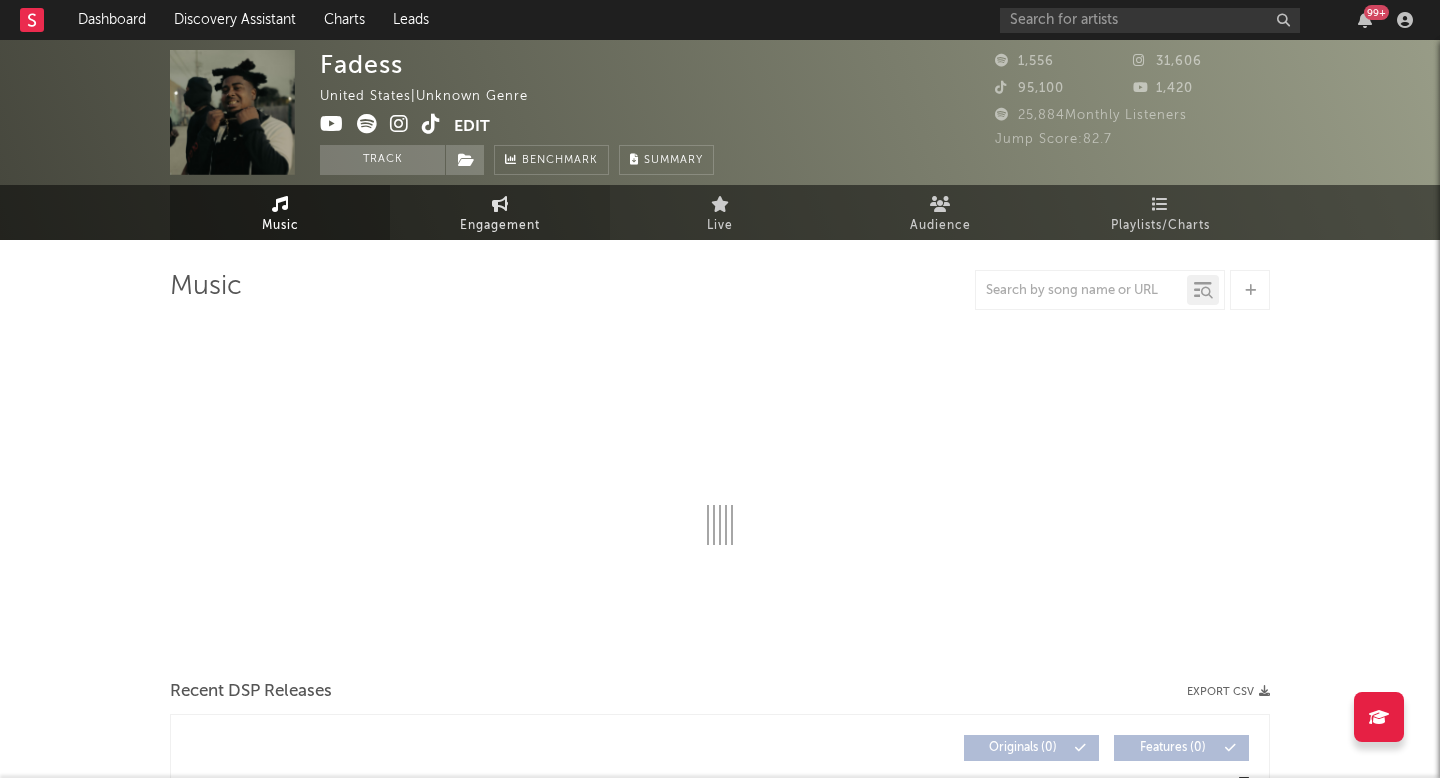 select on "6m" 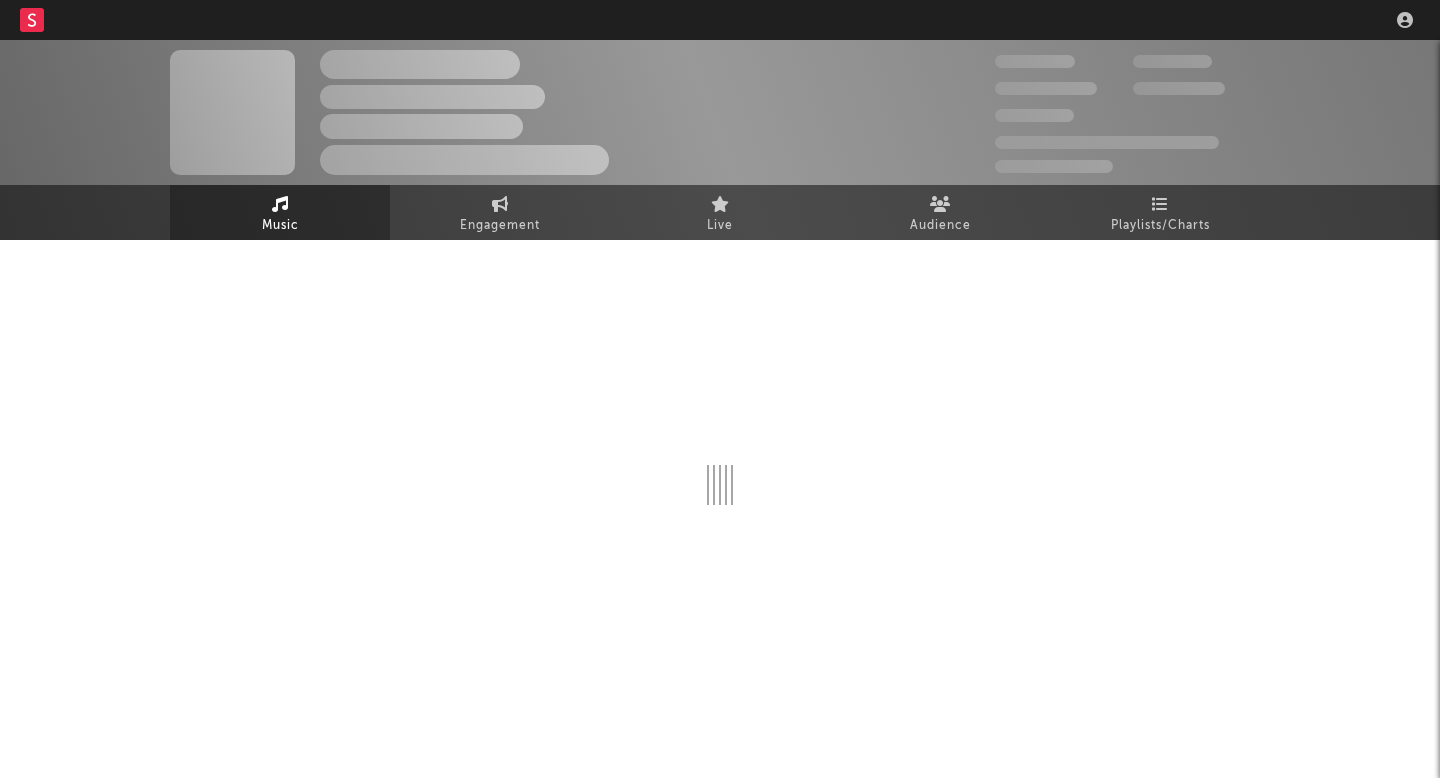 scroll, scrollTop: 0, scrollLeft: 0, axis: both 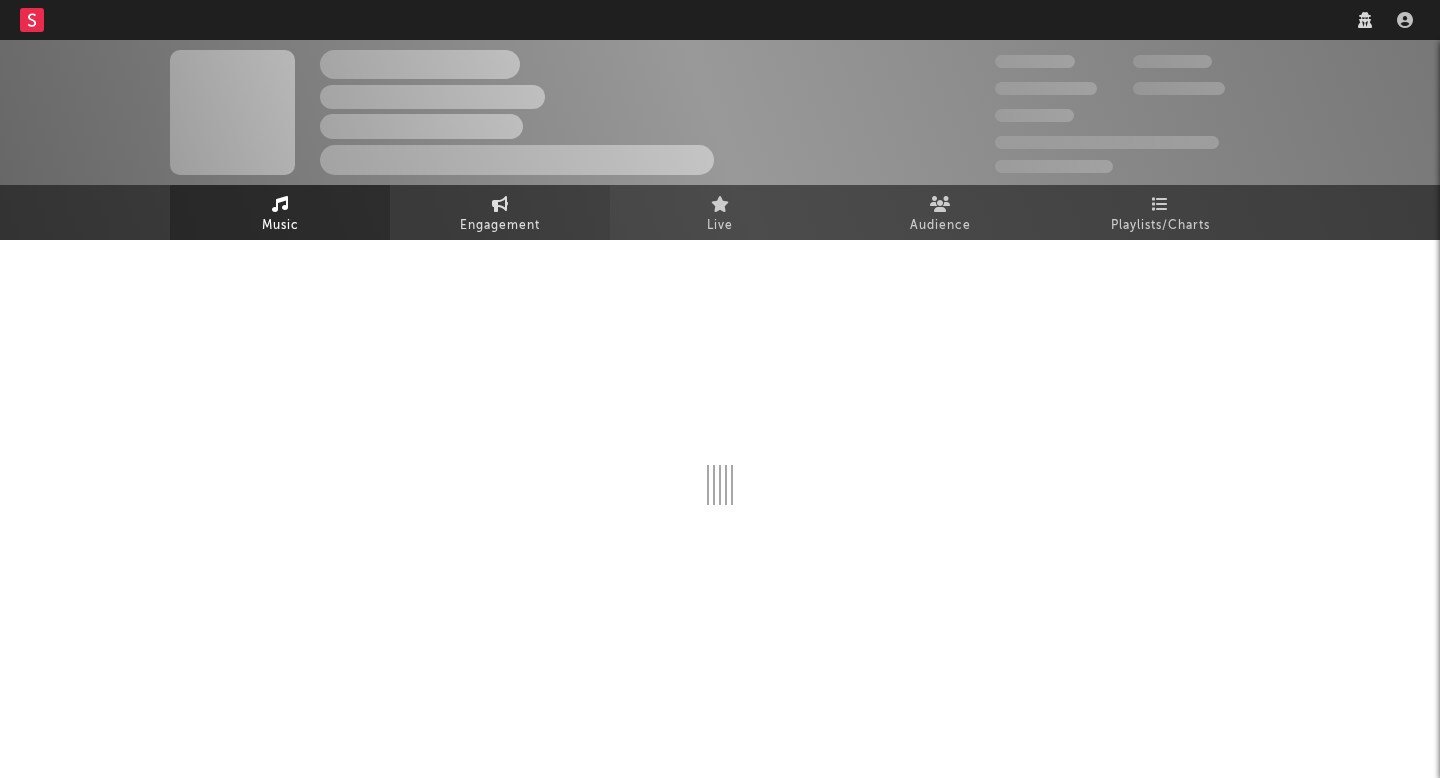 click on "Engagement" at bounding box center [500, 212] 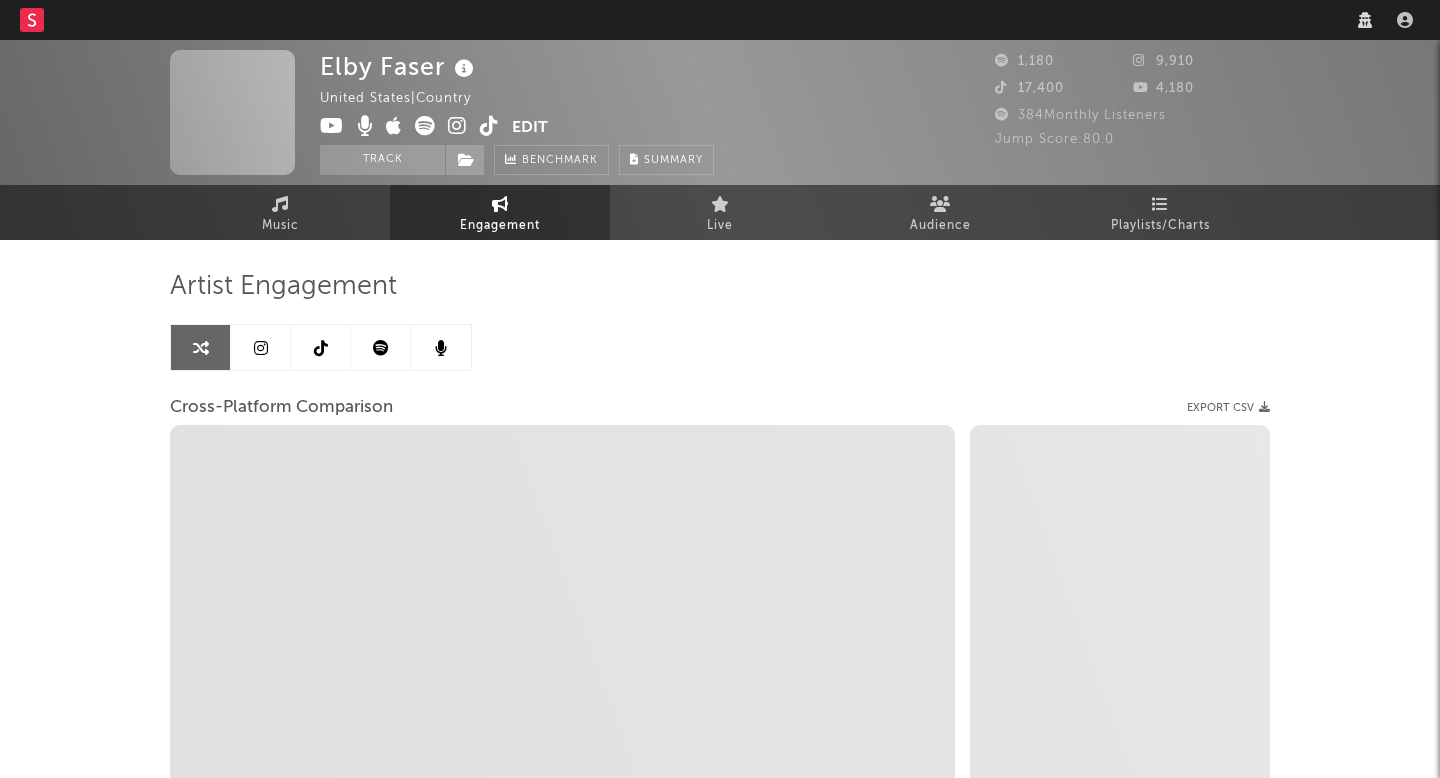 select on "1w" 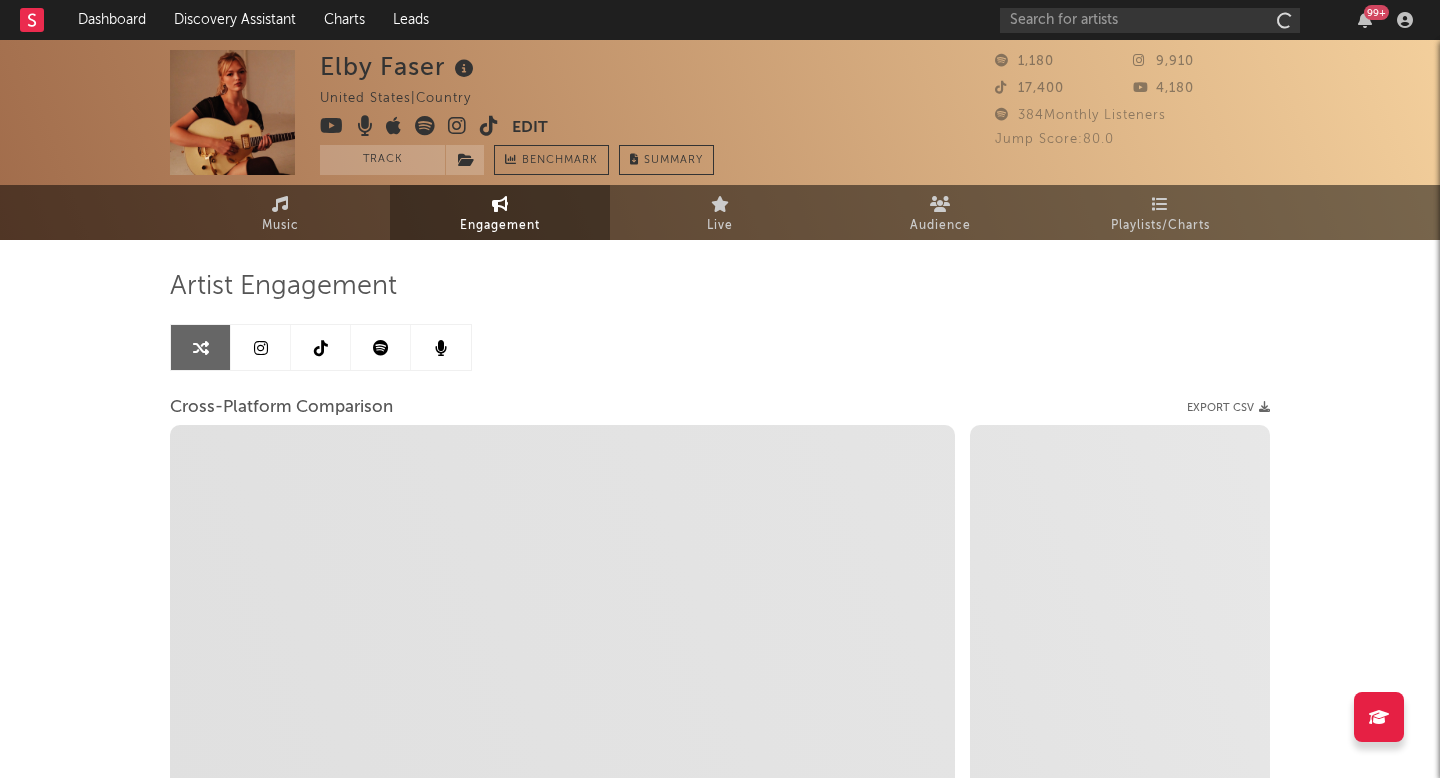click on "Engagement" at bounding box center [500, 212] 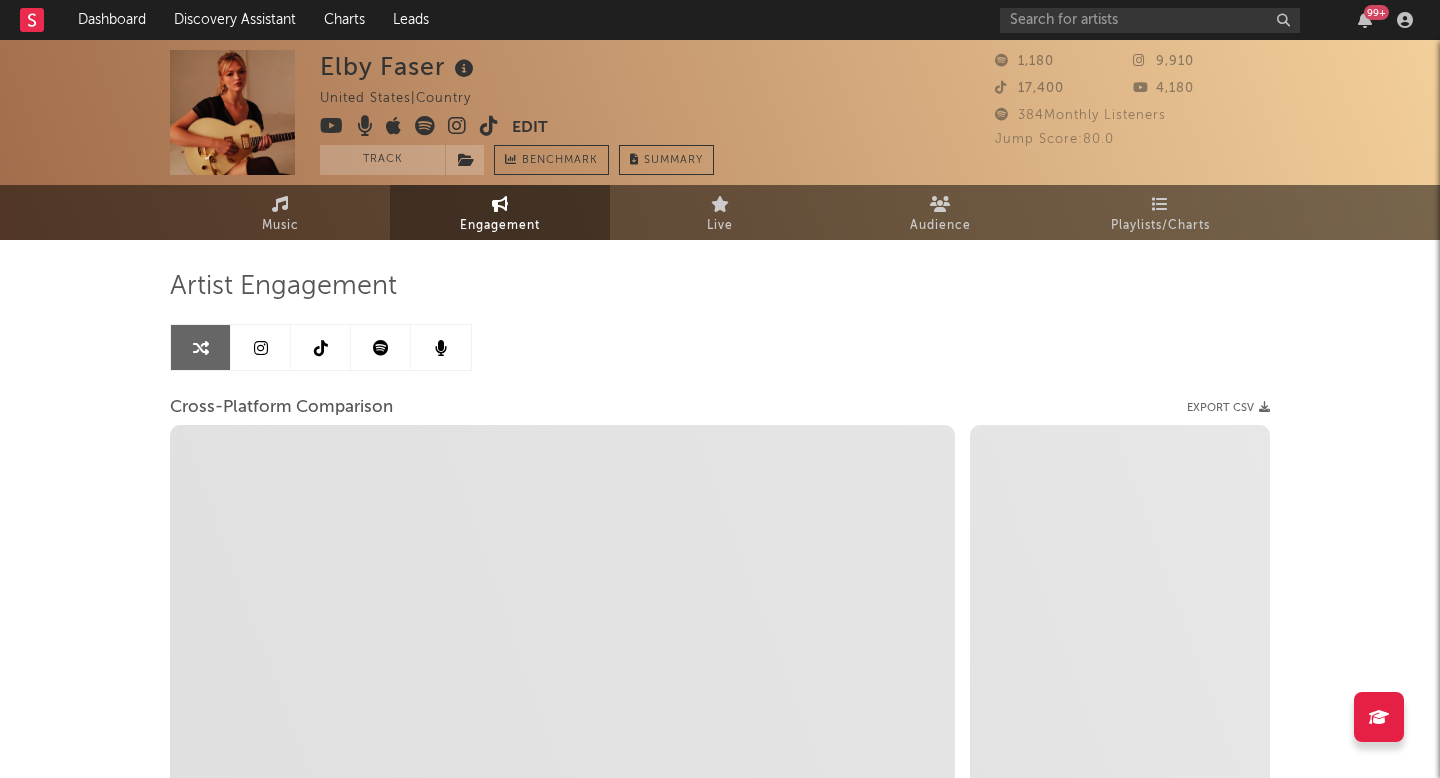 select on "1m" 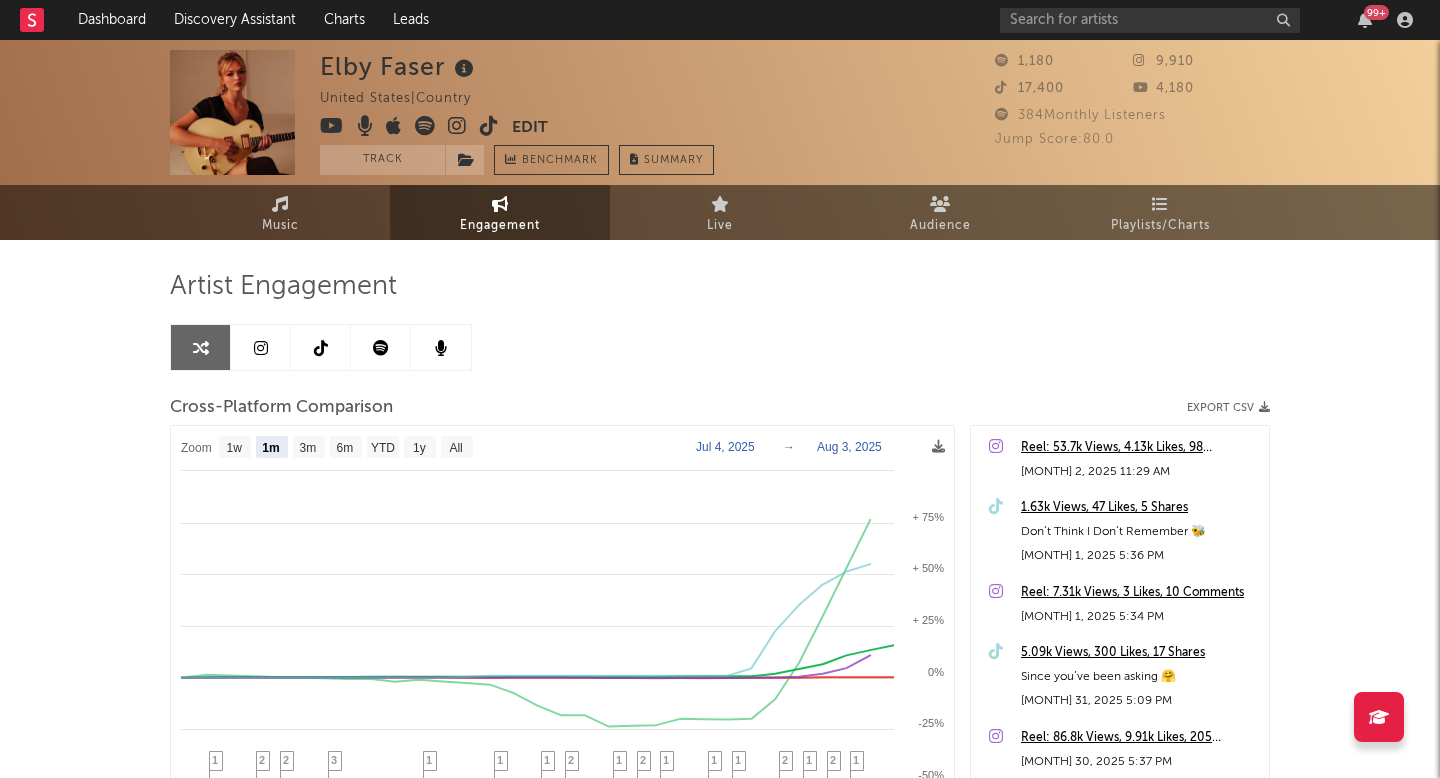 click on "99 +" at bounding box center [1210, 20] 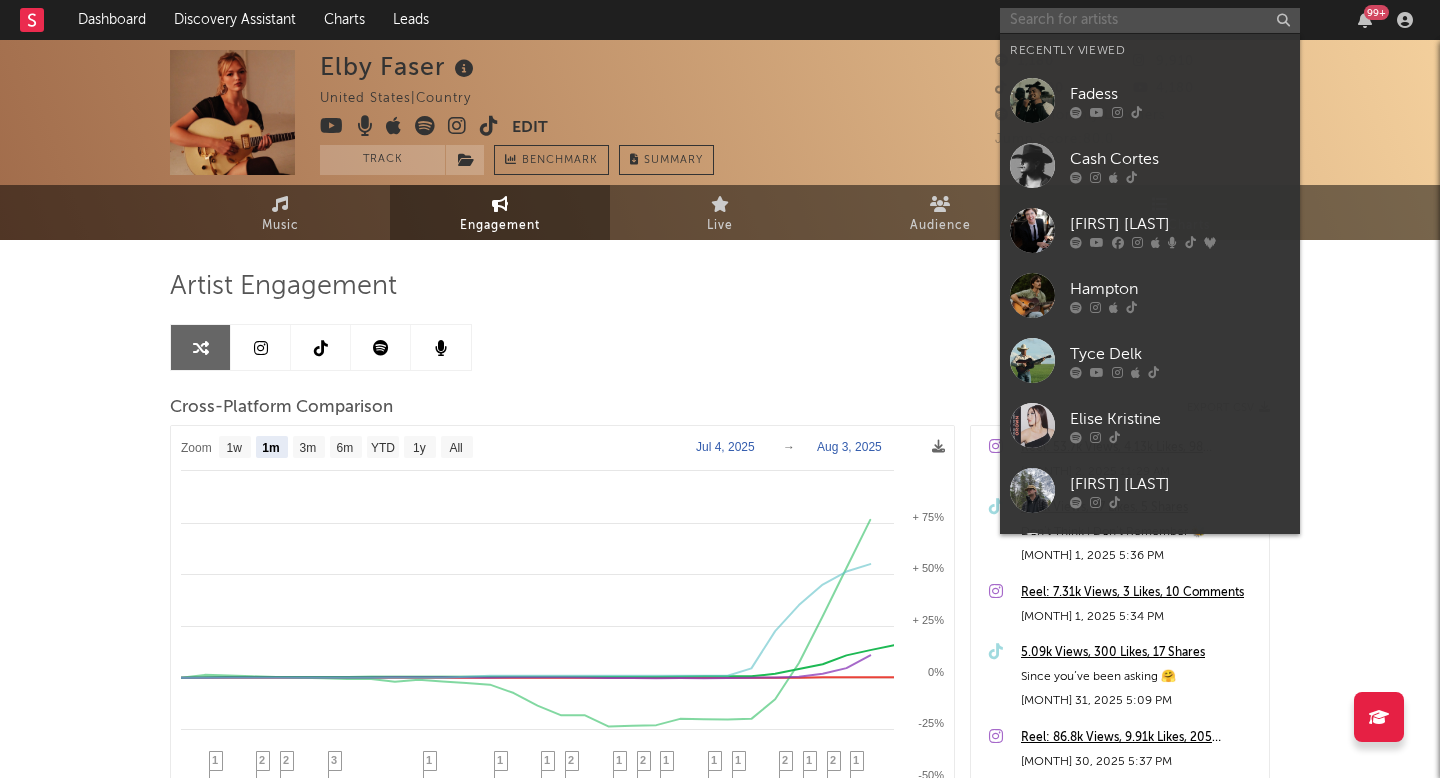 click at bounding box center [1150, 20] 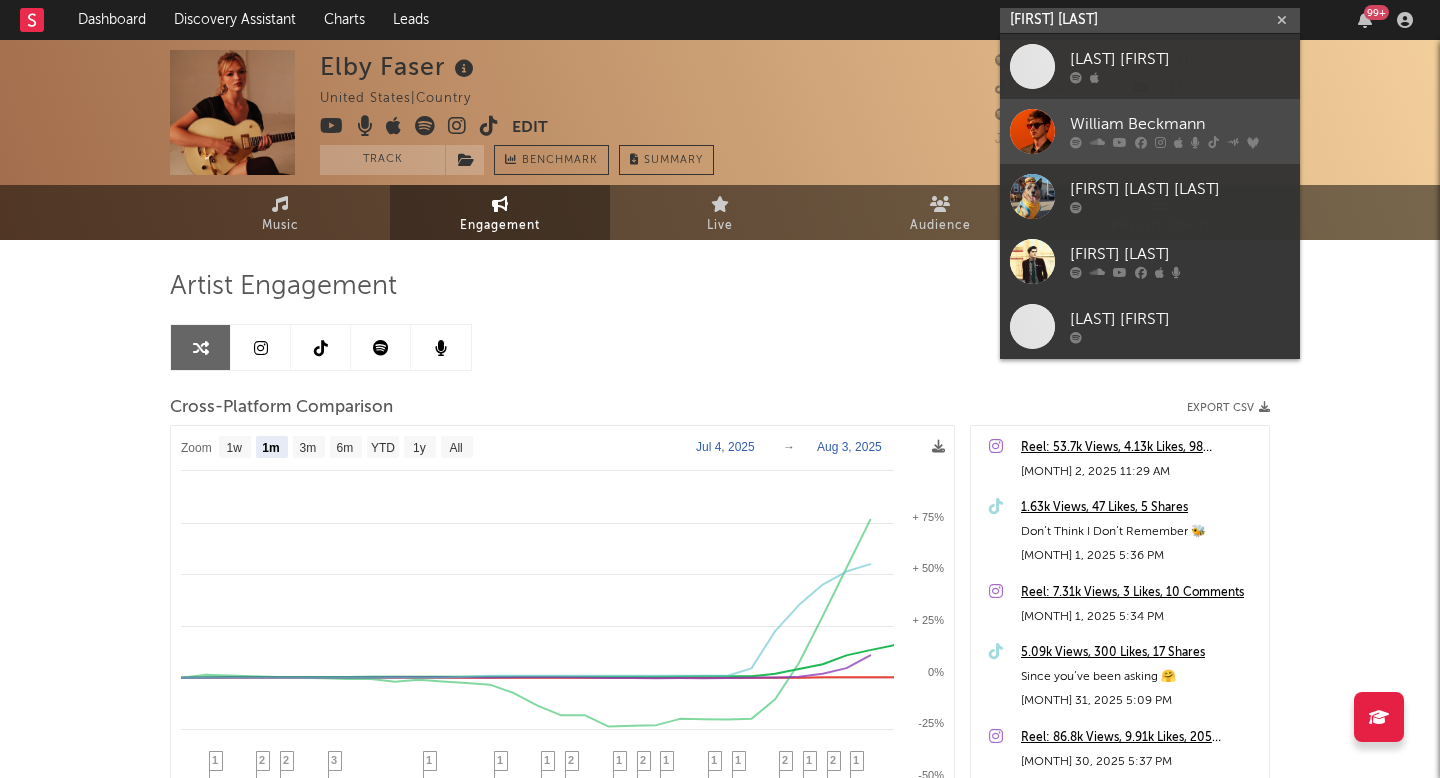 type on "[FIRST] [LAST]" 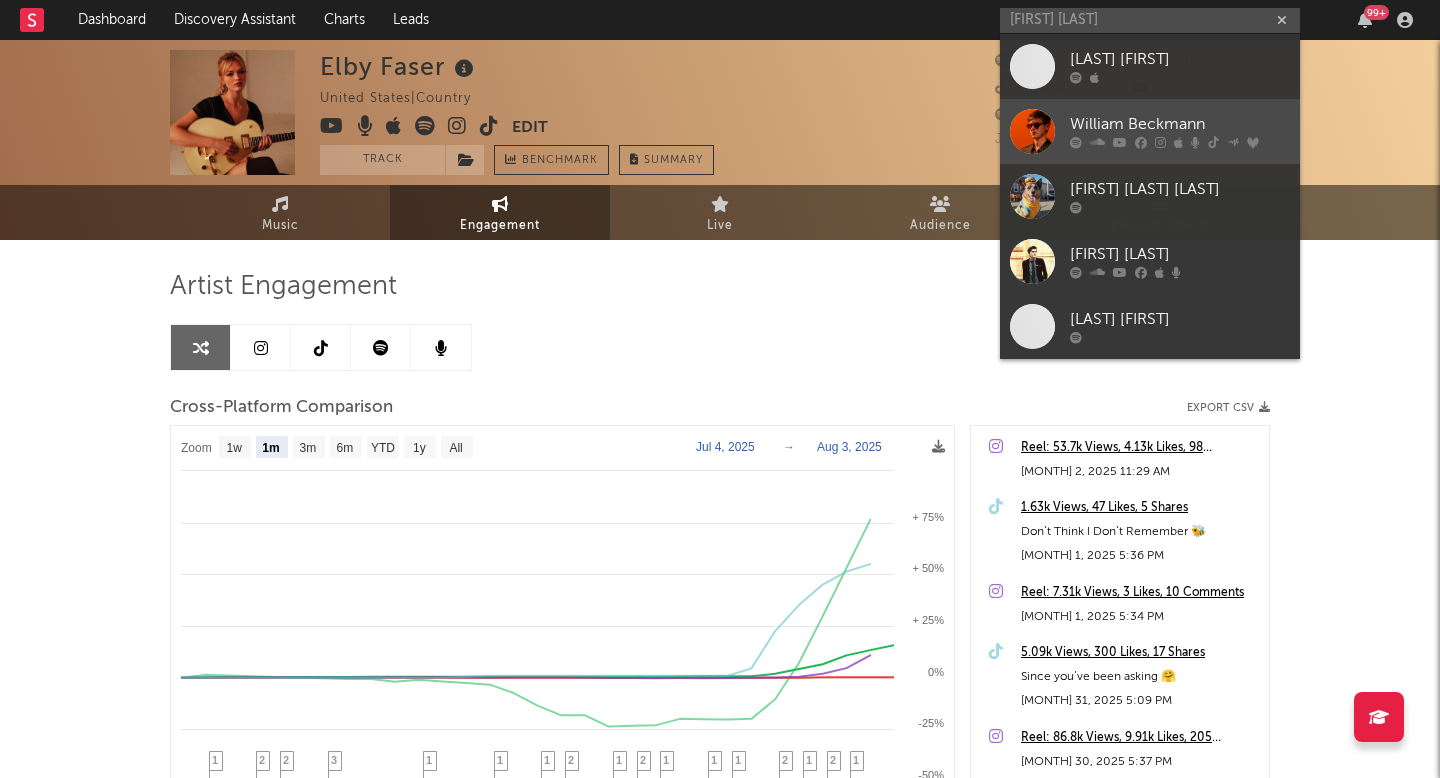 click on "William Beckmann" at bounding box center [1180, 125] 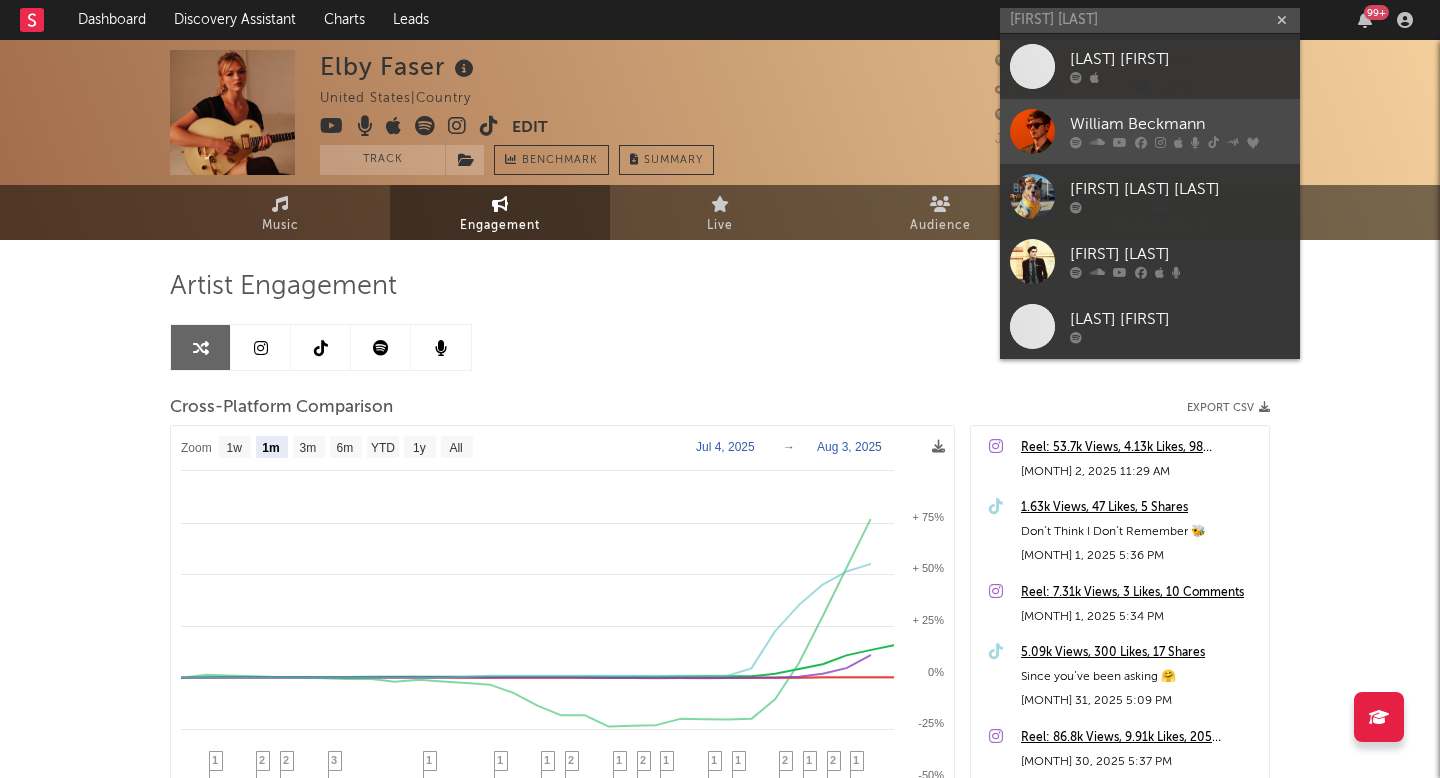 type 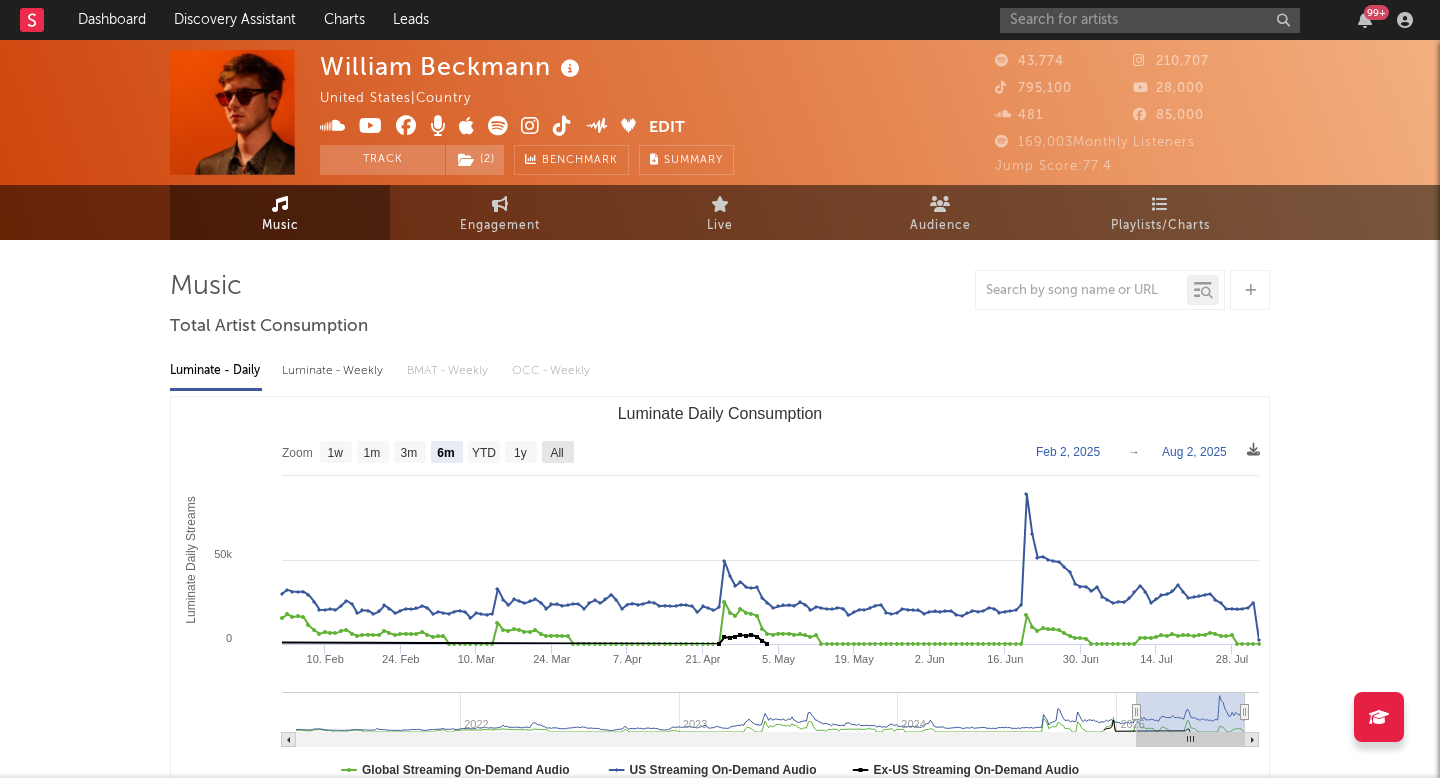 click 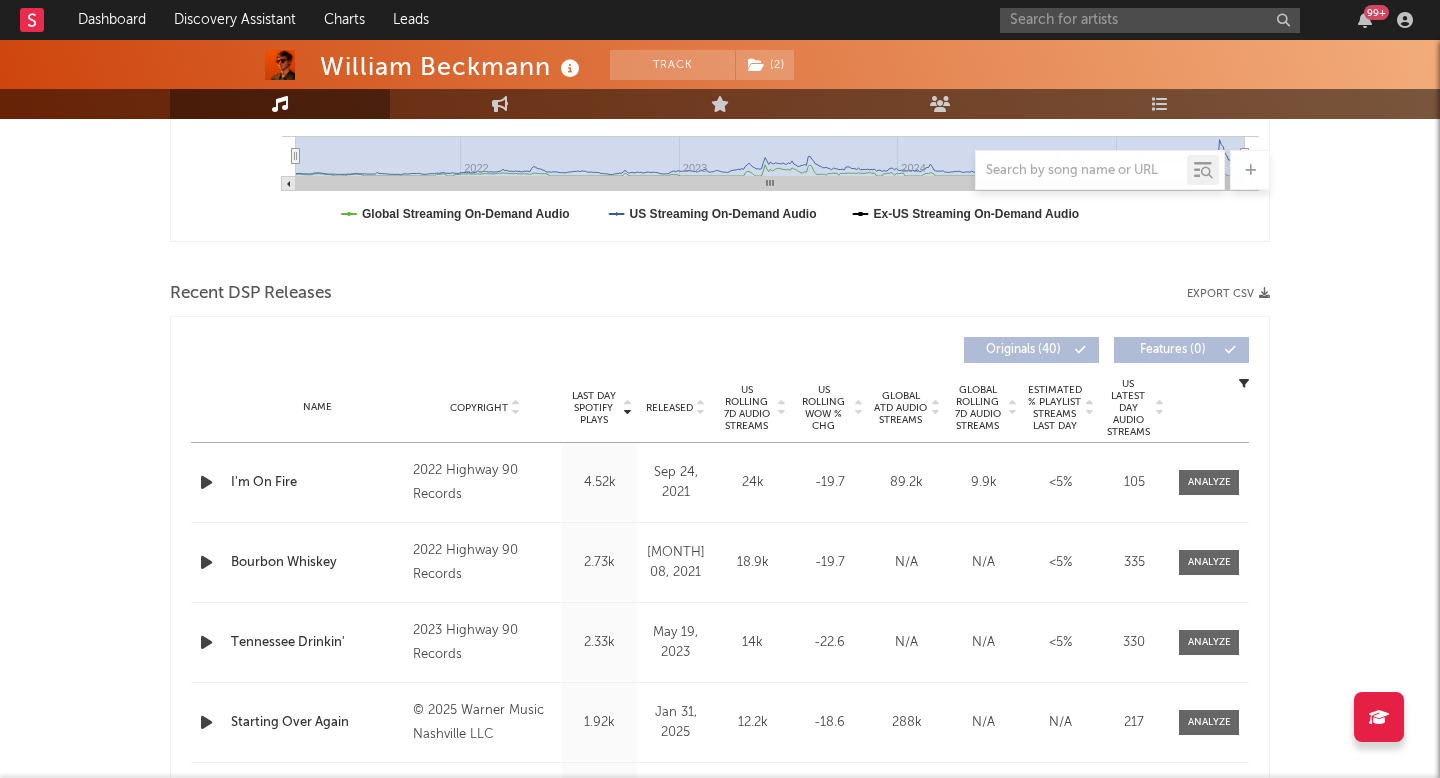scroll, scrollTop: 623, scrollLeft: 0, axis: vertical 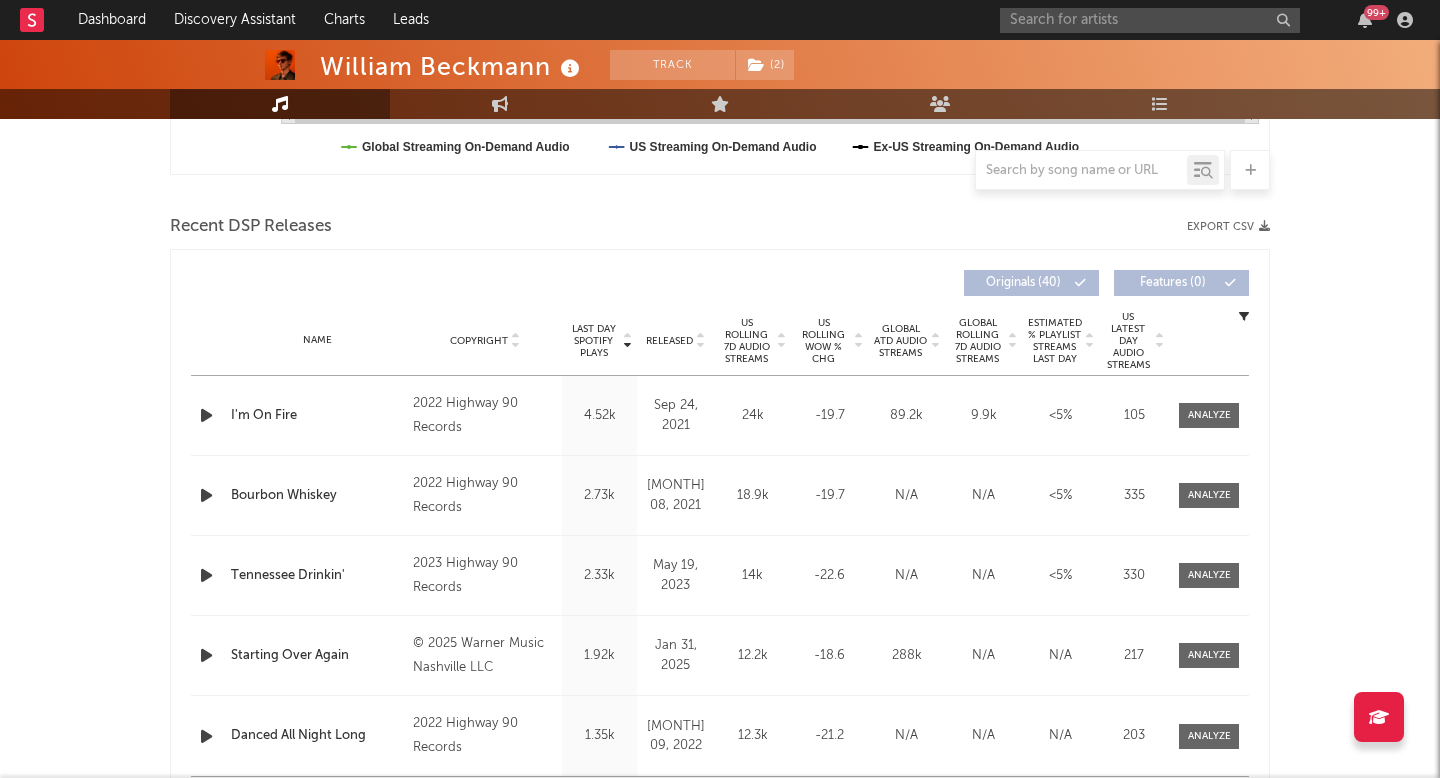 click on "US Rolling 7D Audio Streams" at bounding box center (746, 341) 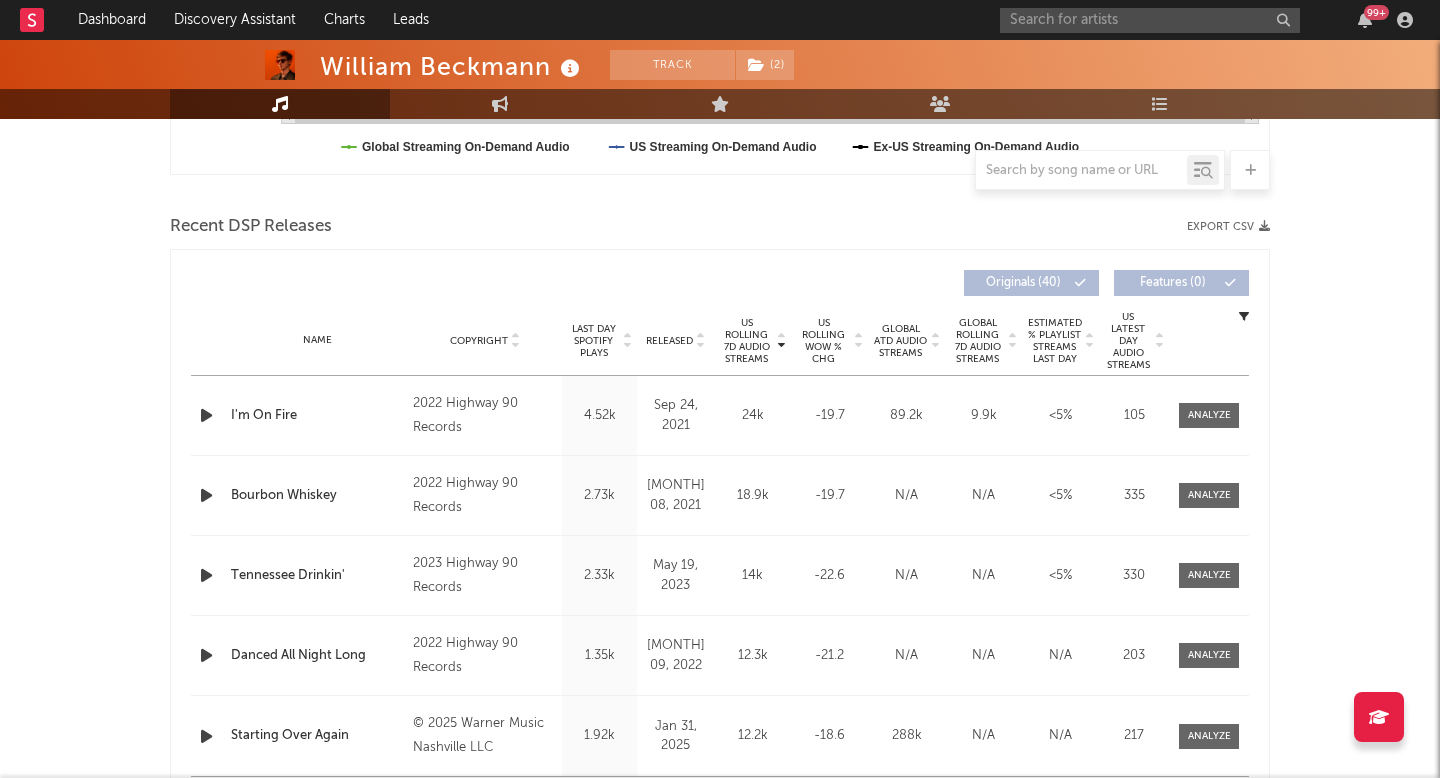 click on "Global ATD Audio Streams" at bounding box center [900, 341] 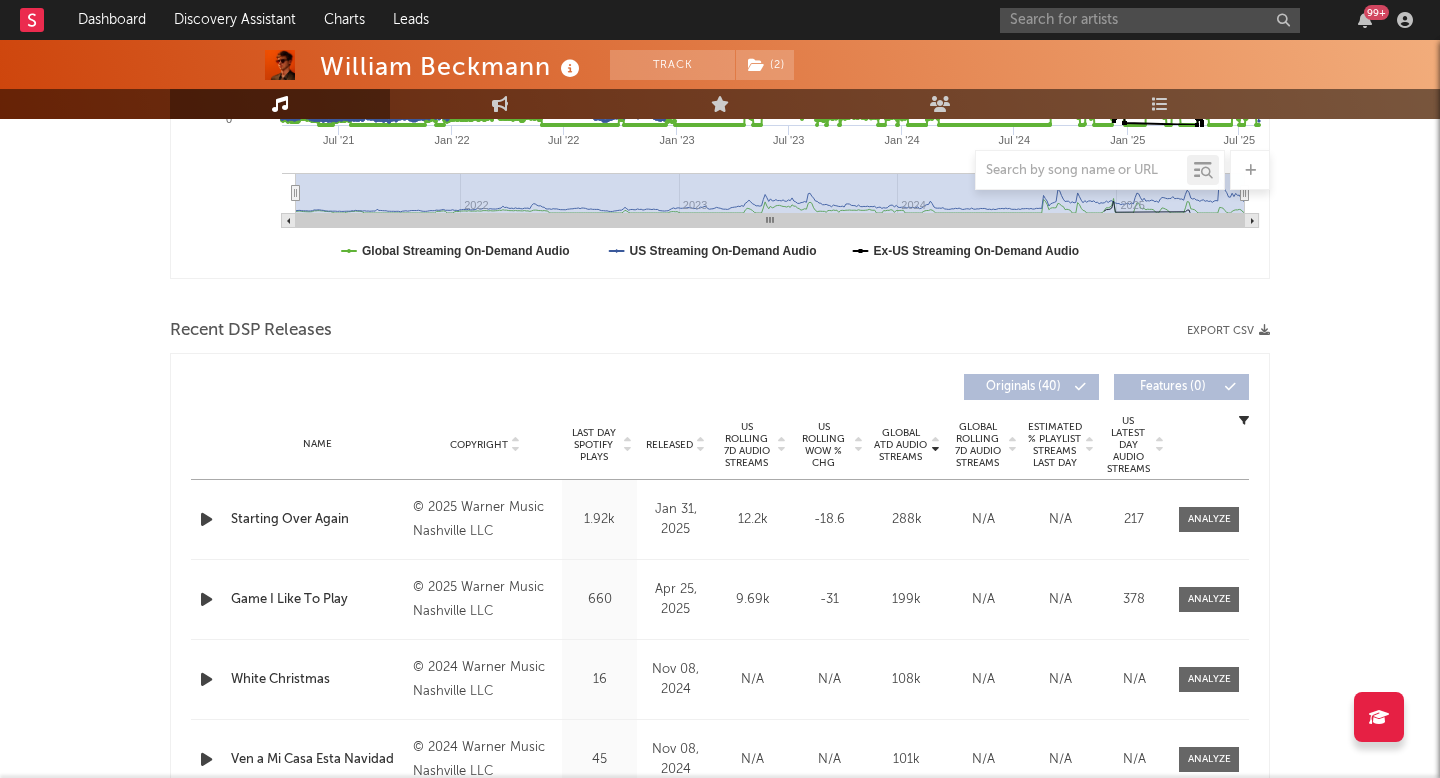 scroll, scrollTop: 518, scrollLeft: 0, axis: vertical 